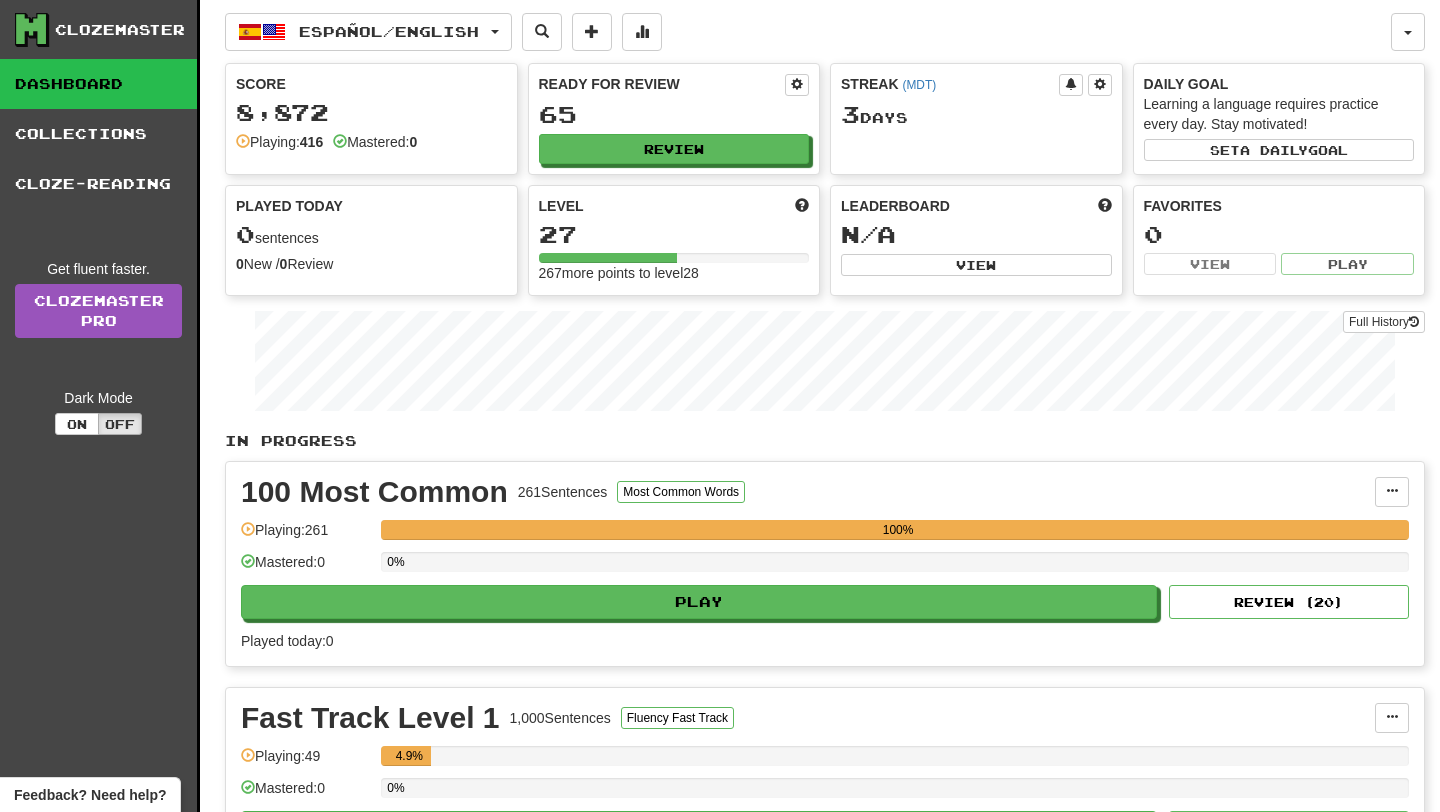 scroll, scrollTop: 258, scrollLeft: 0, axis: vertical 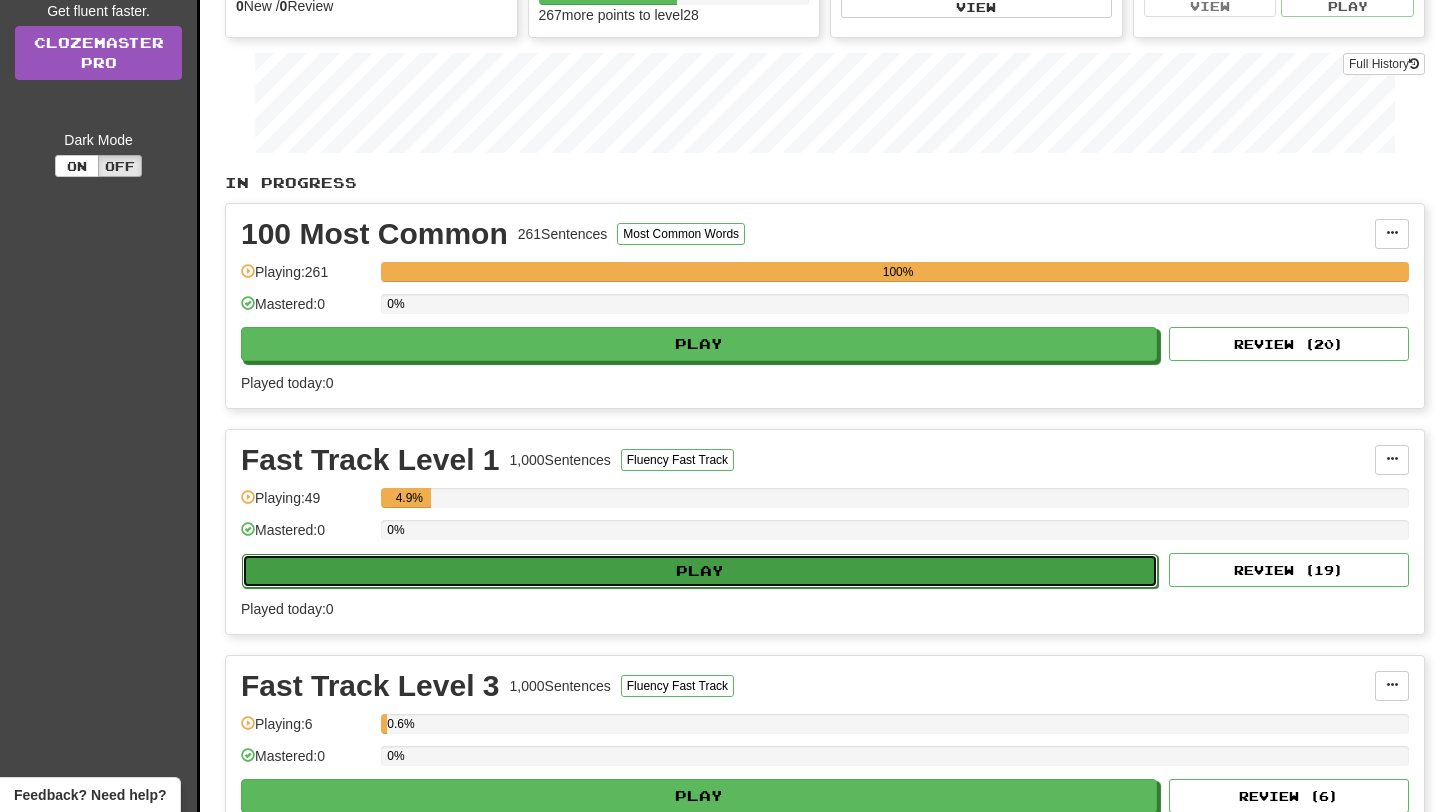 click on "Play" at bounding box center (700, 571) 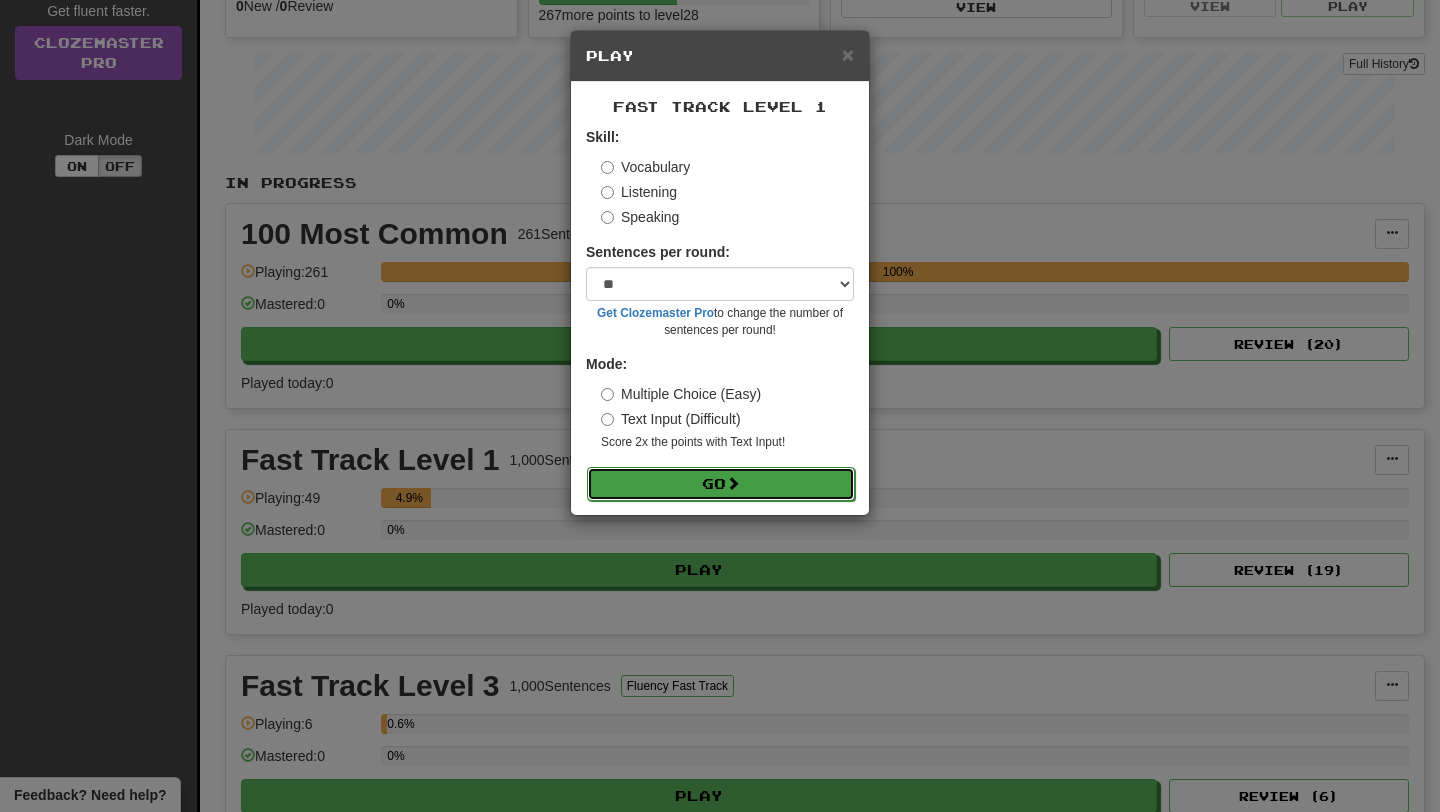 click on "Go" at bounding box center (721, 484) 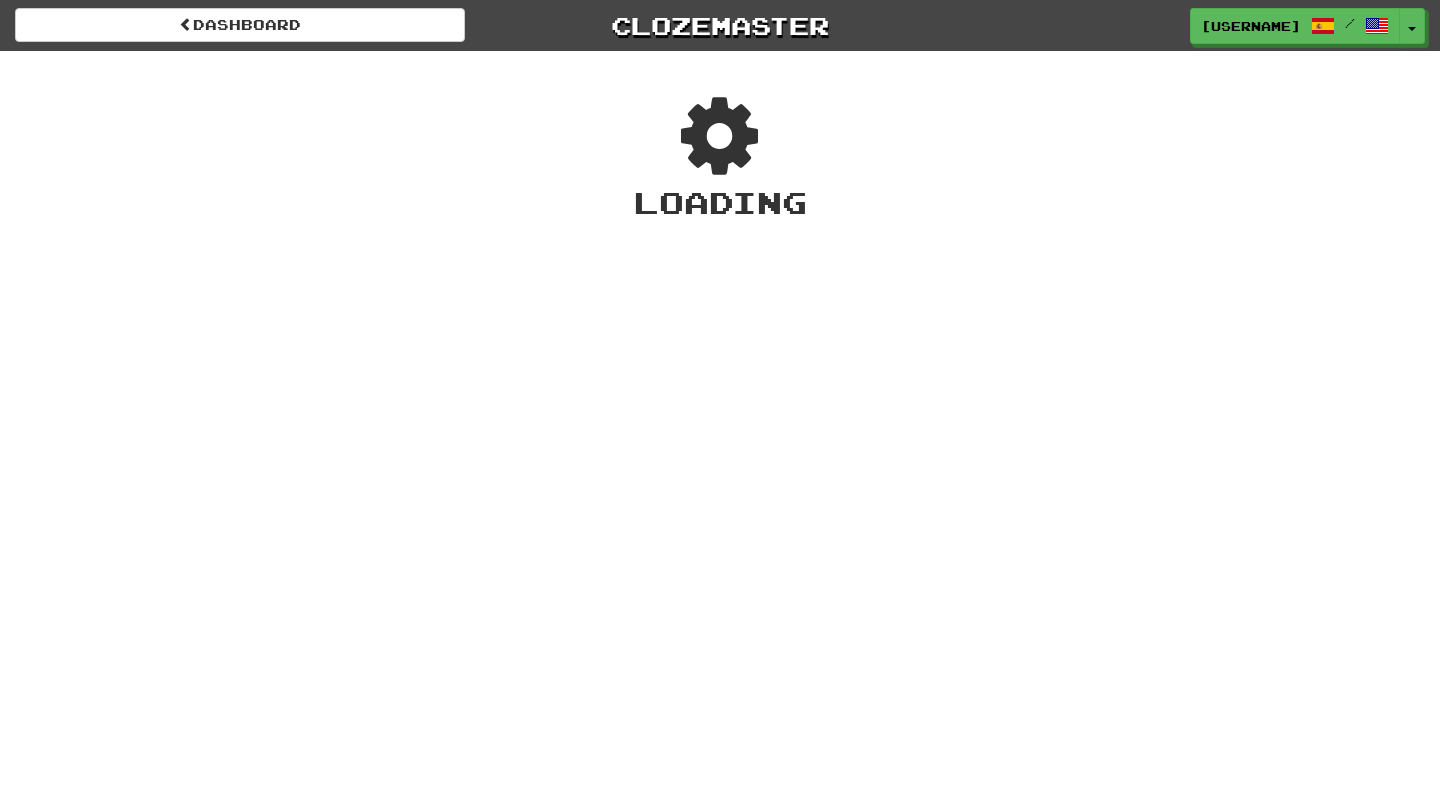 scroll, scrollTop: 0, scrollLeft: 0, axis: both 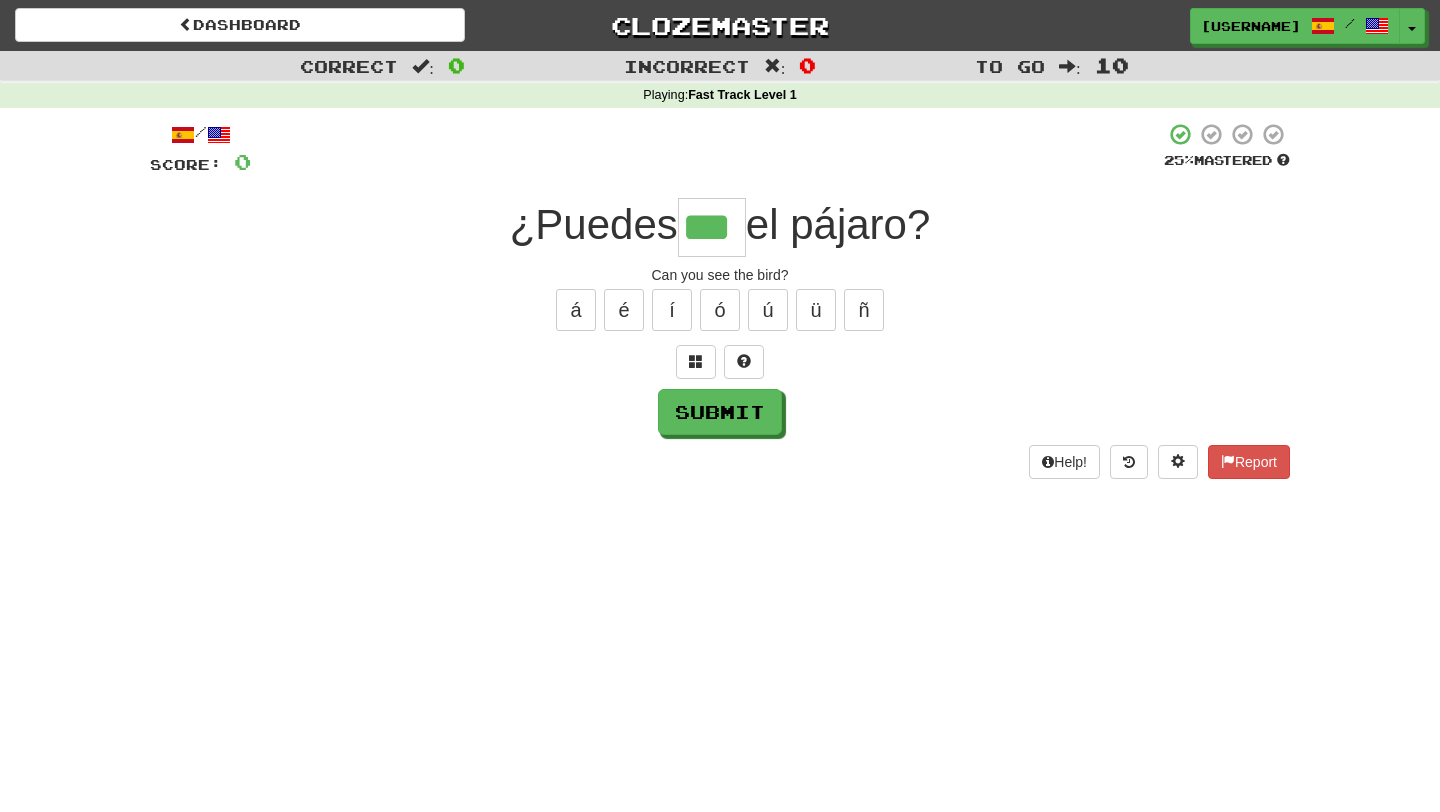 type on "***" 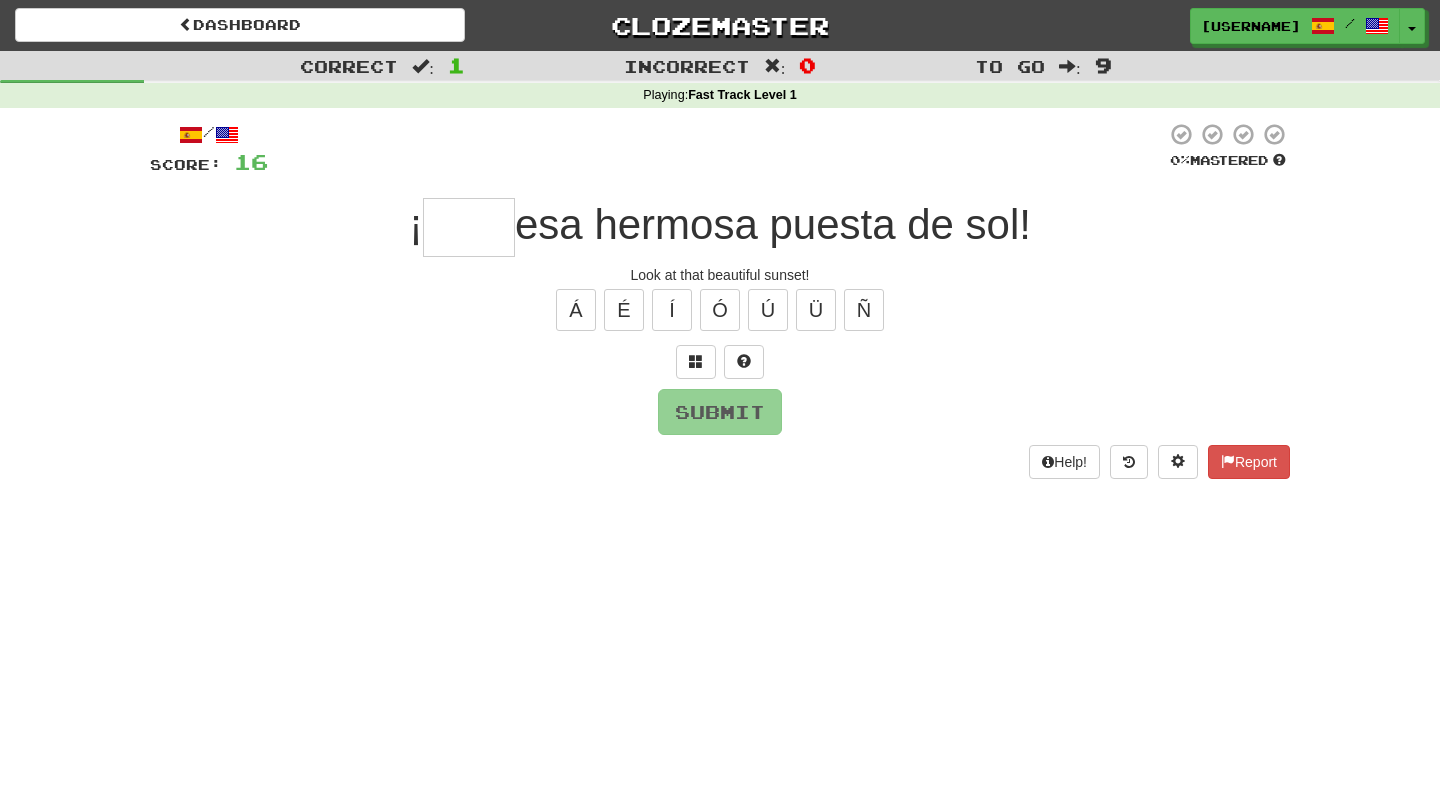 type on "*" 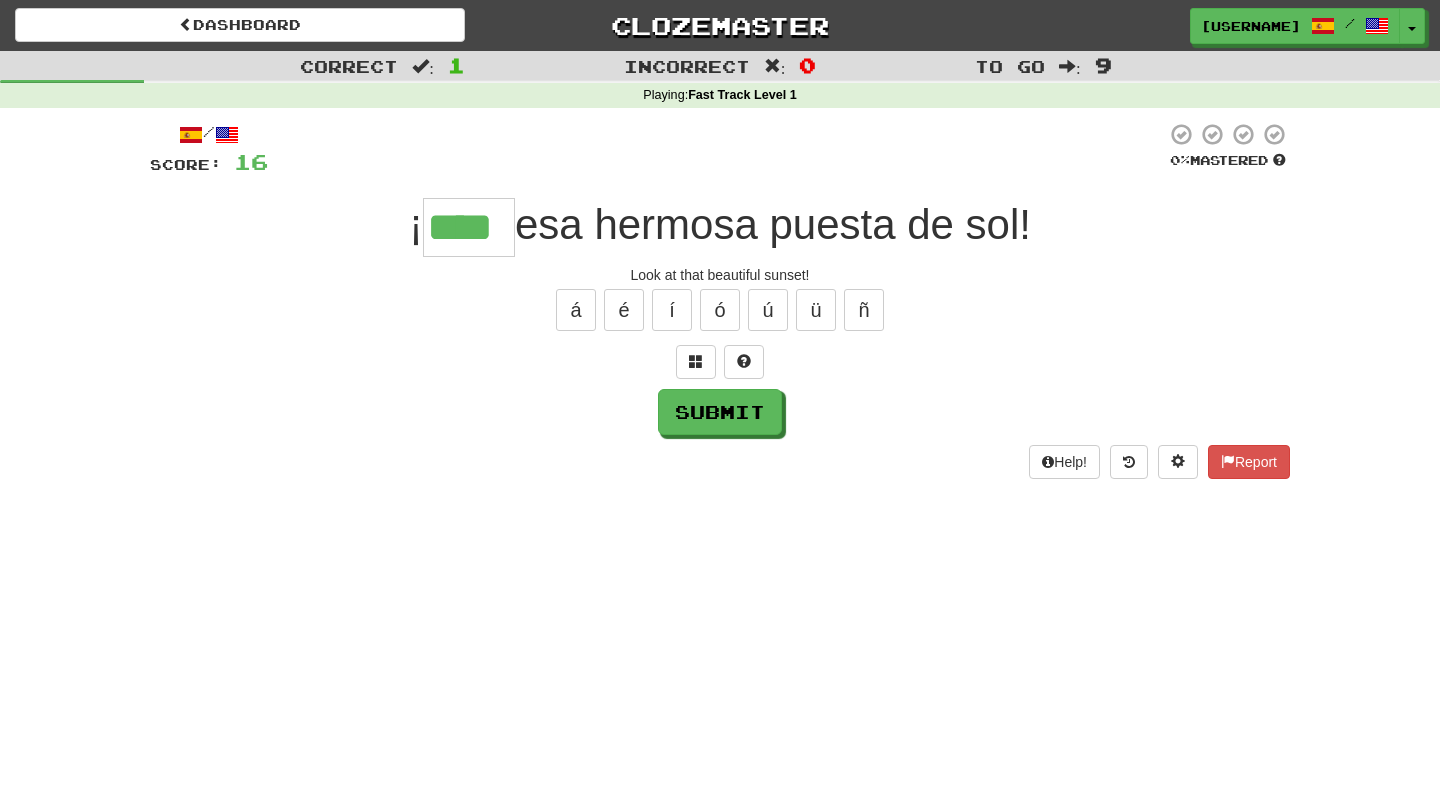 type on "****" 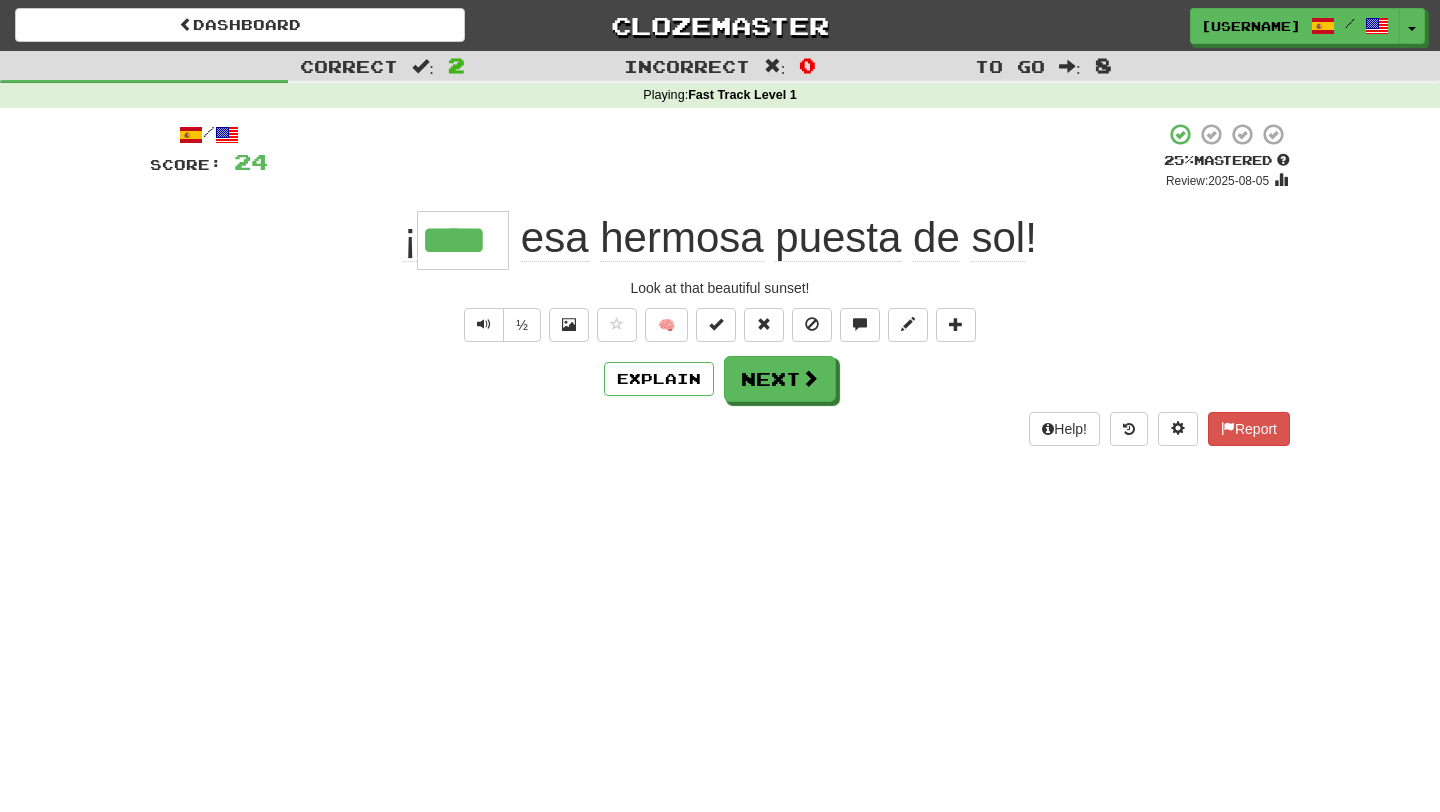 click on "puesta" at bounding box center (838, 238) 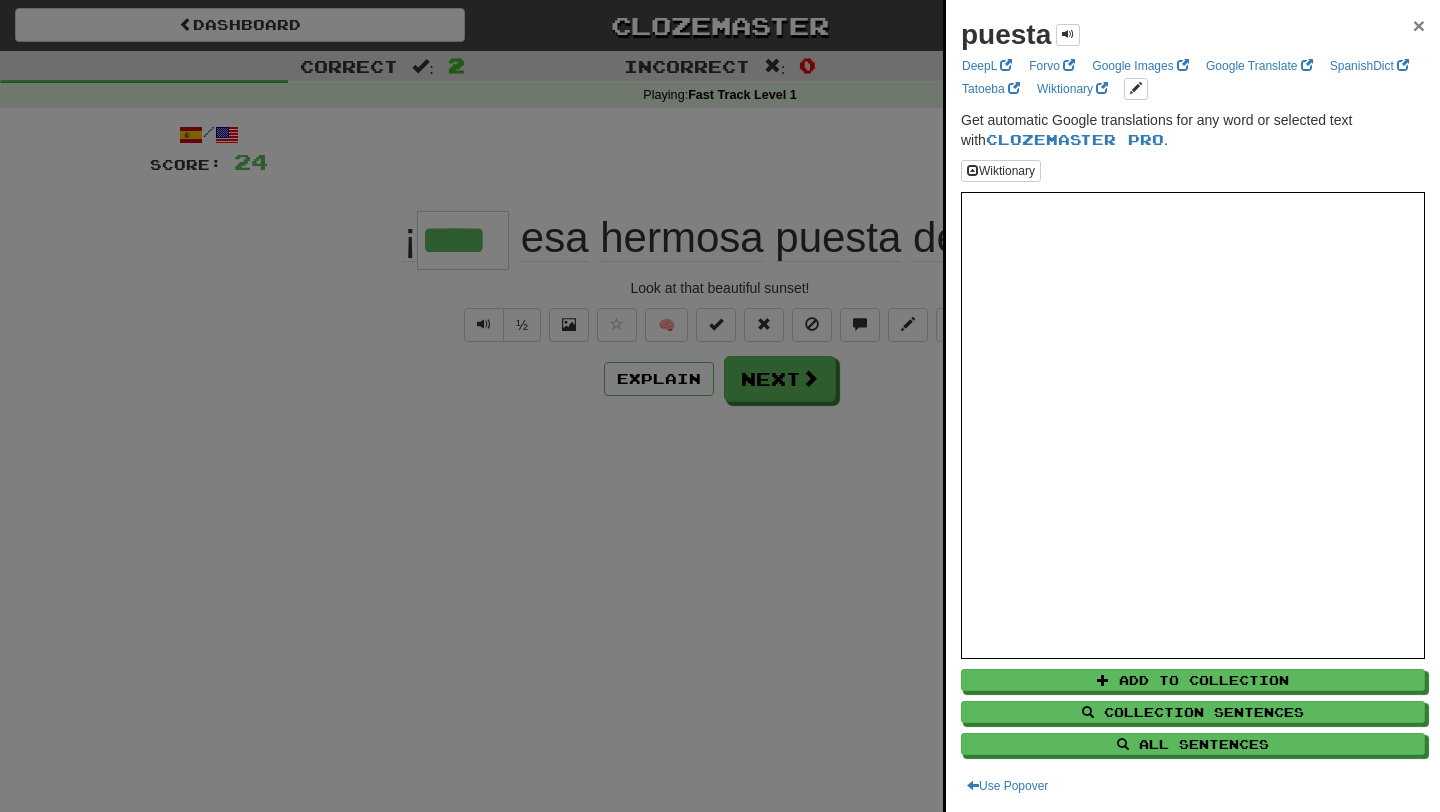 click on "×" at bounding box center [1419, 25] 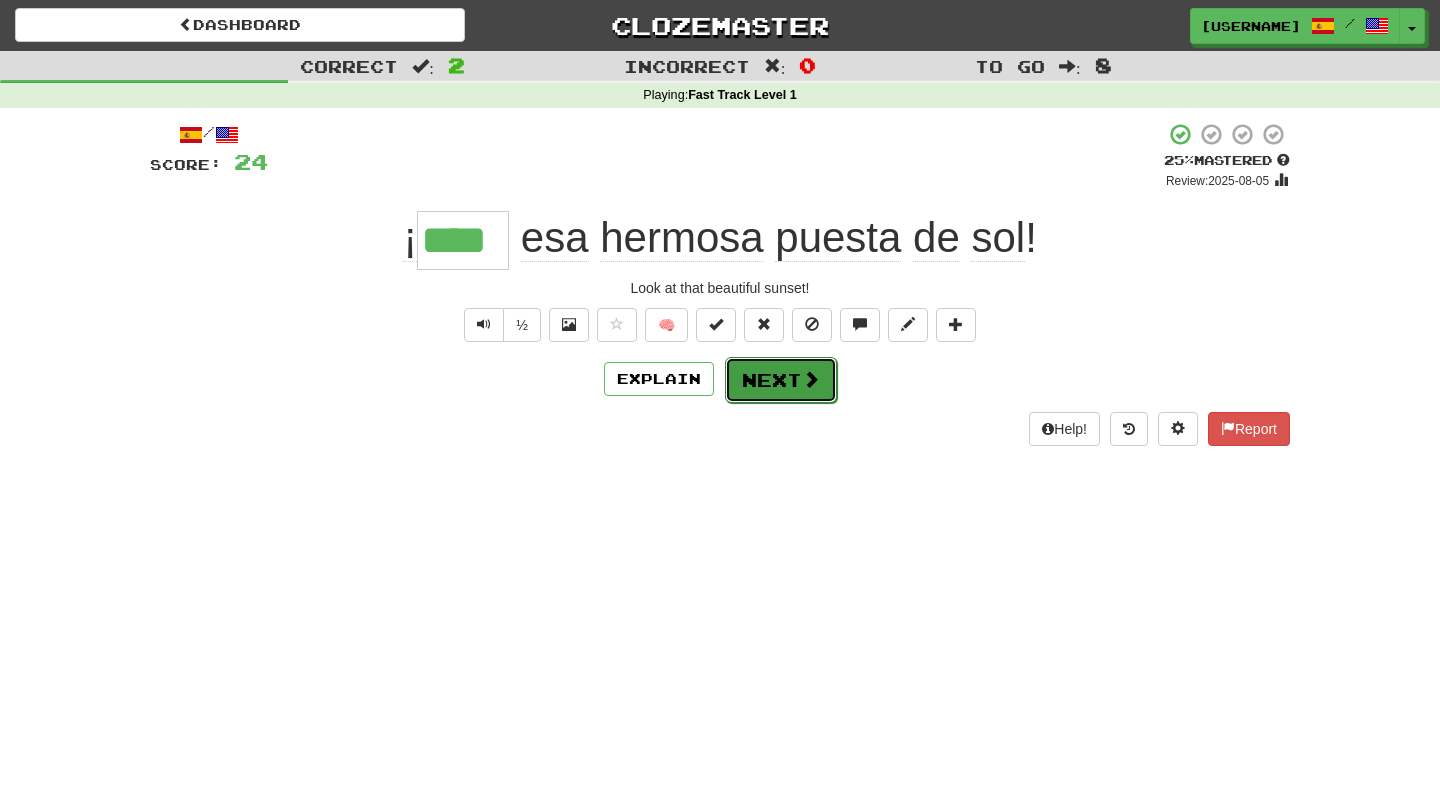 click on "Next" at bounding box center (781, 380) 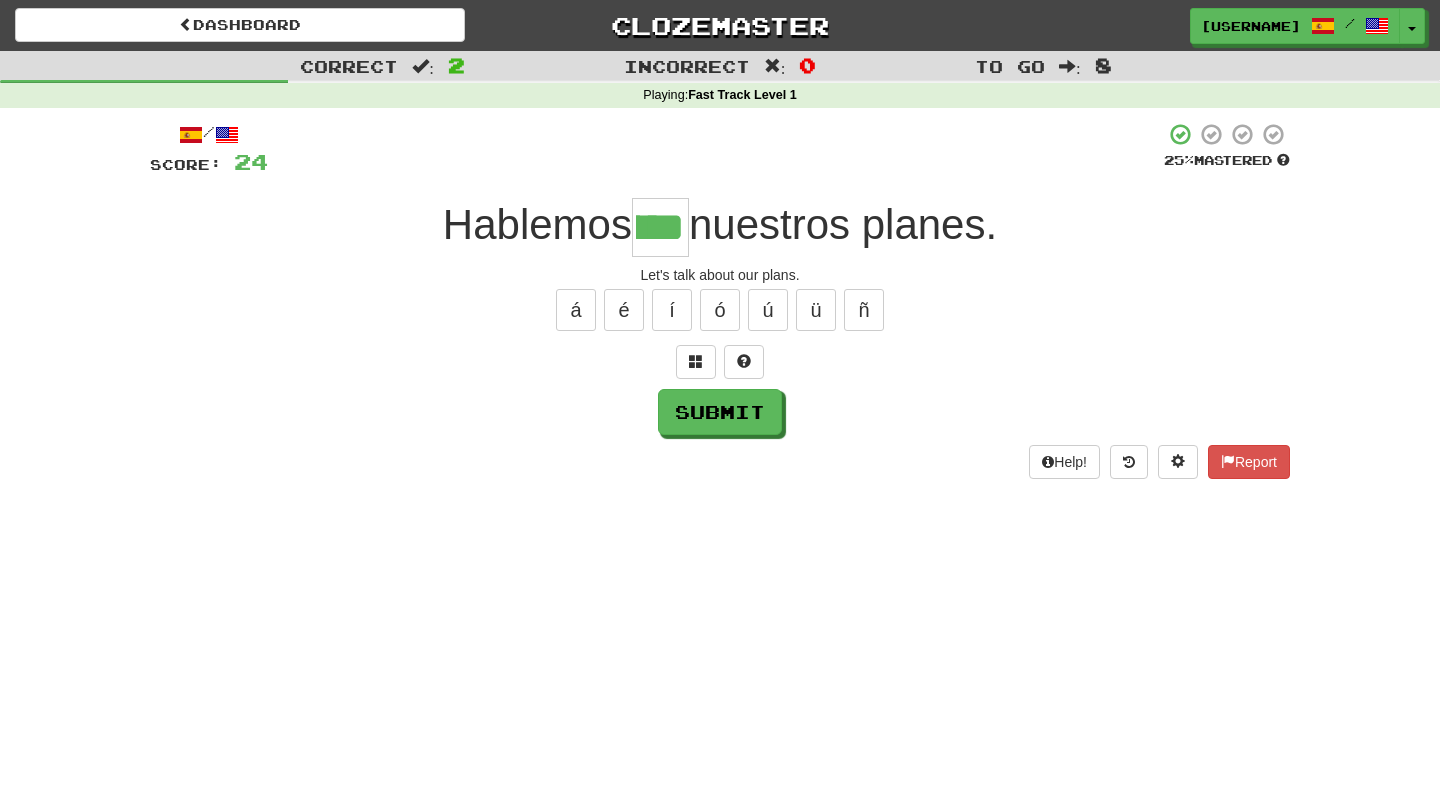 scroll, scrollTop: 0, scrollLeft: 56, axis: horizontal 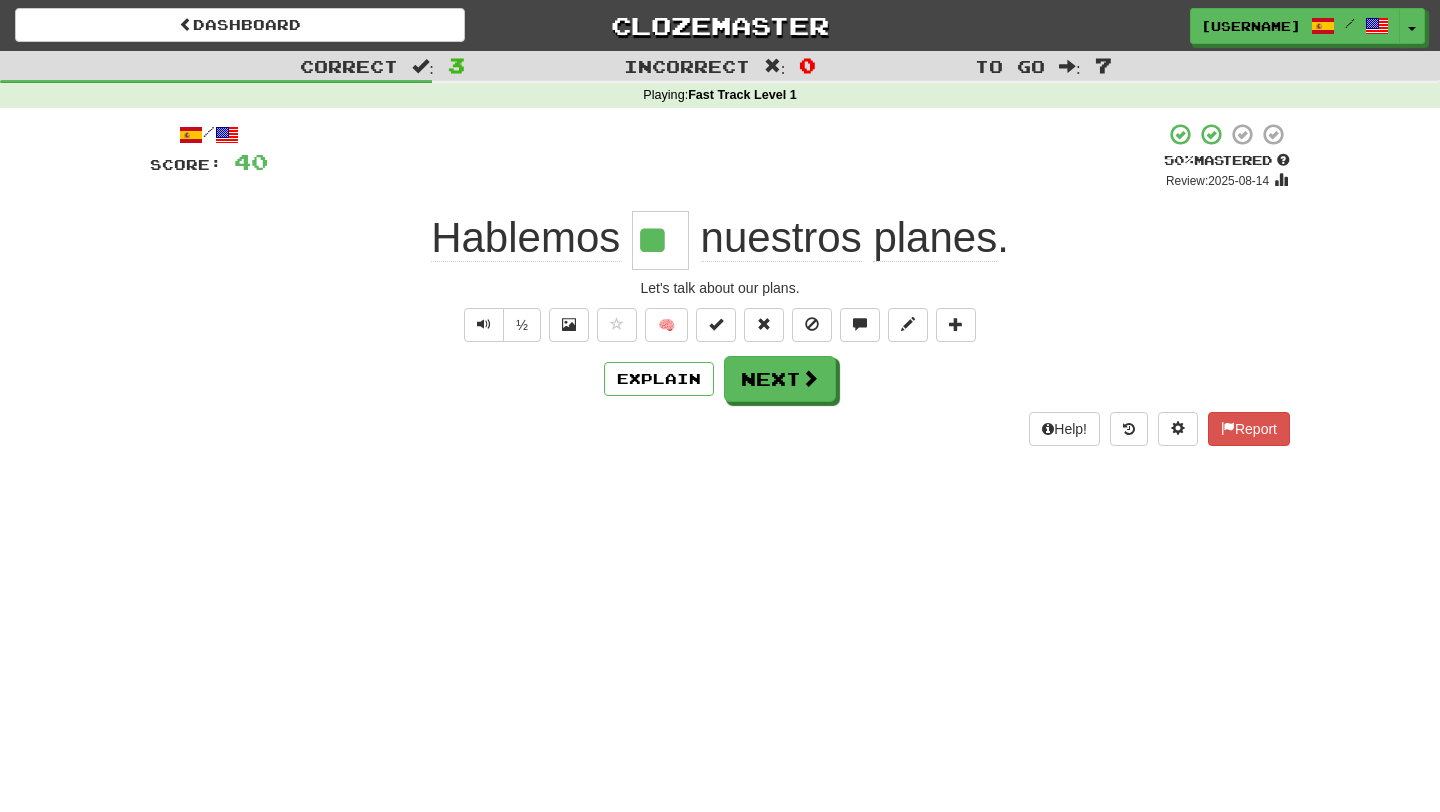 click on "Hablemos" 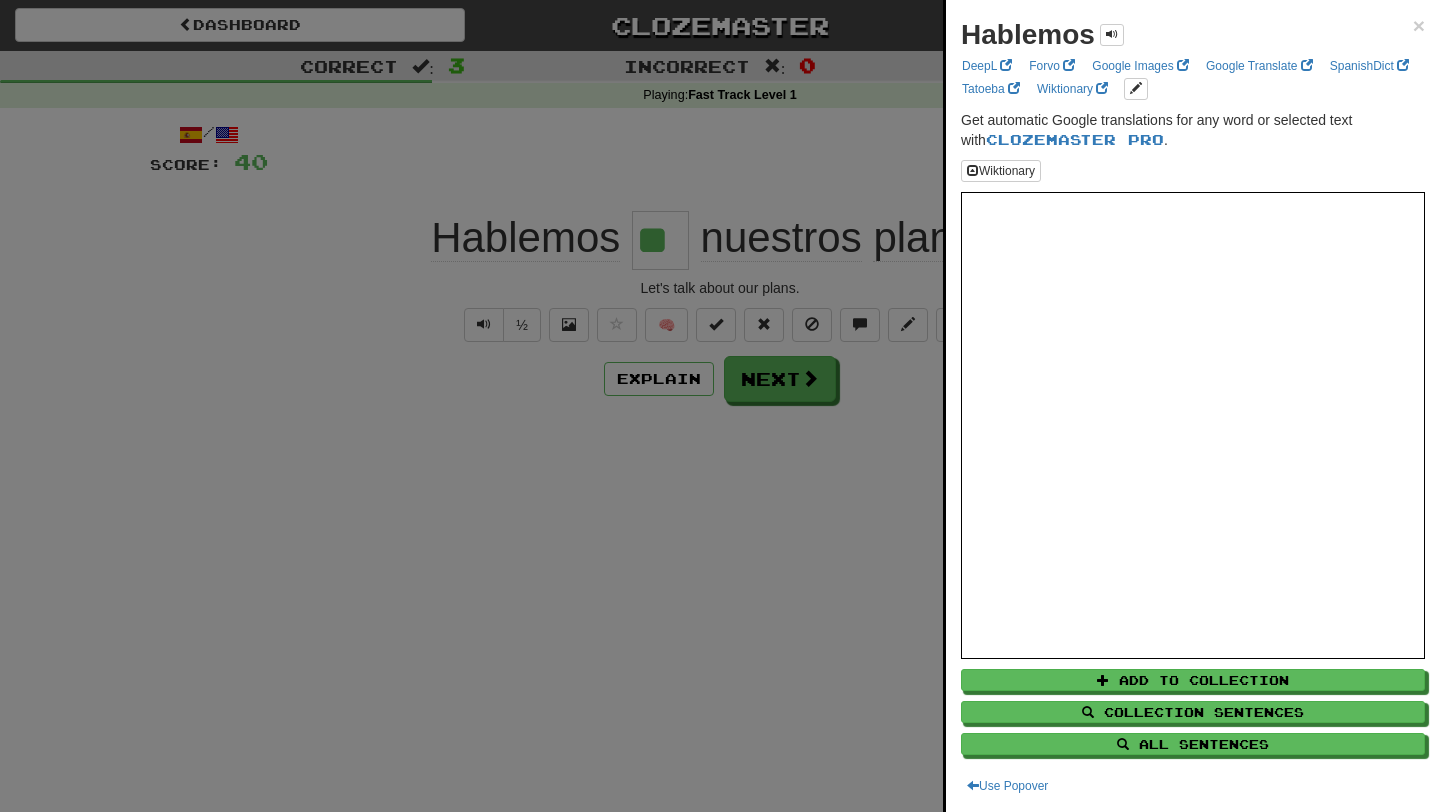 click on "Hablemos × DeepL   Forvo   Google Images   Google Translate   SpanishDict   Tatoeba   Wiktionary   Get automatic Google translations for any word or selected text with  Clozemaster Pro .  Wiktionary   Add to Collection   Collection Sentences   All Sentences  Use Popover" at bounding box center [1193, 406] 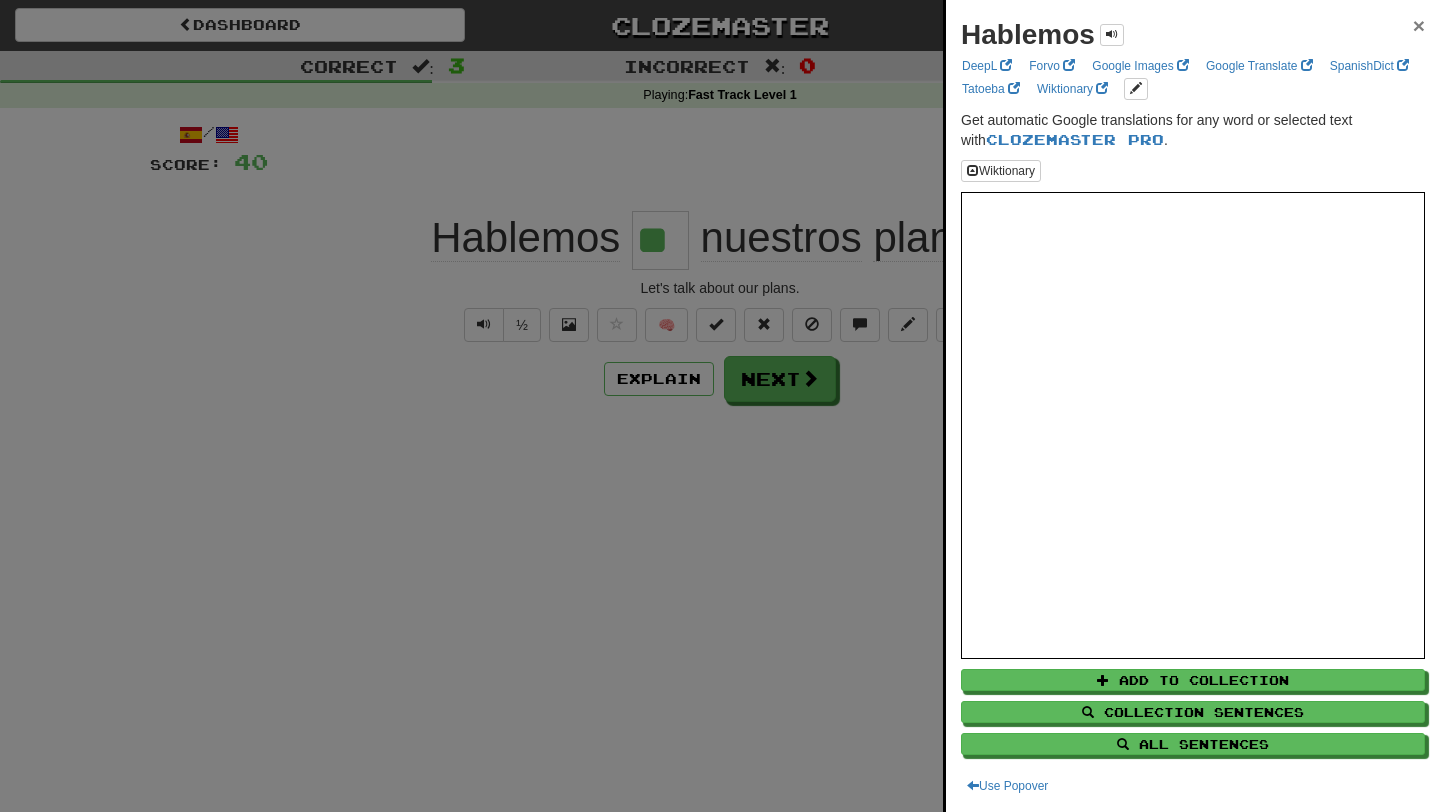 click on "×" at bounding box center (1419, 25) 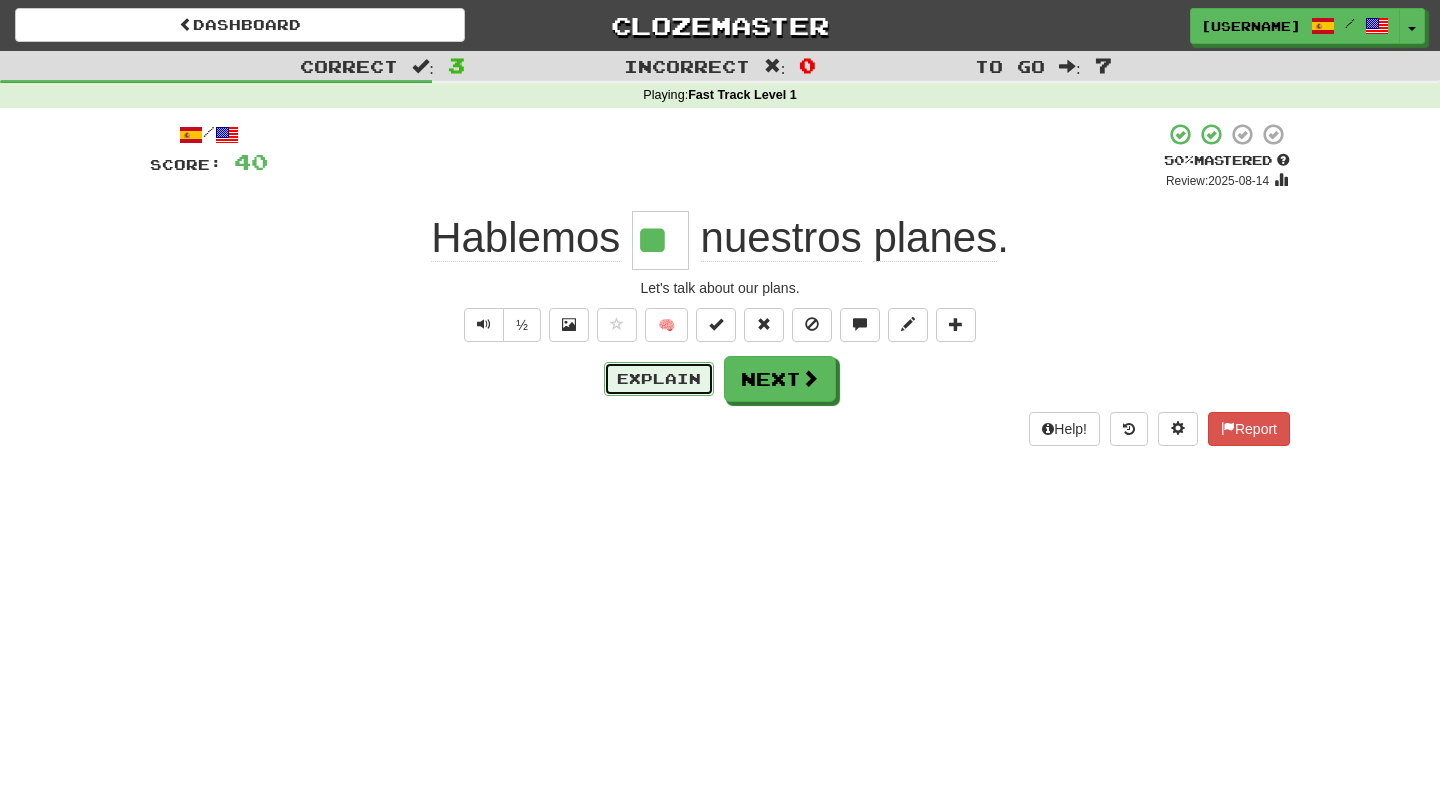 click on "Explain" at bounding box center [659, 379] 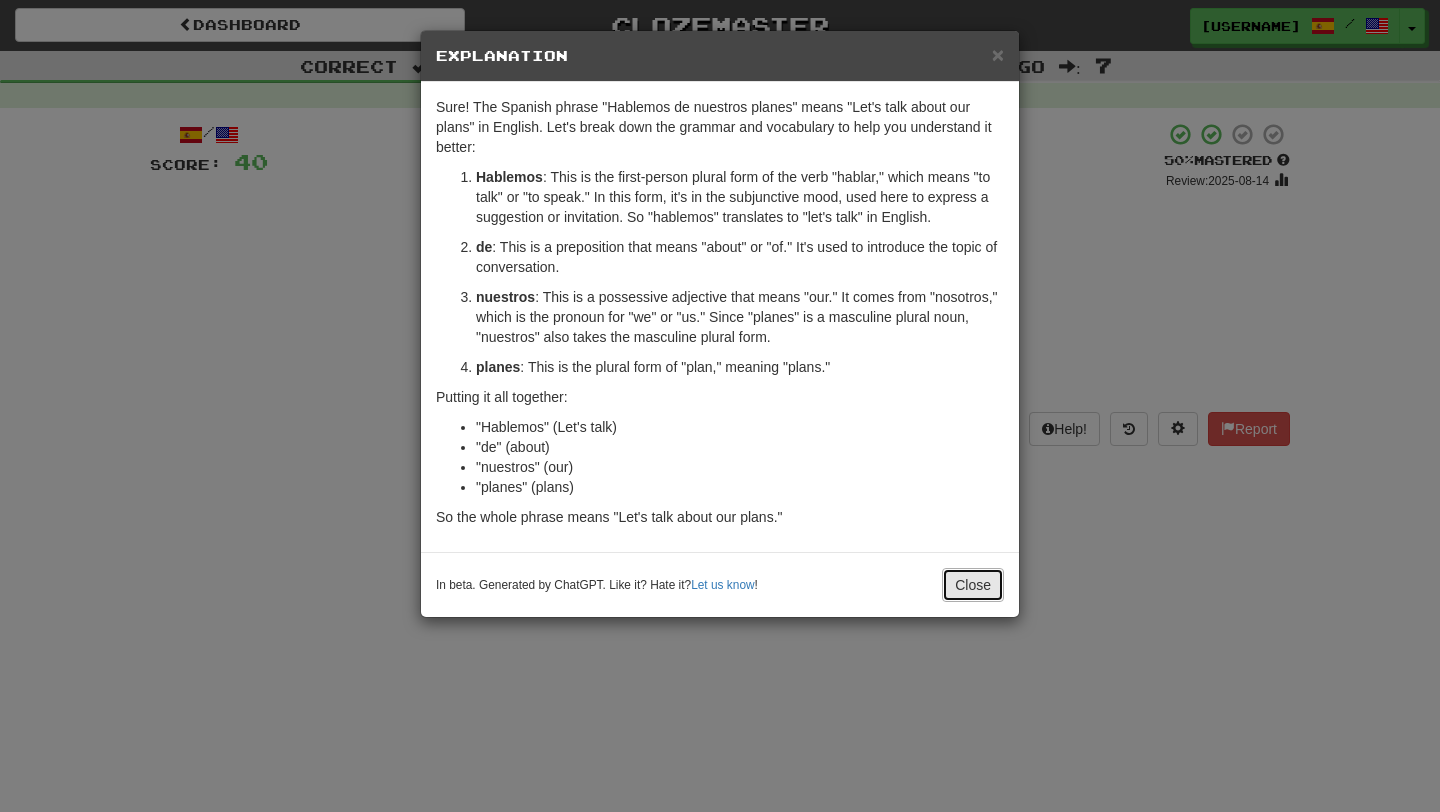 click on "Close" at bounding box center [973, 585] 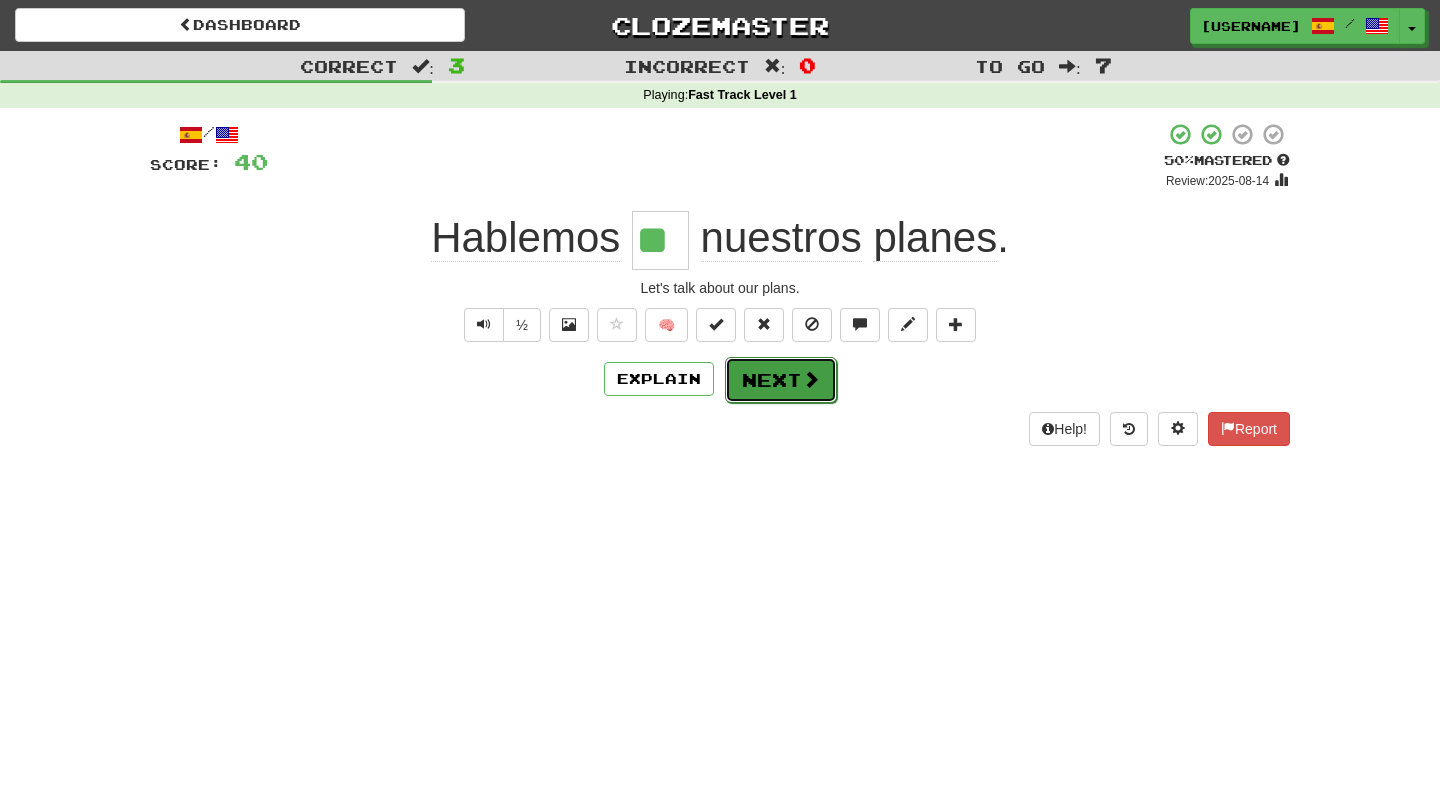 click at bounding box center (811, 379) 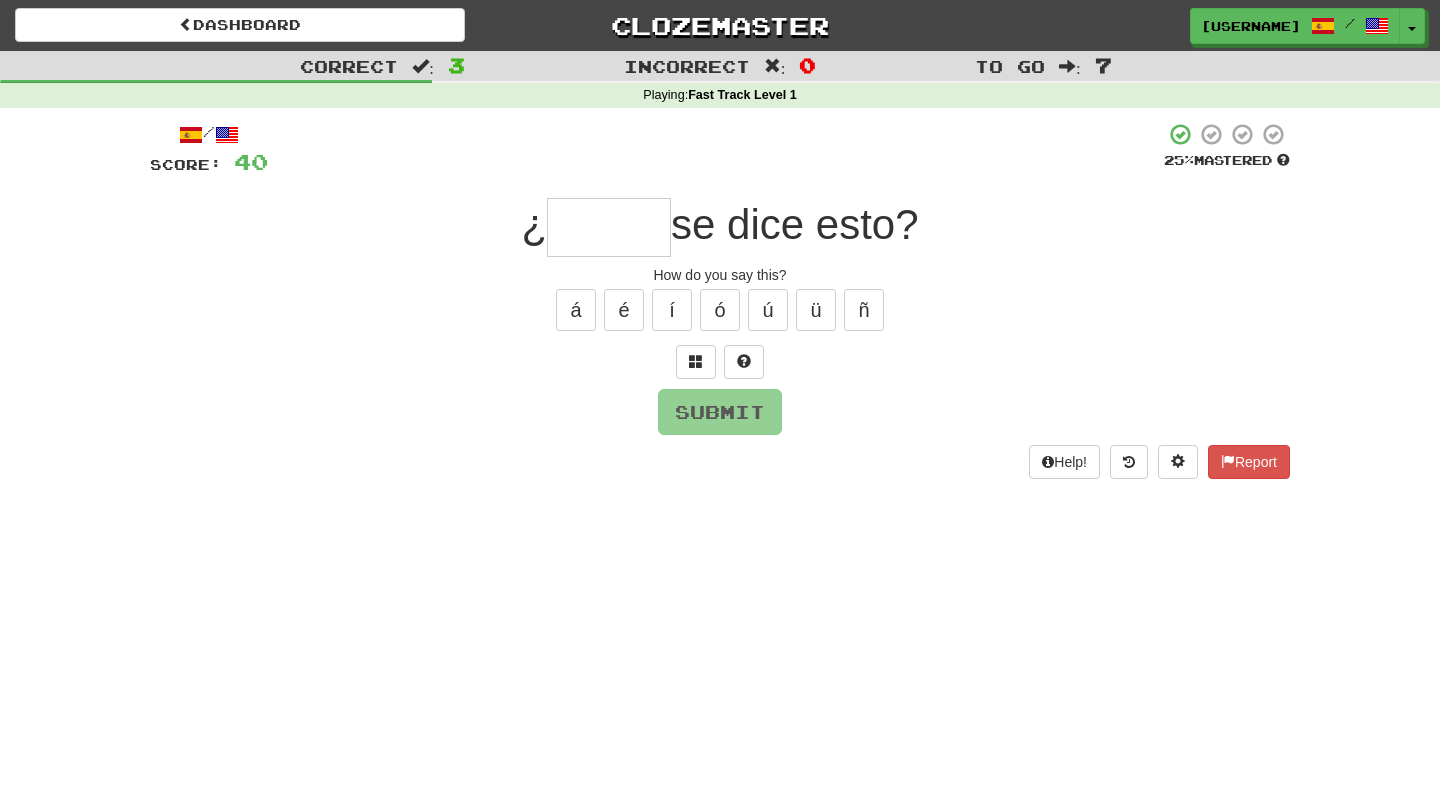 click at bounding box center [609, 227] 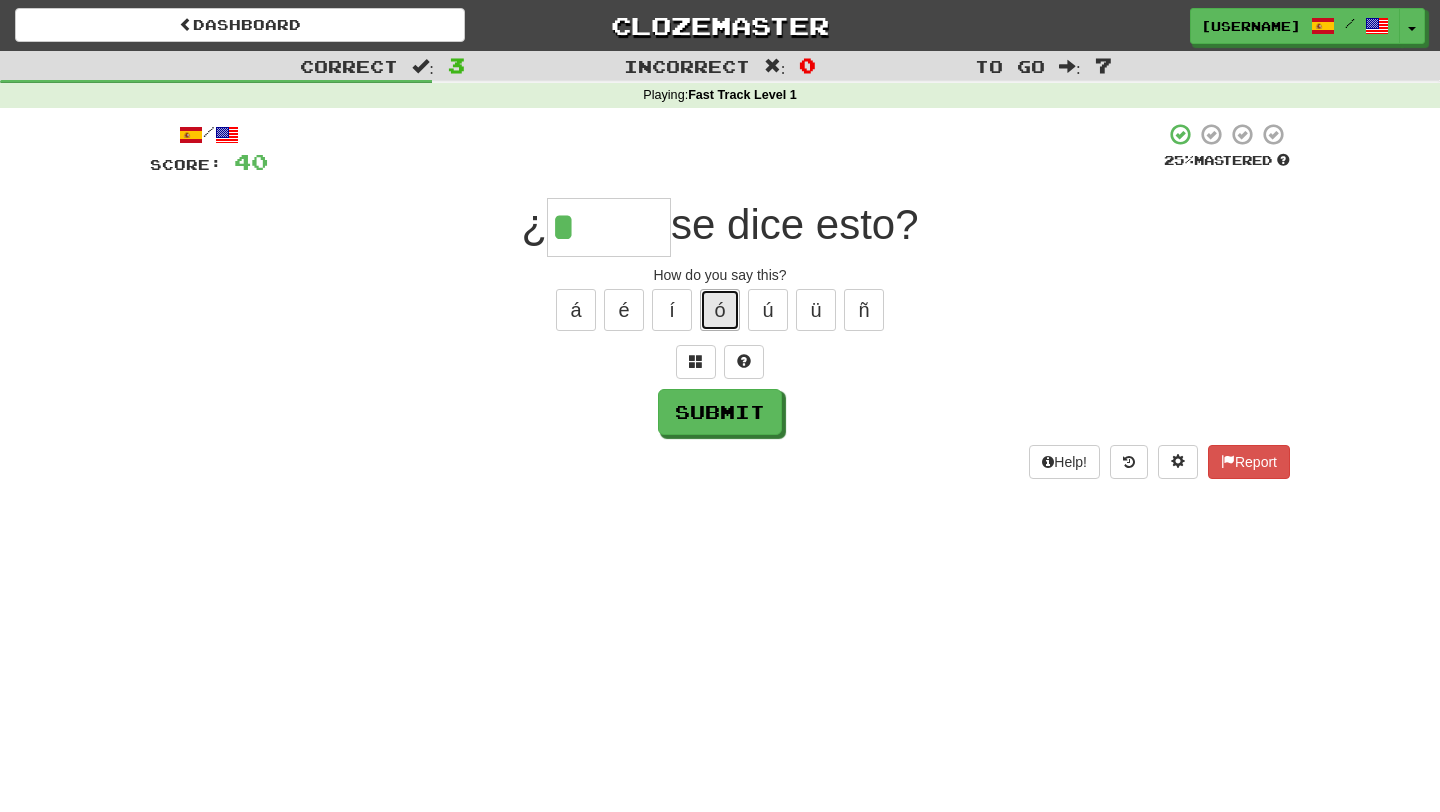 click on "ó" at bounding box center (720, 310) 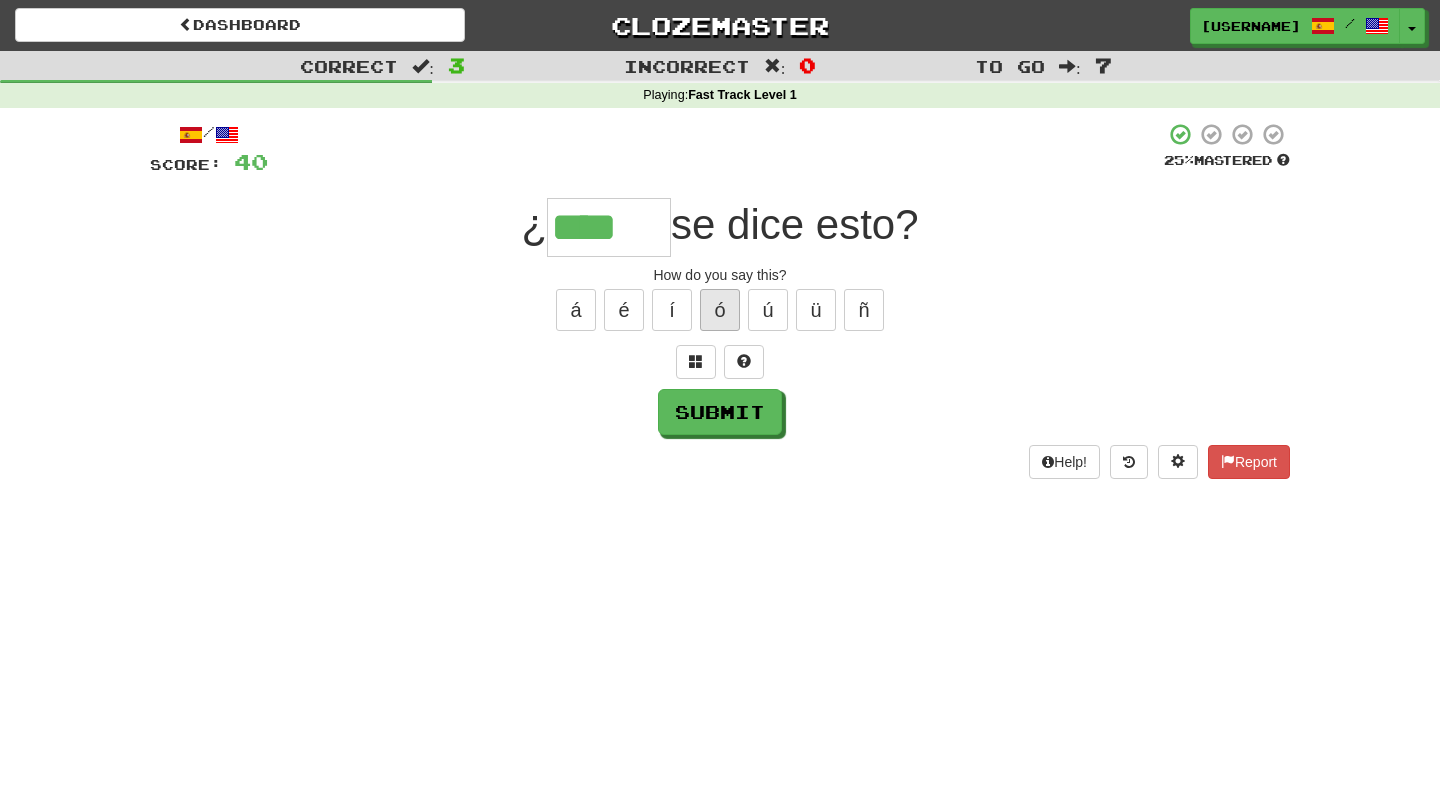 type on "****" 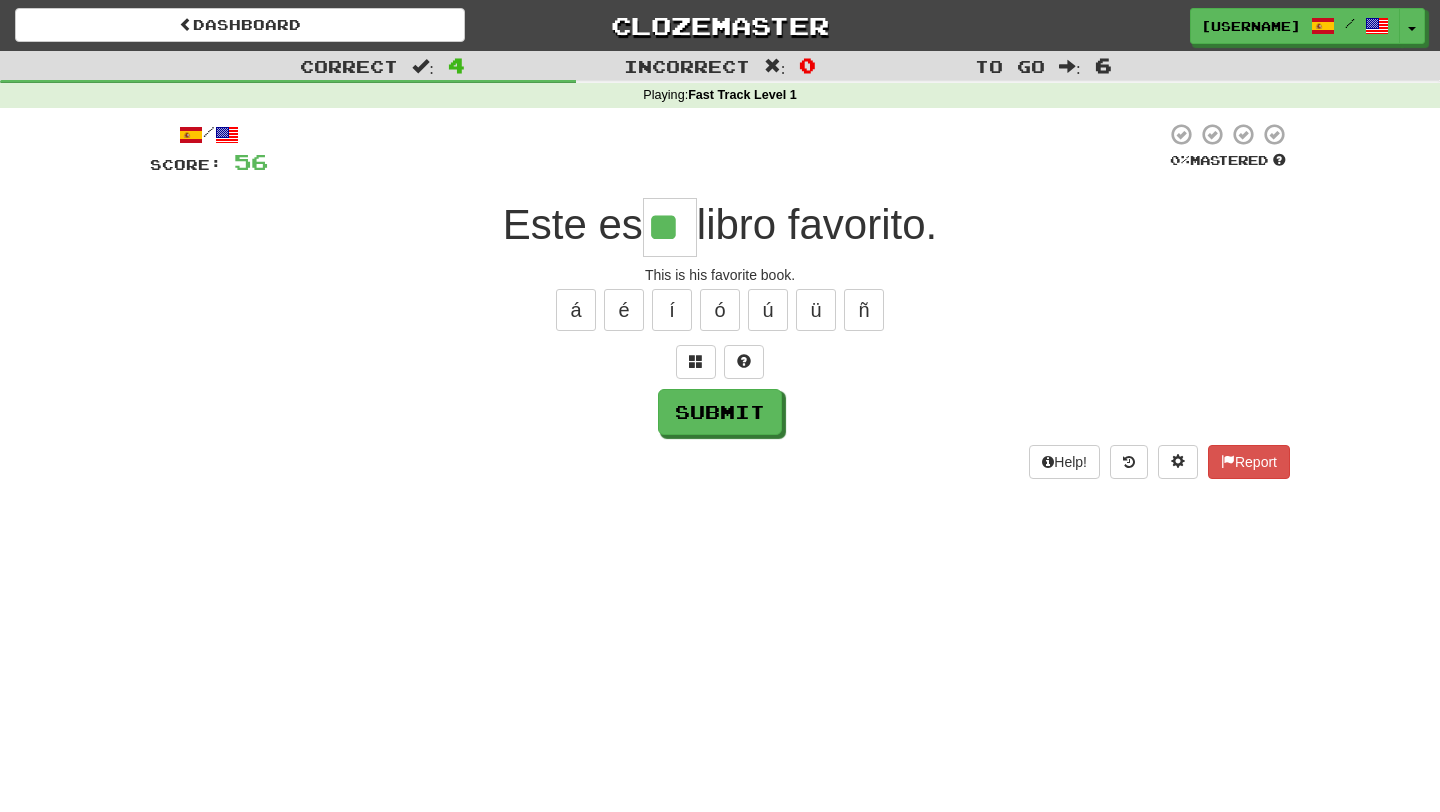 type on "**" 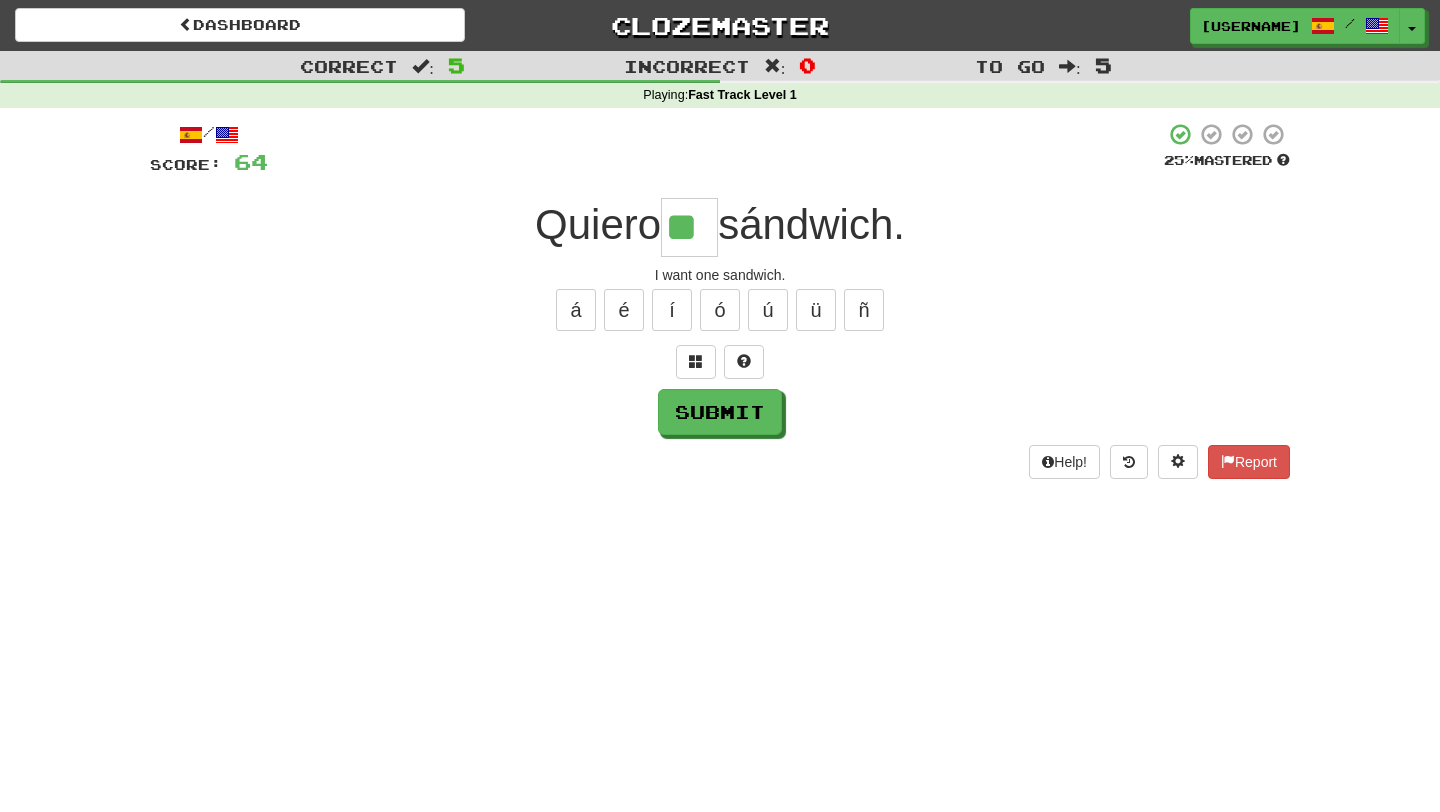 type on "**" 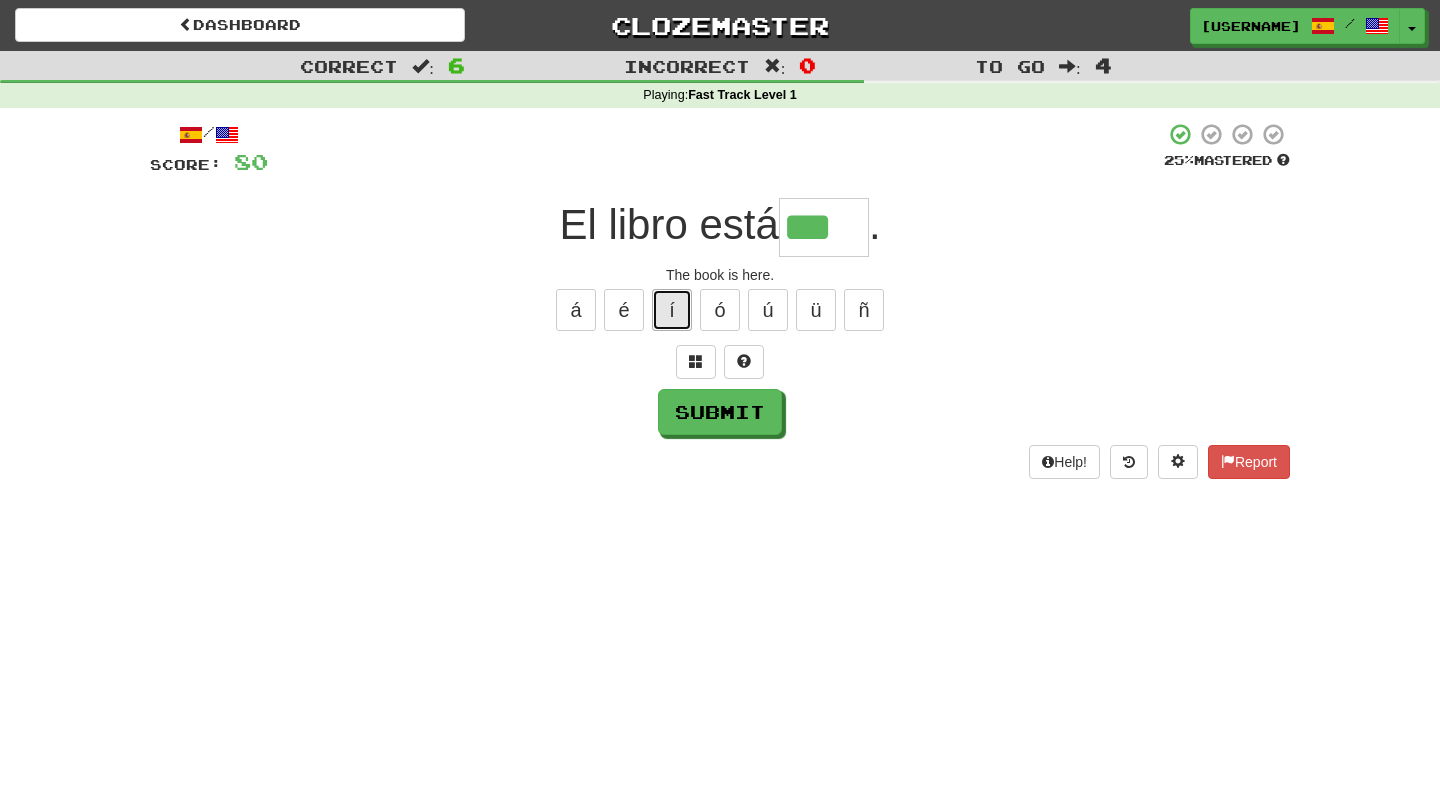 click on "í" at bounding box center (672, 310) 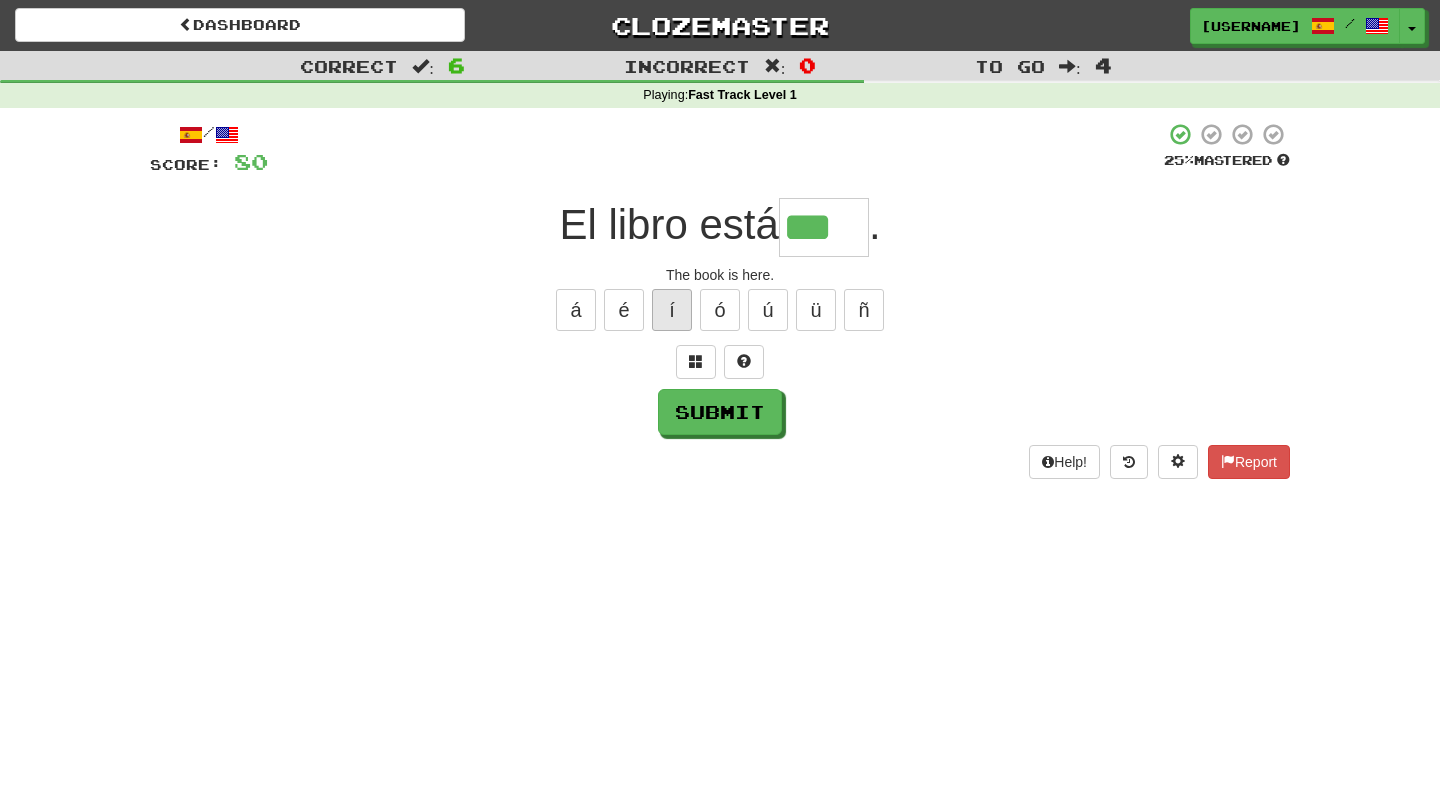 type on "****" 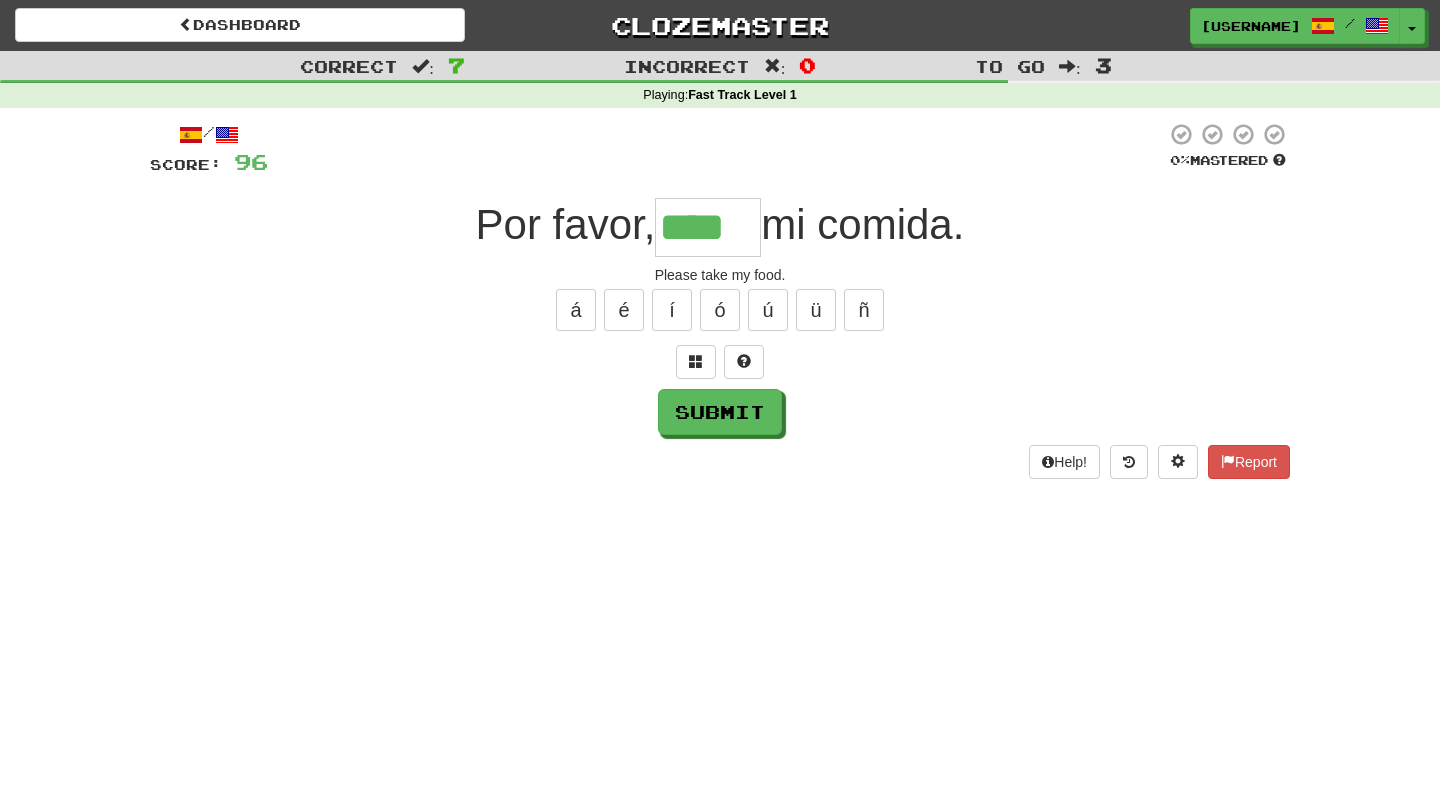 type on "****" 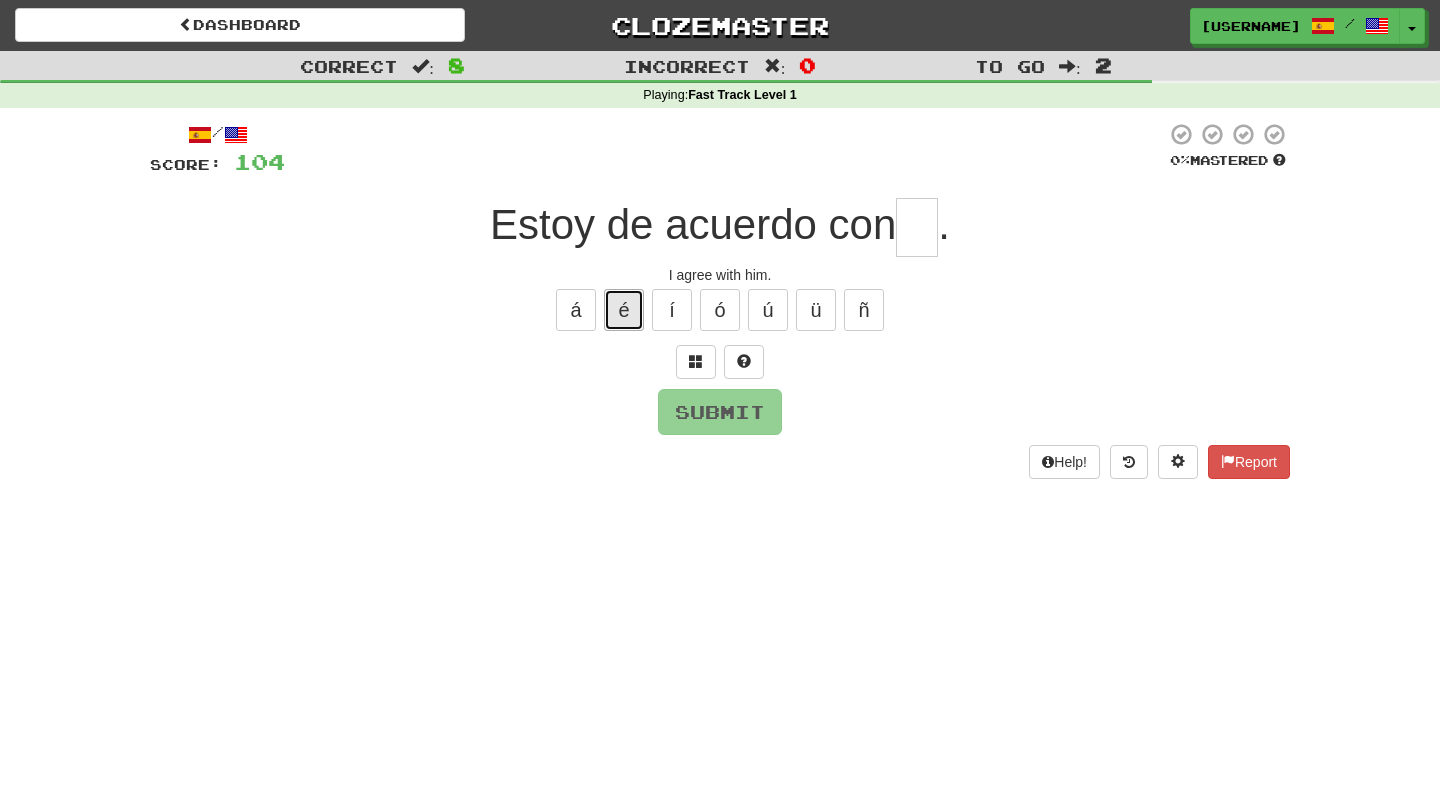 click on "é" at bounding box center [624, 310] 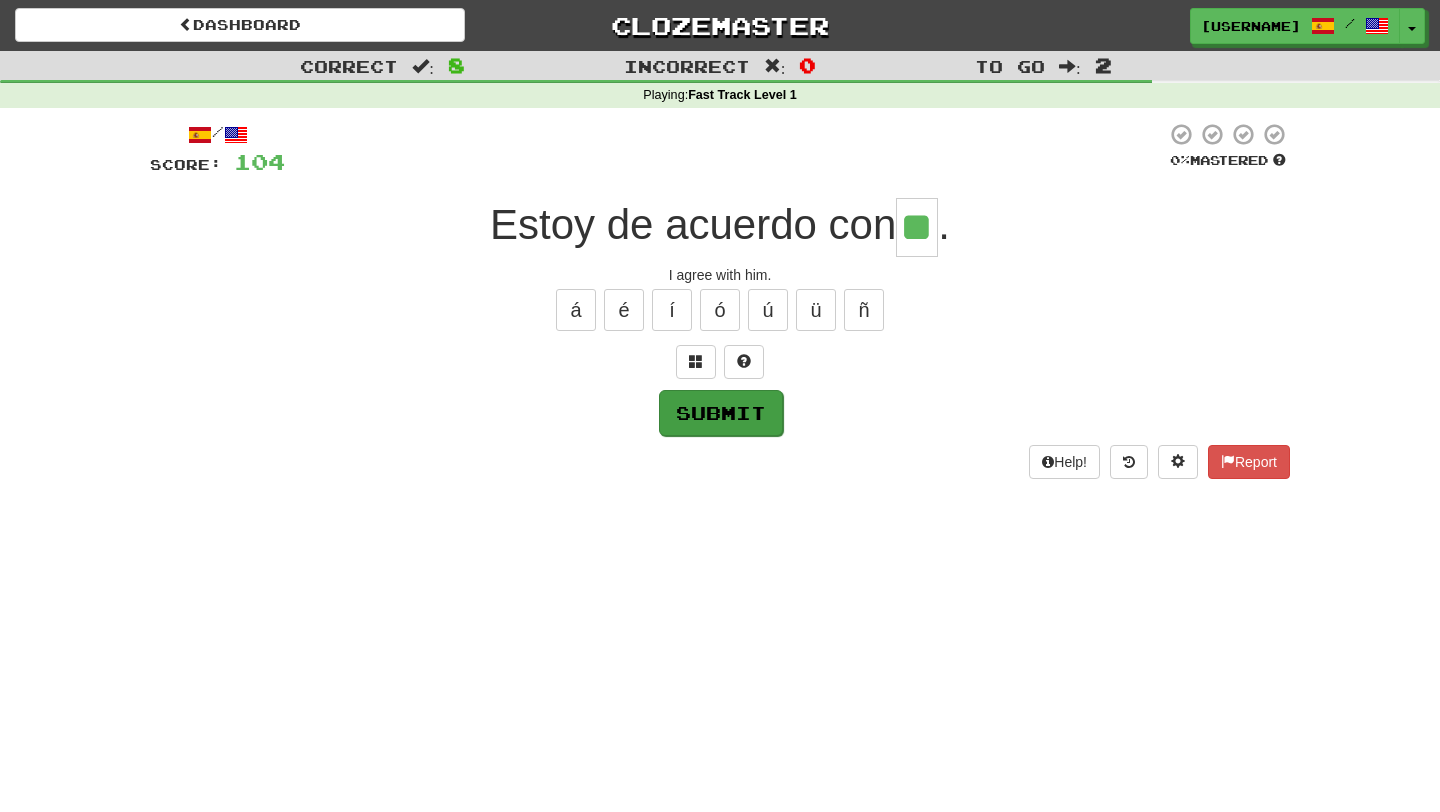 type on "**" 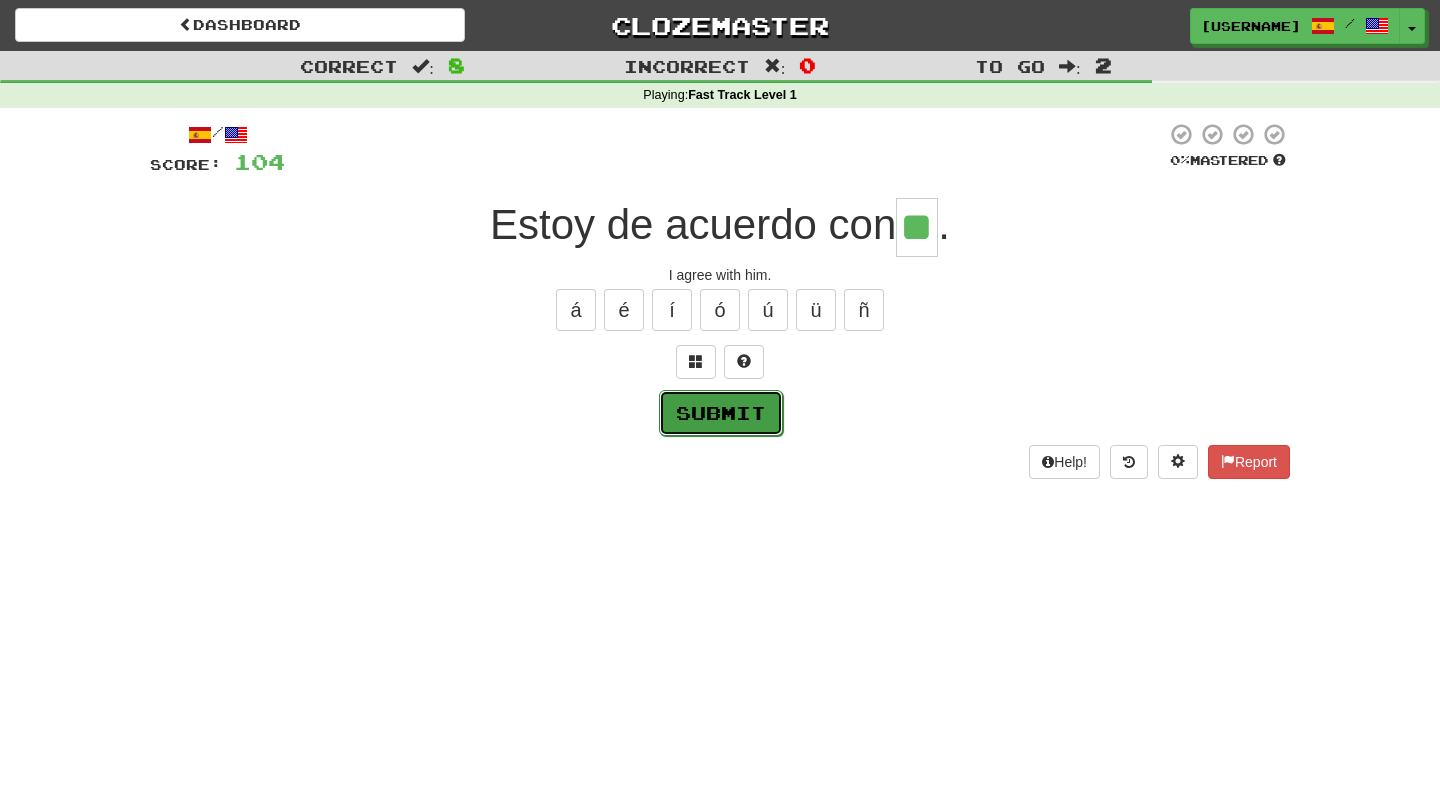 click on "Submit" at bounding box center [721, 413] 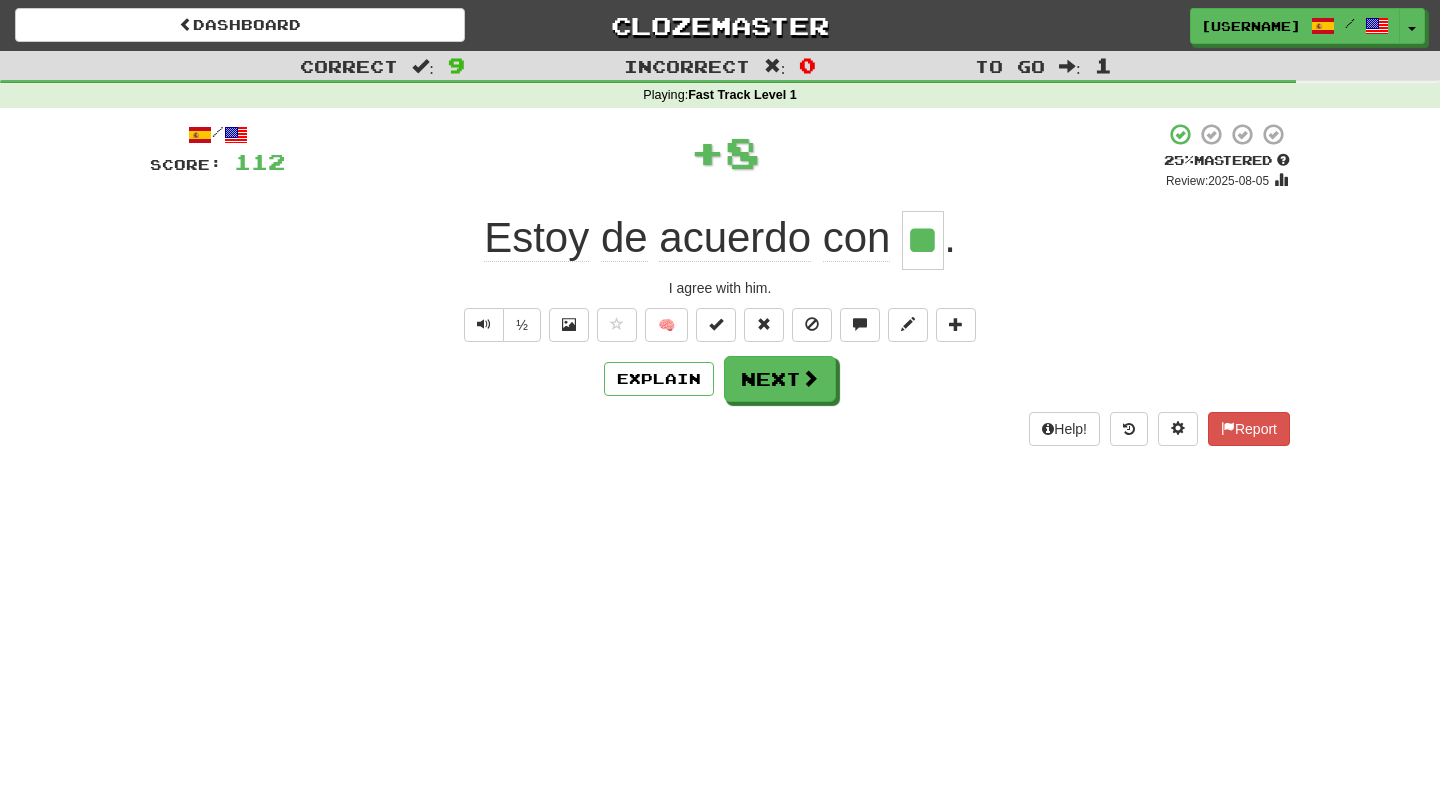 click on "acuerdo" 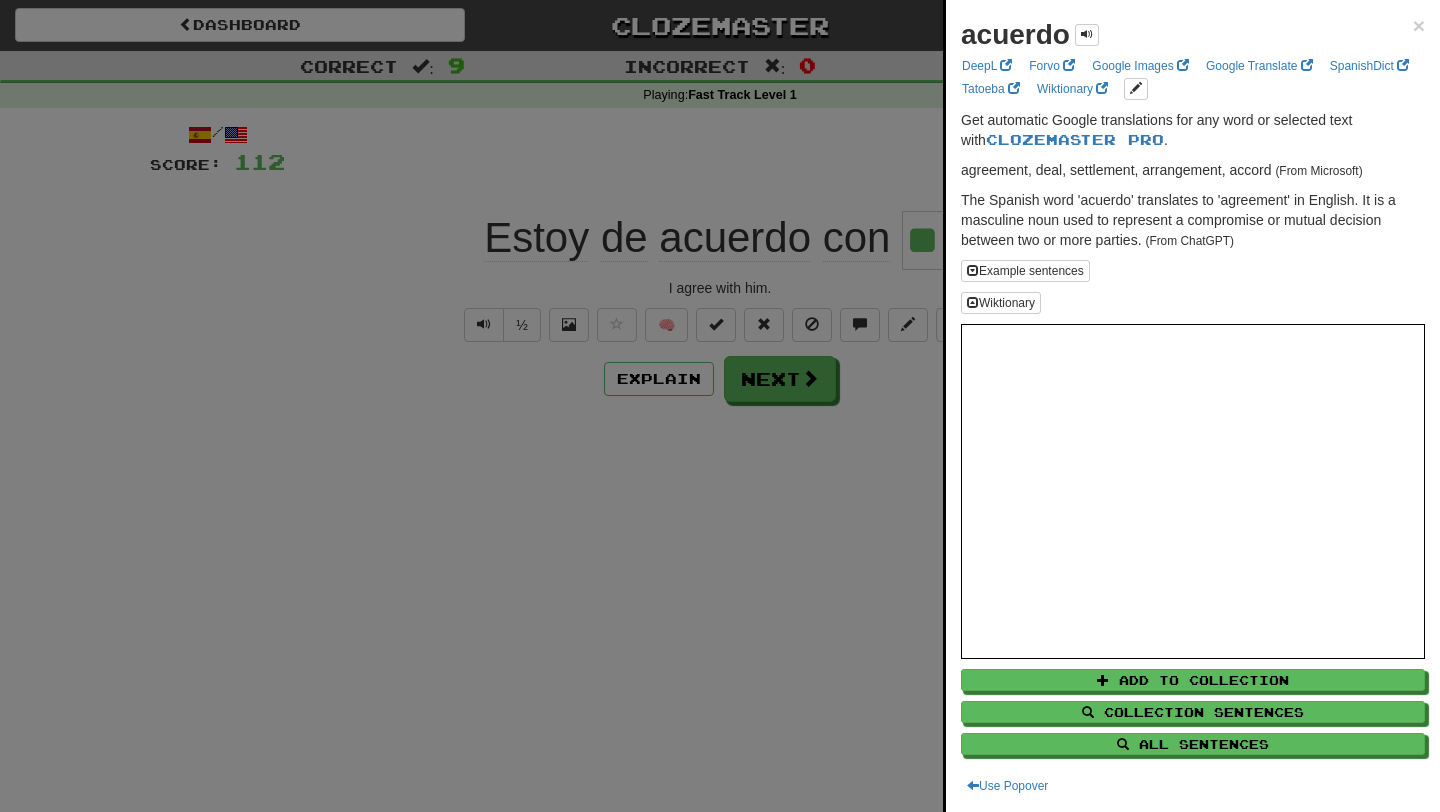 click at bounding box center [720, 406] 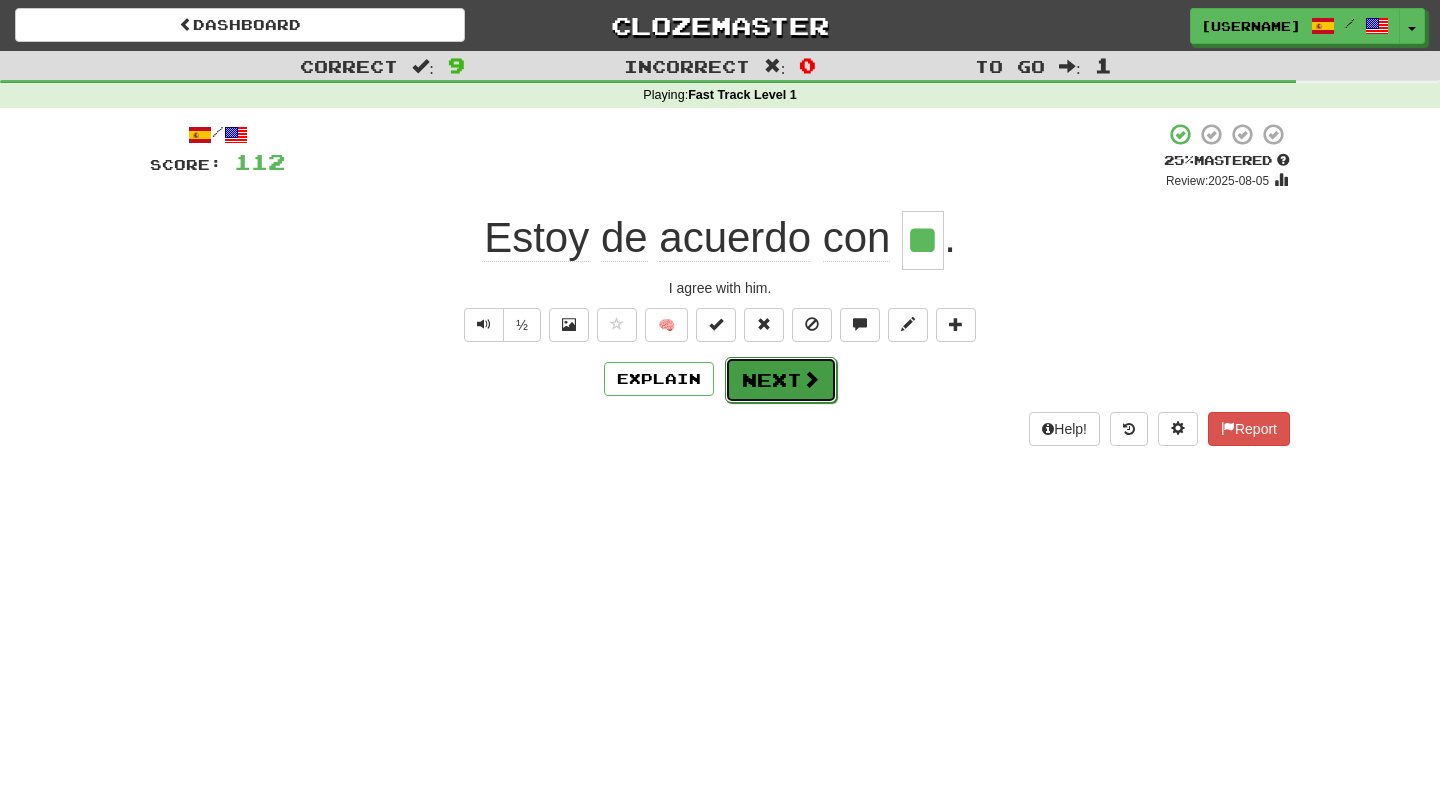 click on "Next" at bounding box center (781, 380) 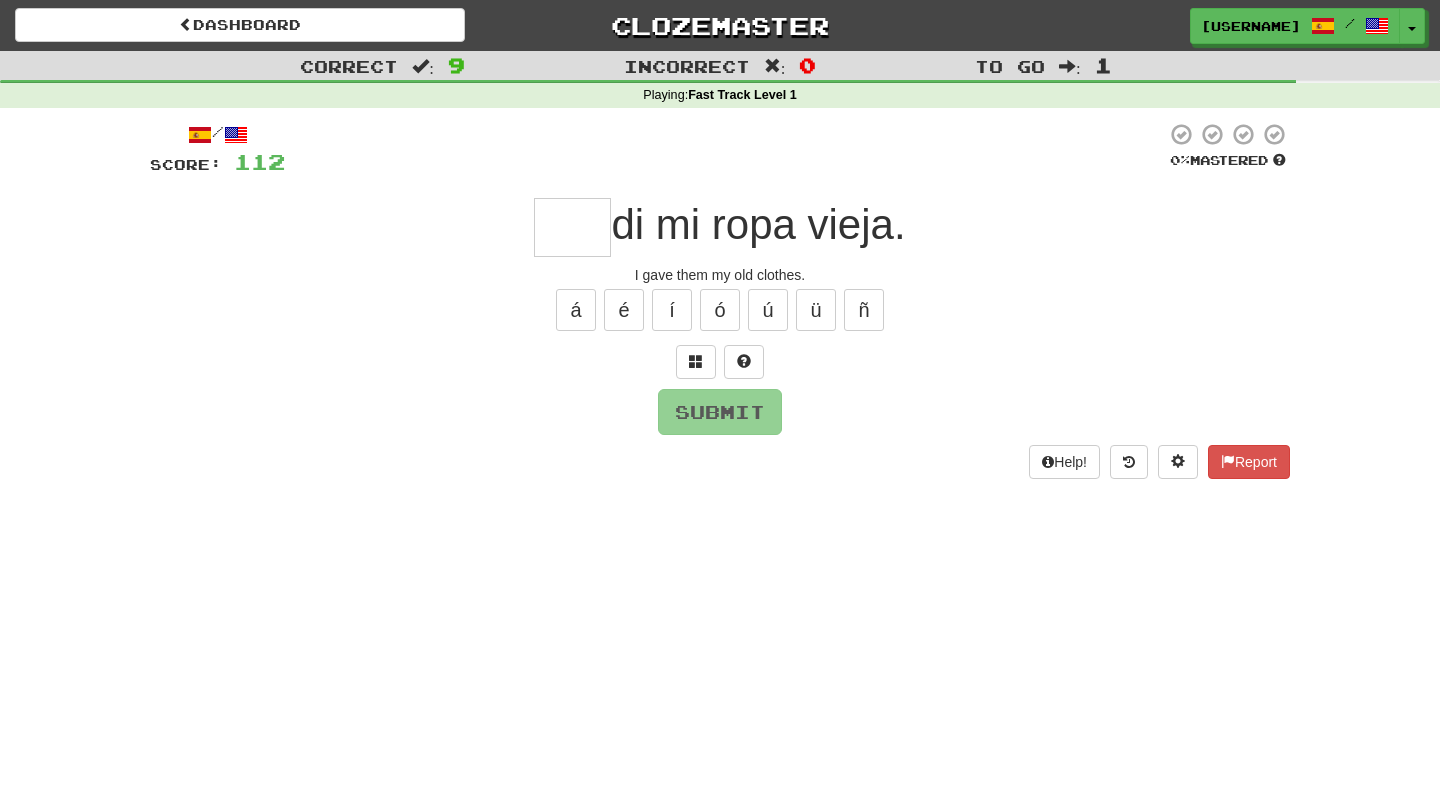 click at bounding box center (572, 227) 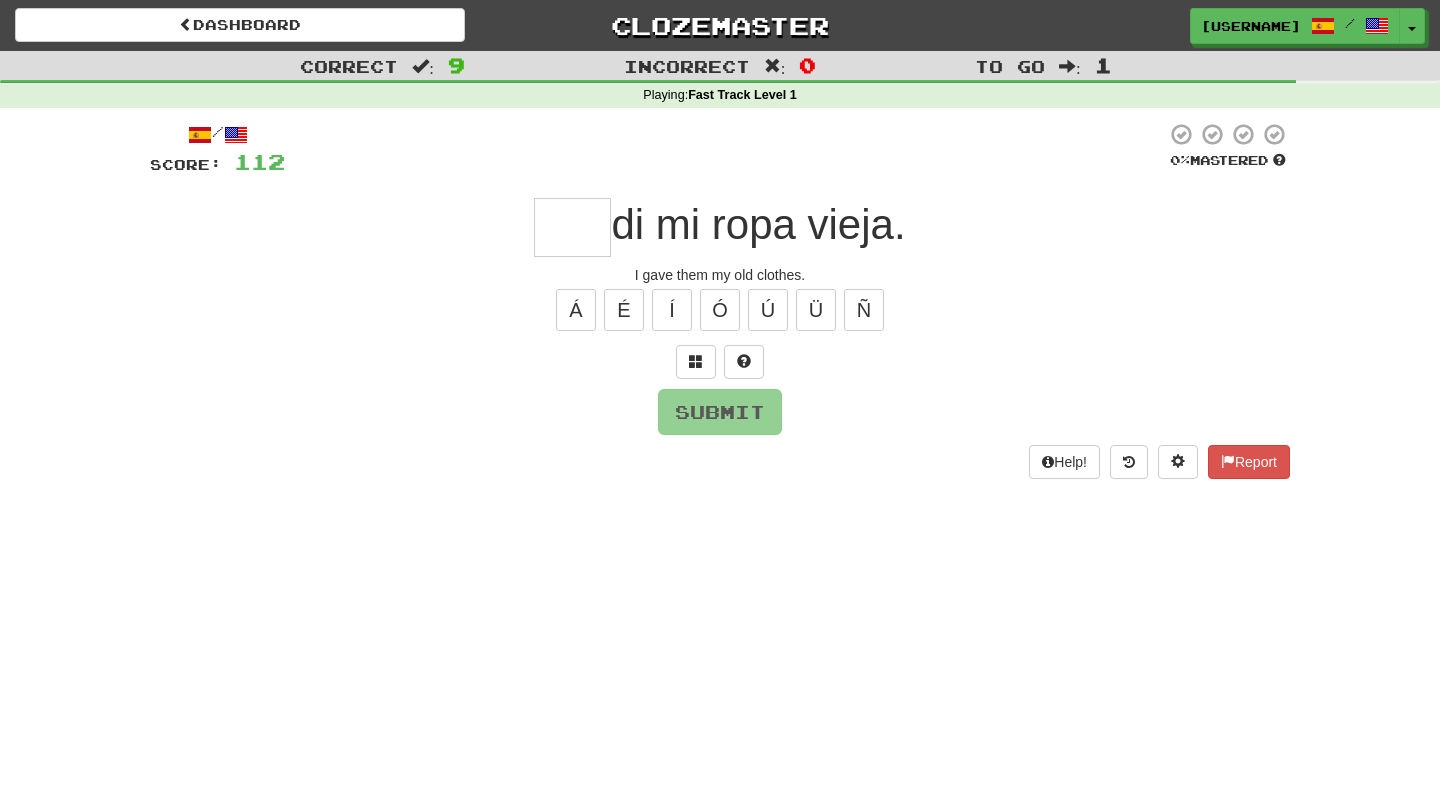type on "*" 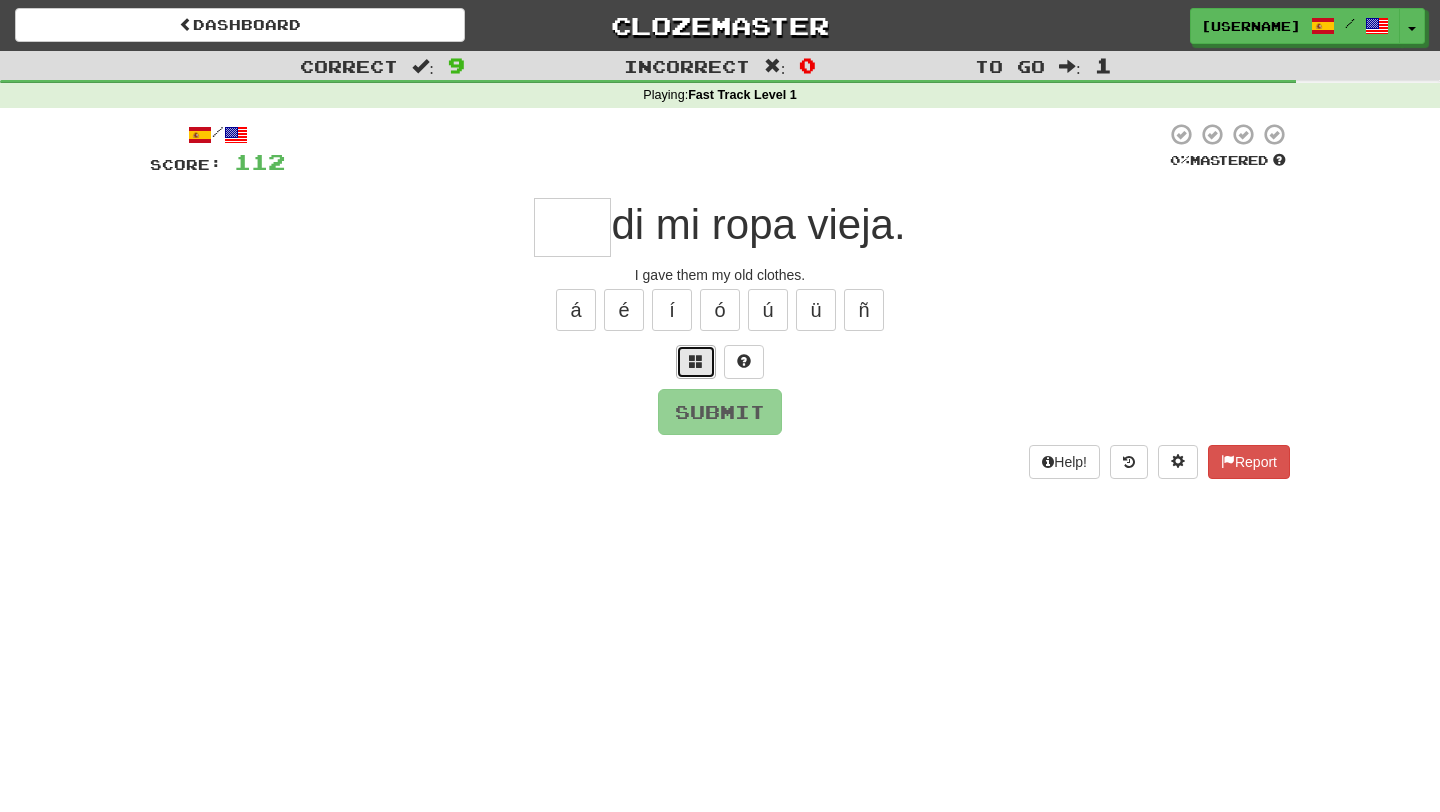click at bounding box center (696, 361) 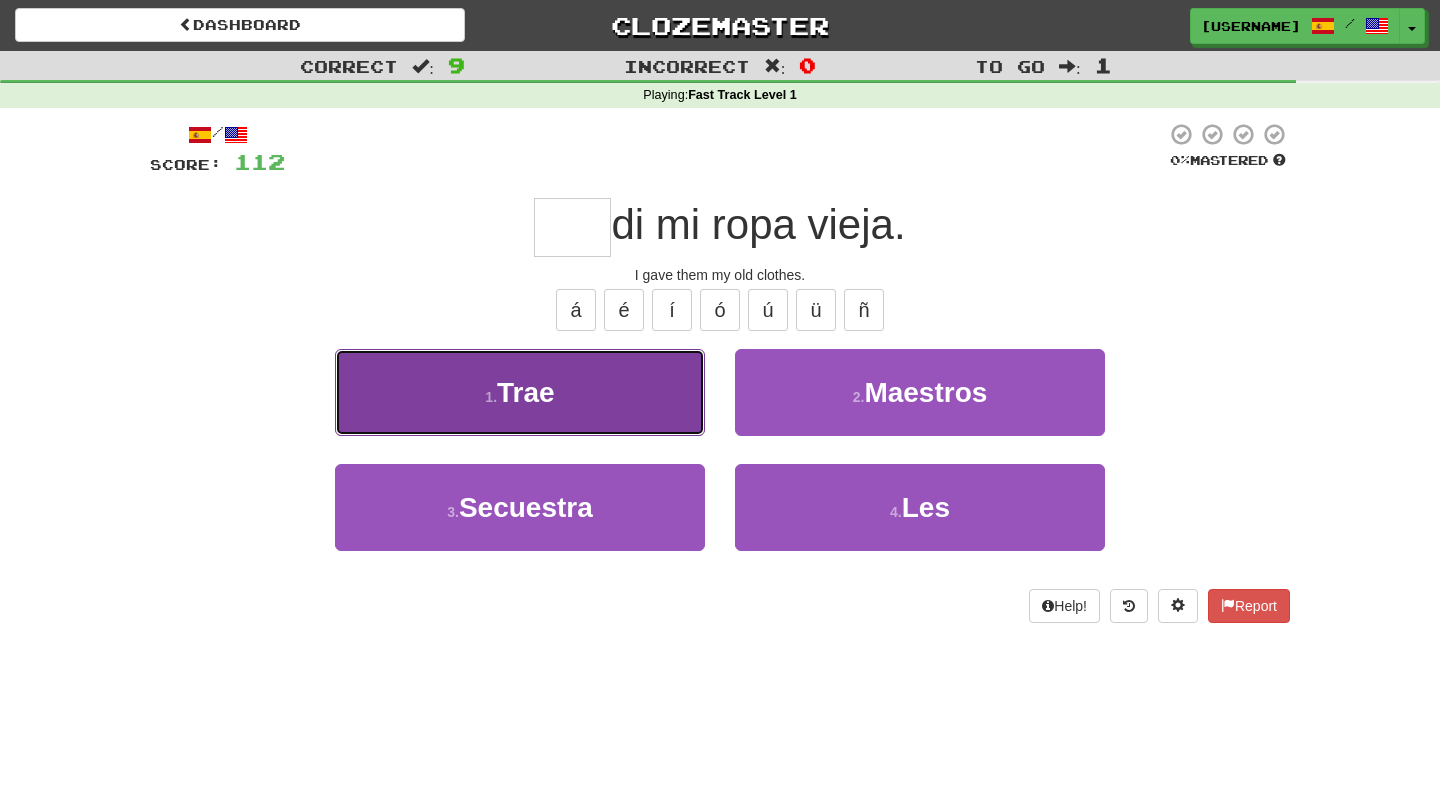 click on "1 .  Trae" at bounding box center [520, 392] 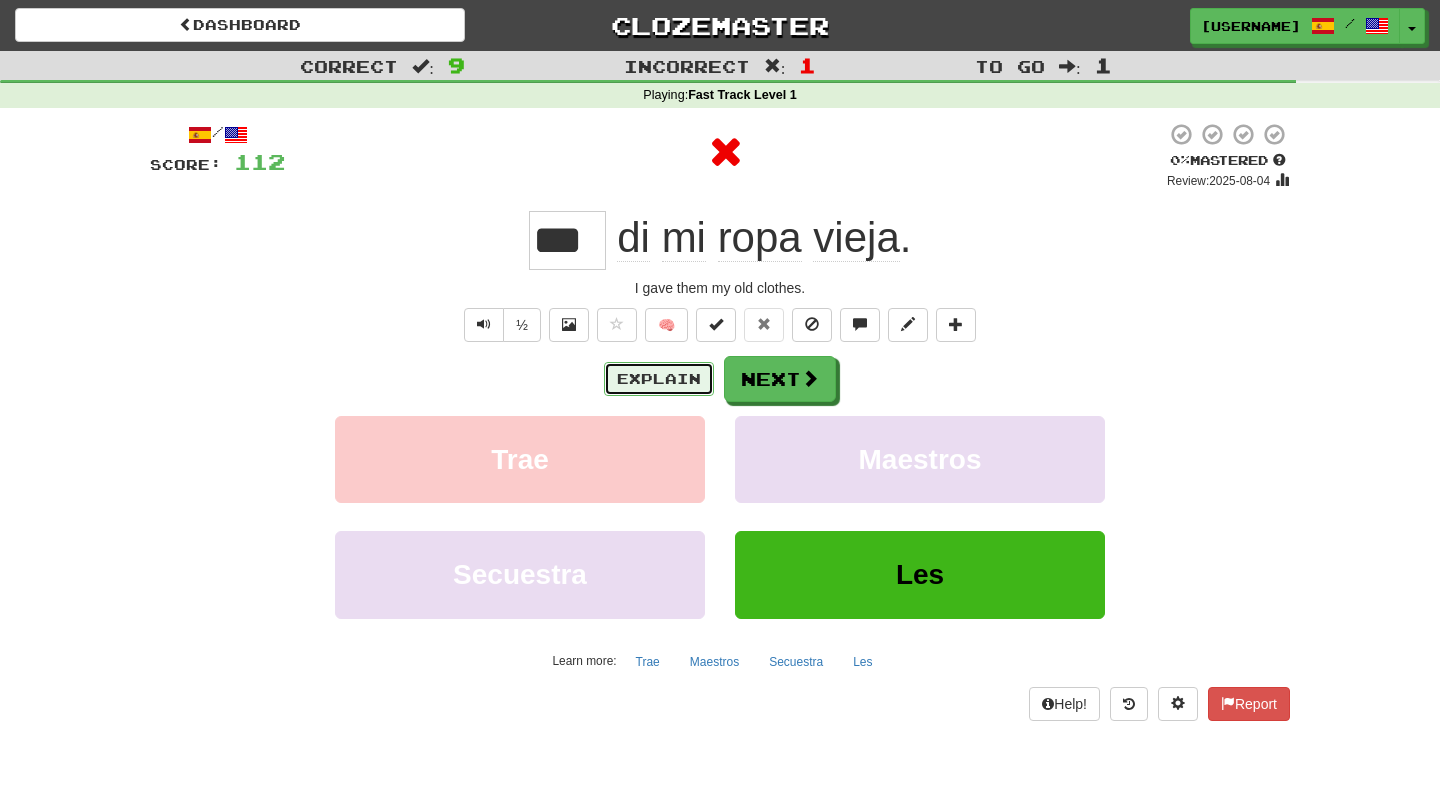 click on "Explain" at bounding box center [659, 379] 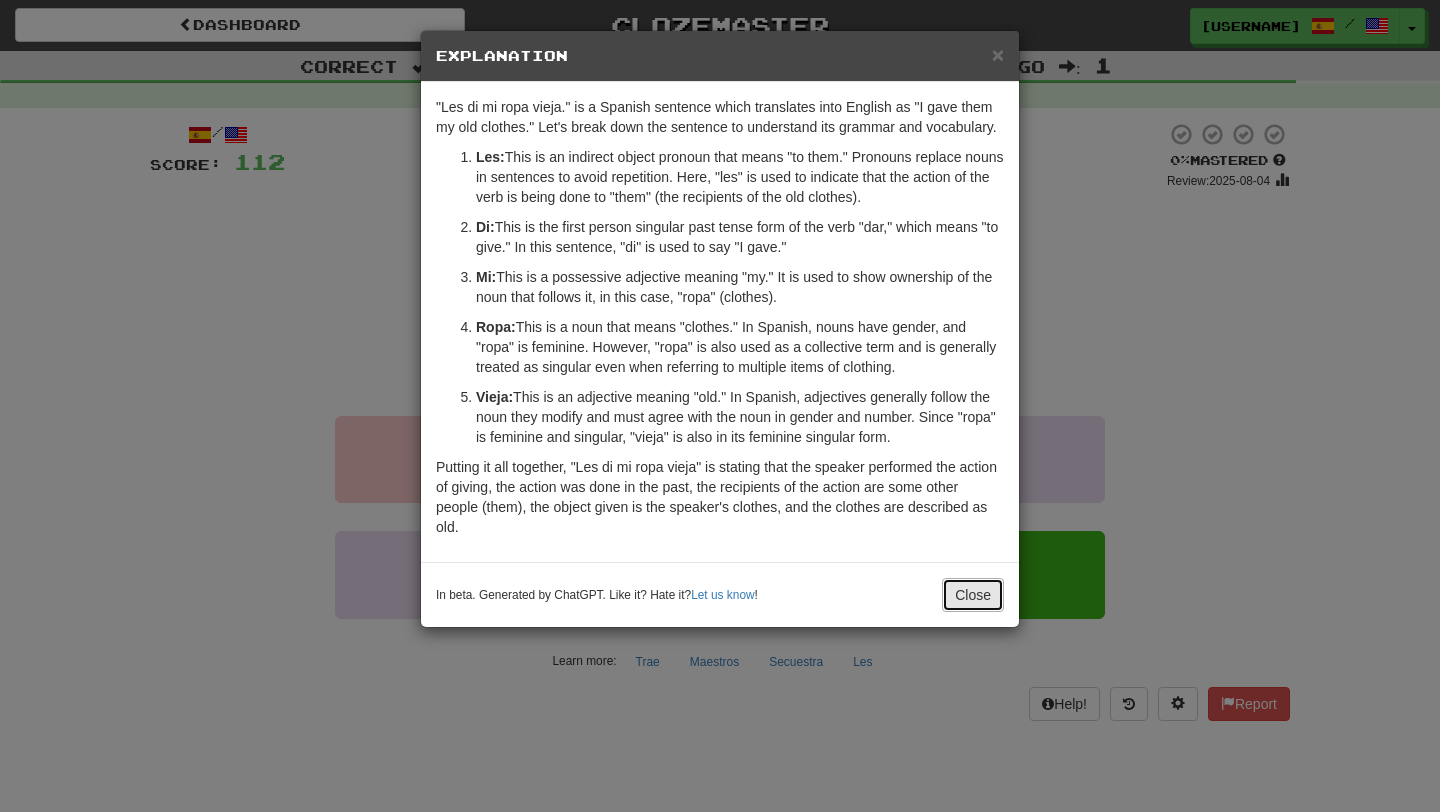 click on "Close" at bounding box center [973, 595] 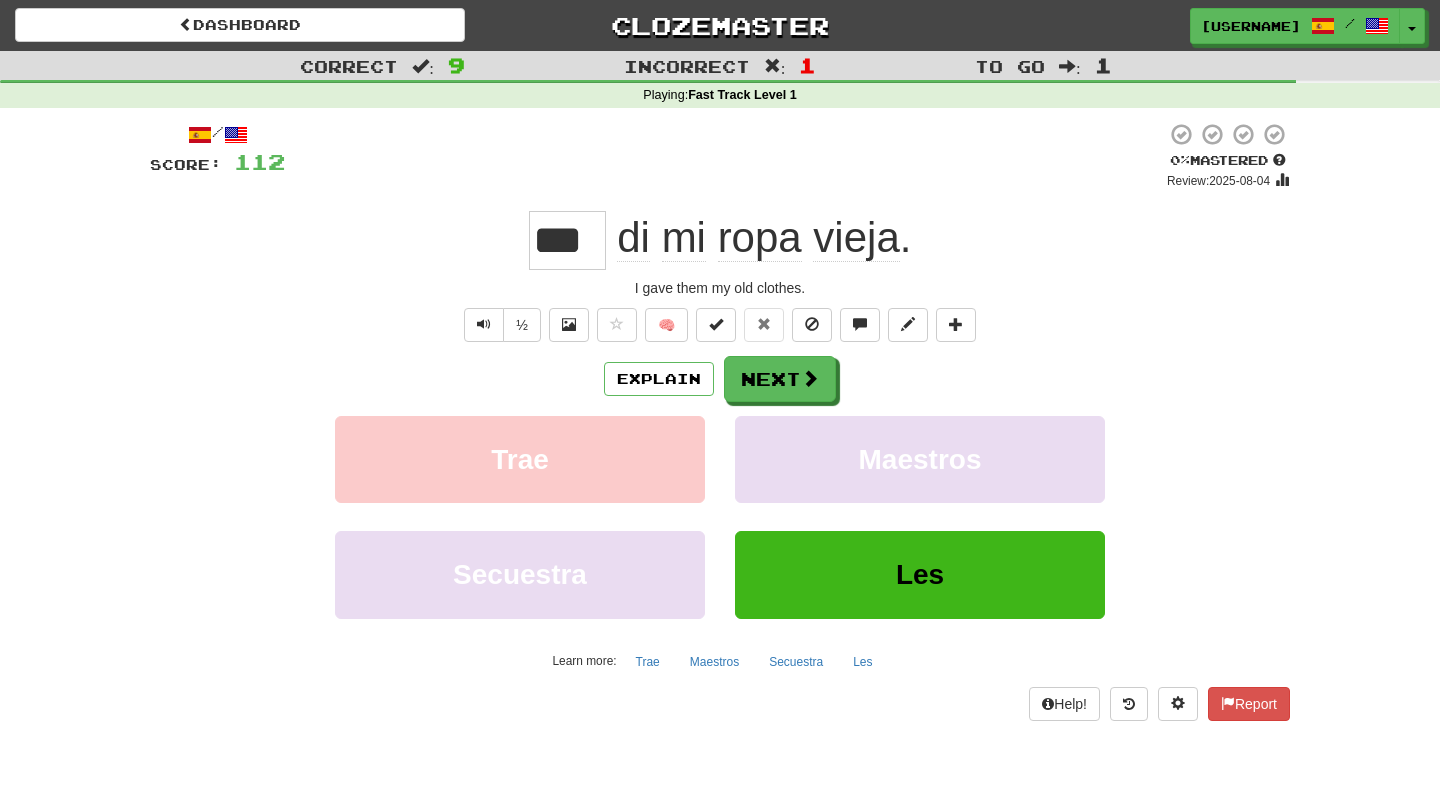 click on "di" at bounding box center (633, 238) 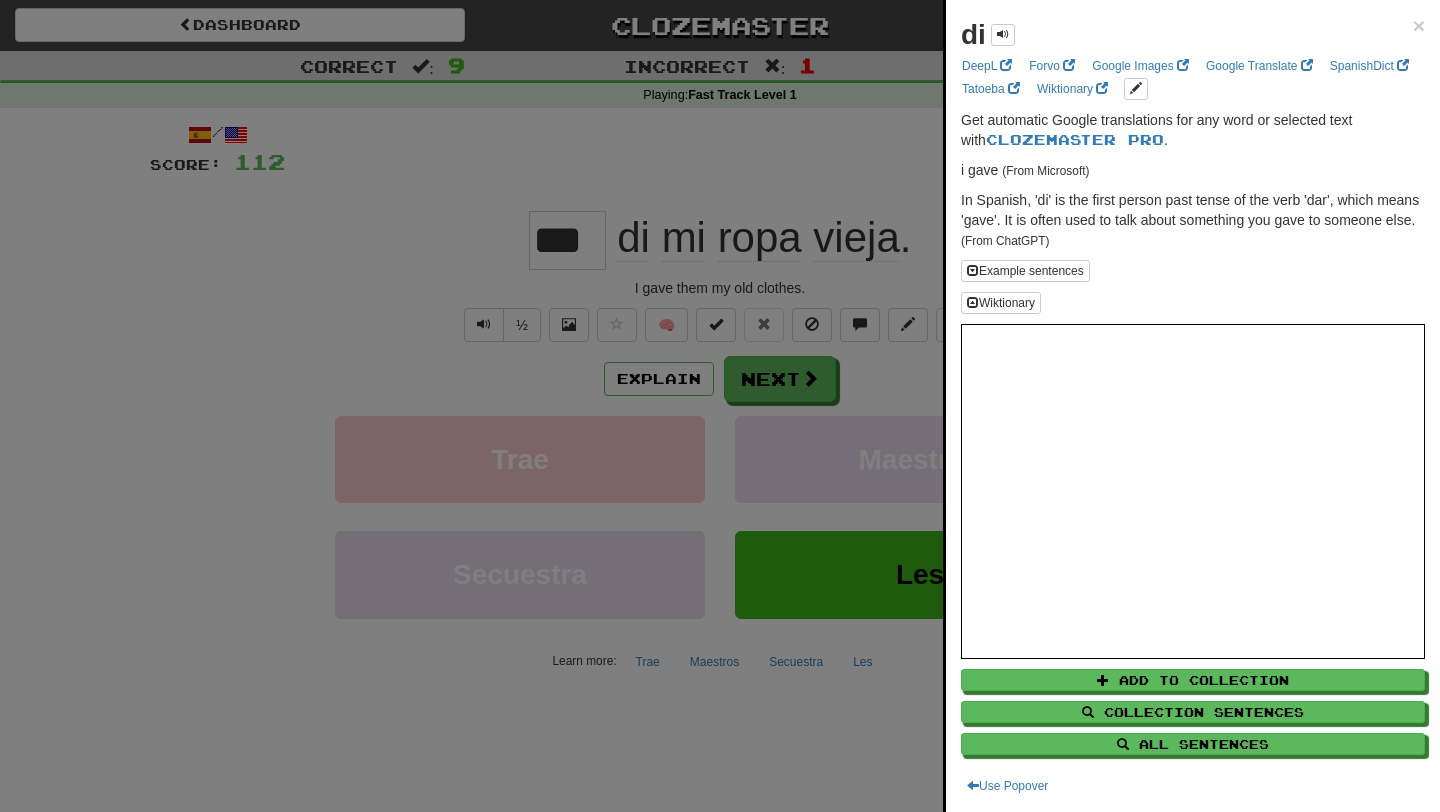 click at bounding box center [720, 406] 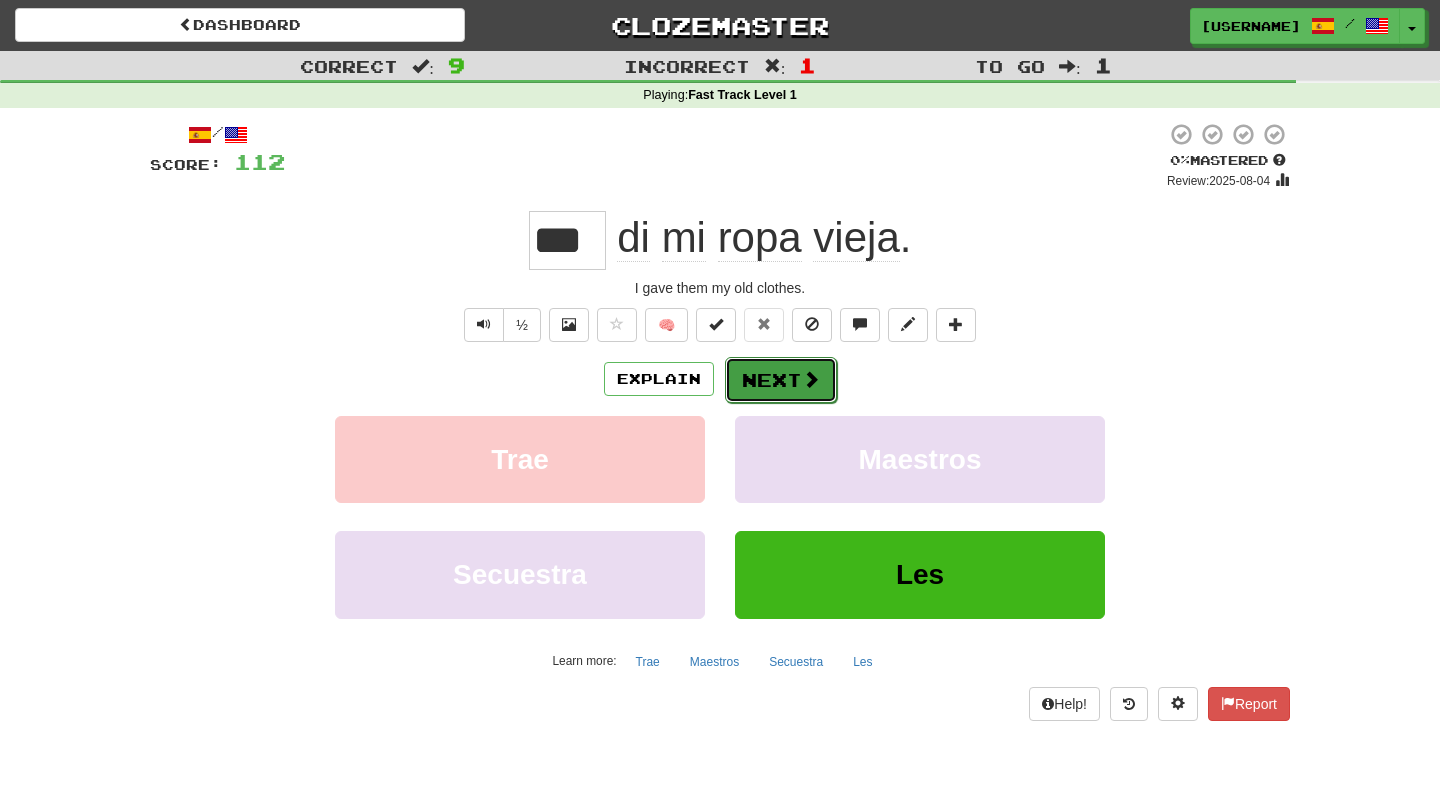click on "Next" at bounding box center [781, 380] 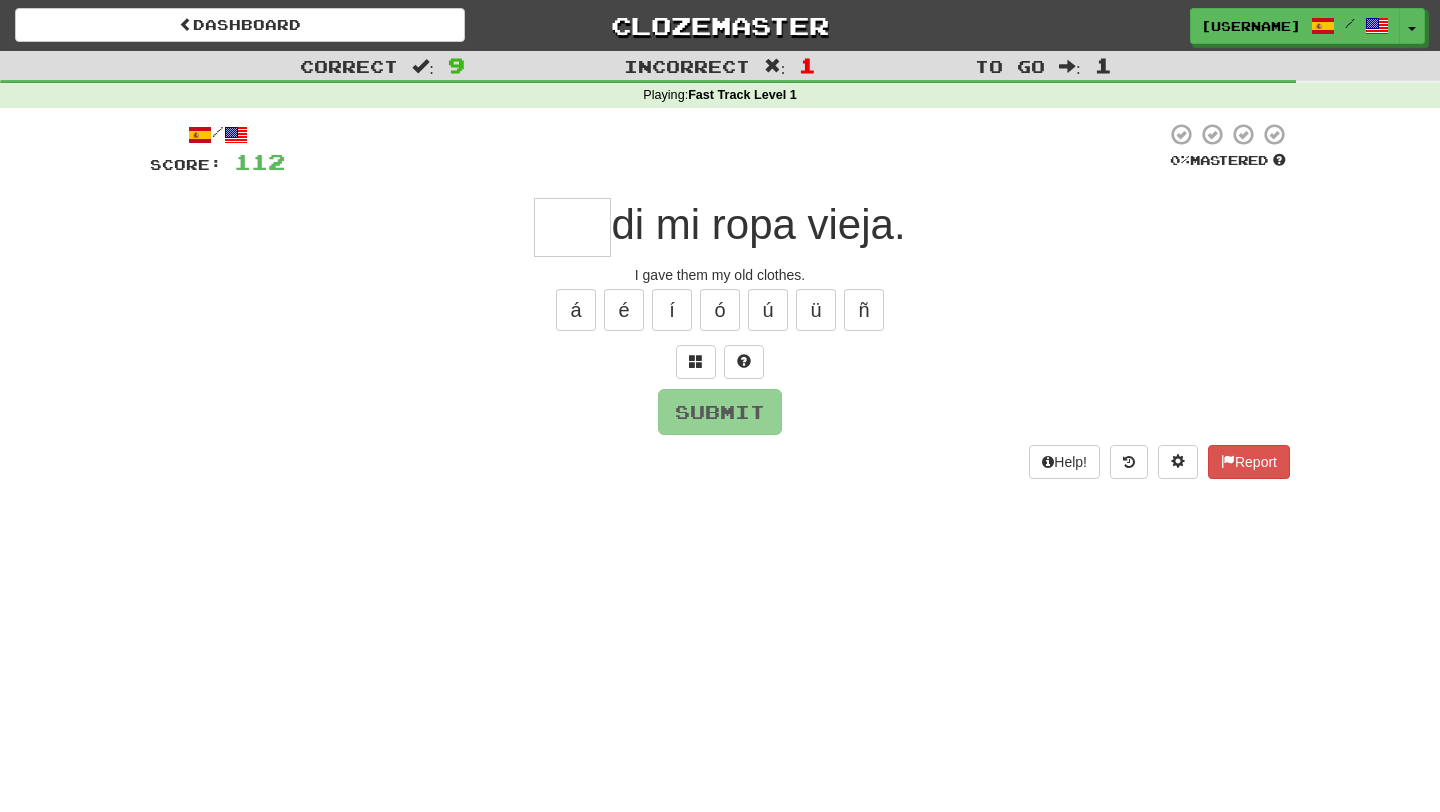 click at bounding box center [572, 227] 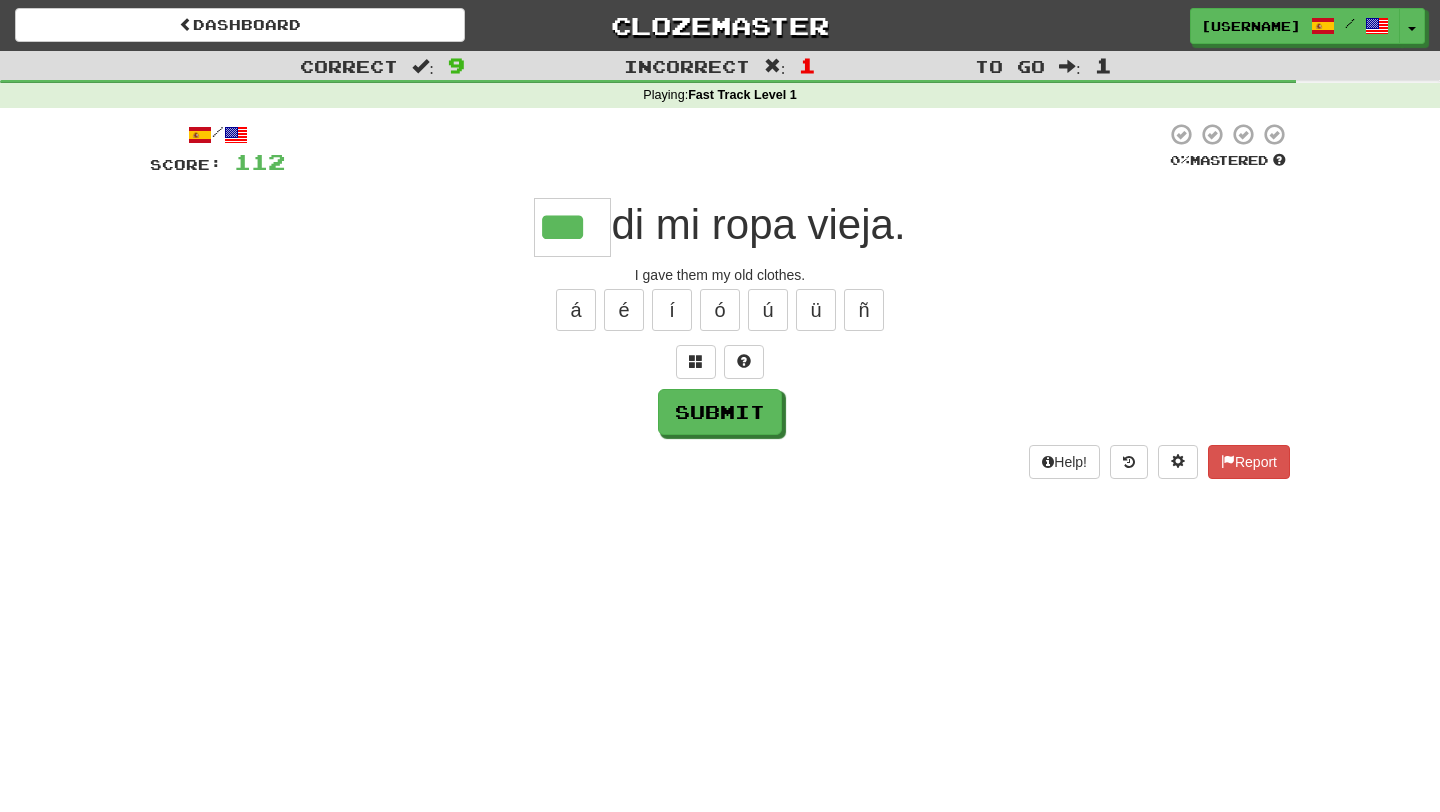 type on "***" 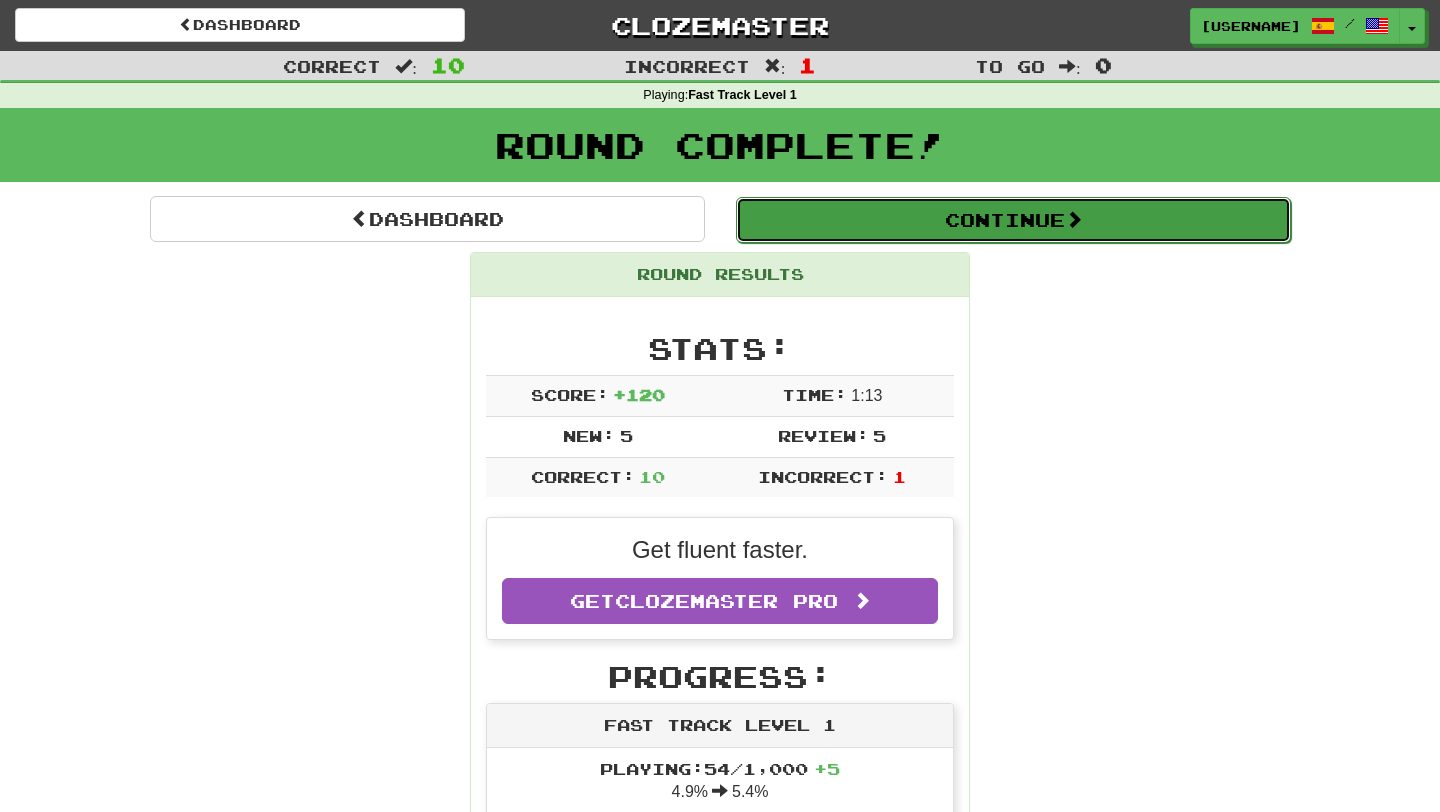 click on "Continue" at bounding box center [1013, 220] 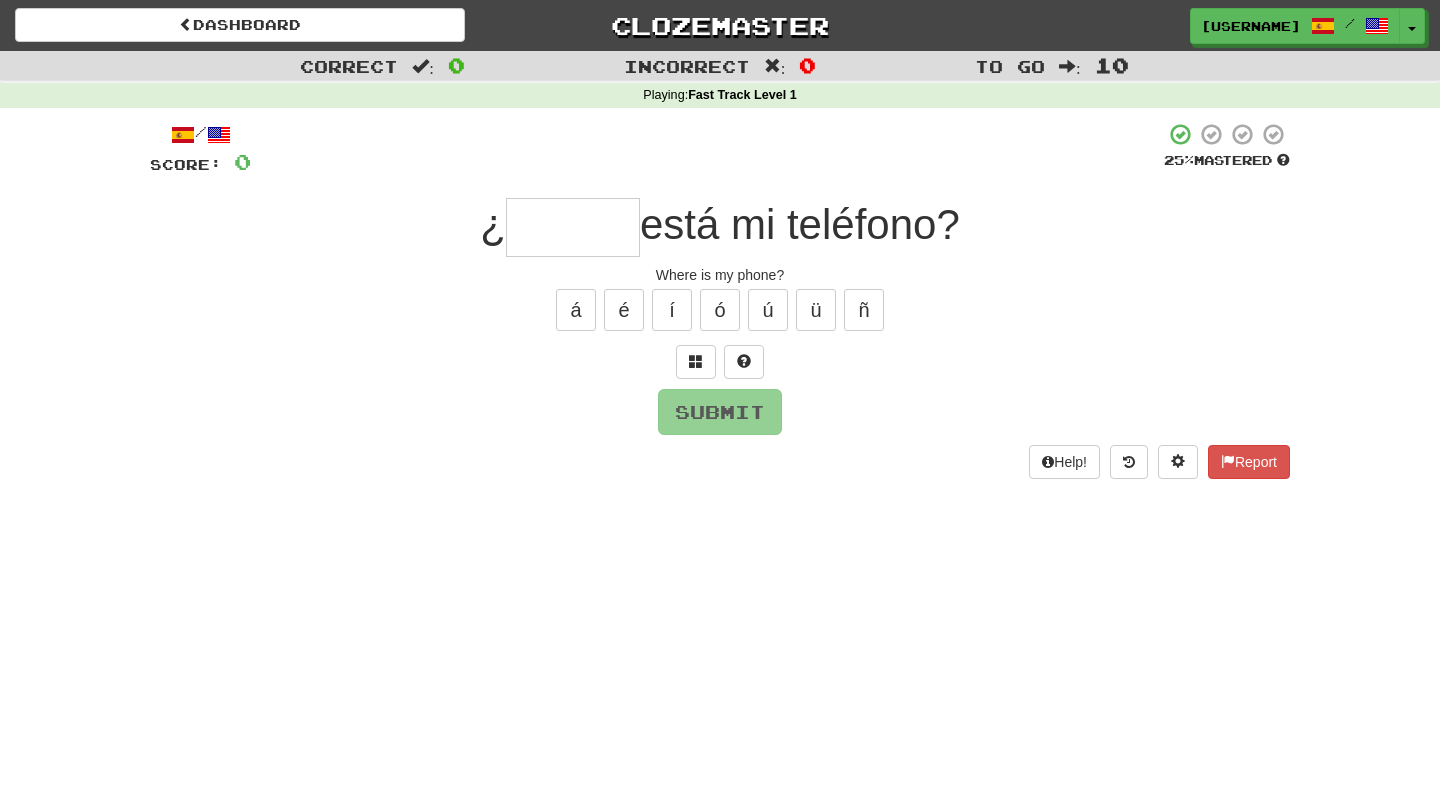 click at bounding box center (573, 227) 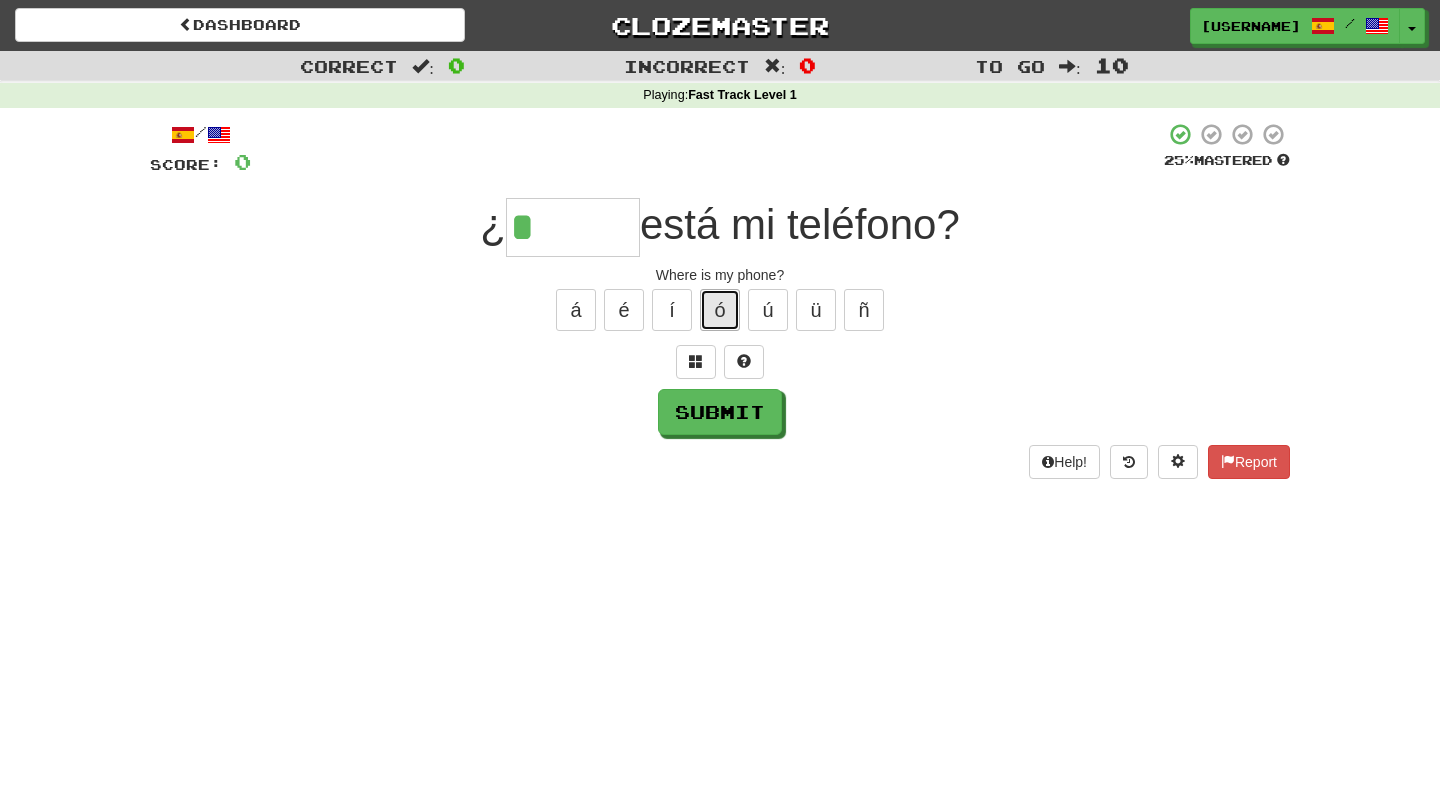 click on "ó" at bounding box center (720, 310) 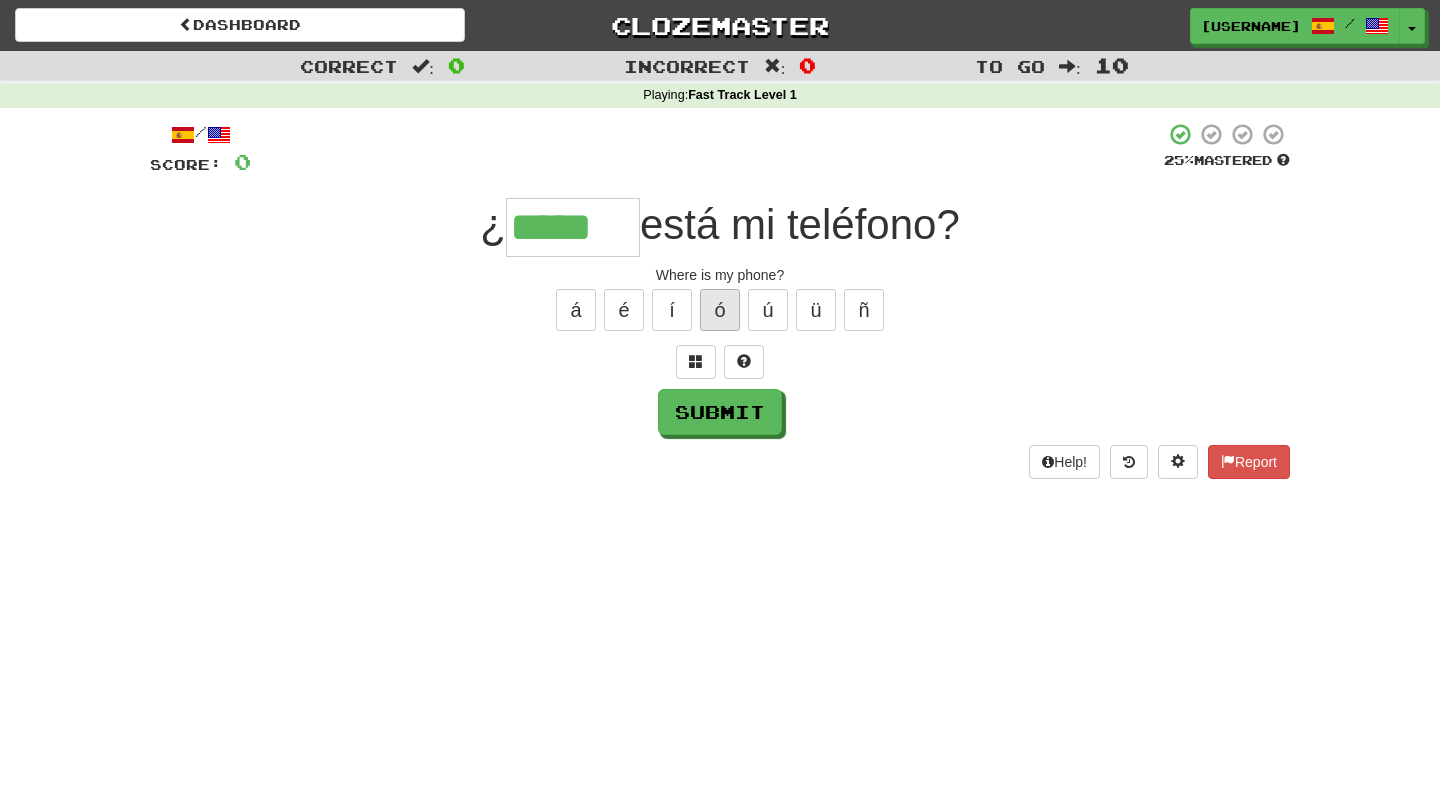 type on "*****" 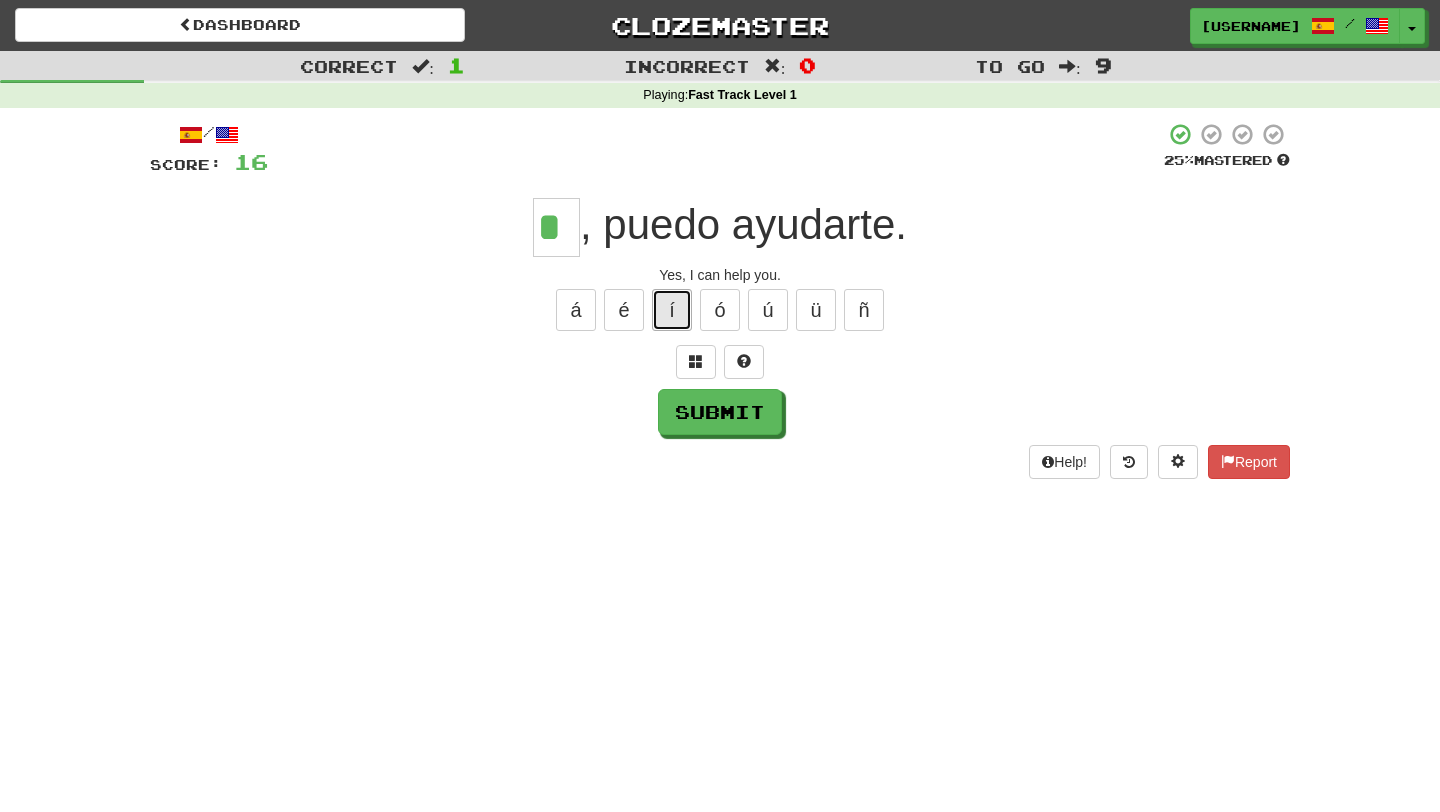 click on "í" at bounding box center [672, 310] 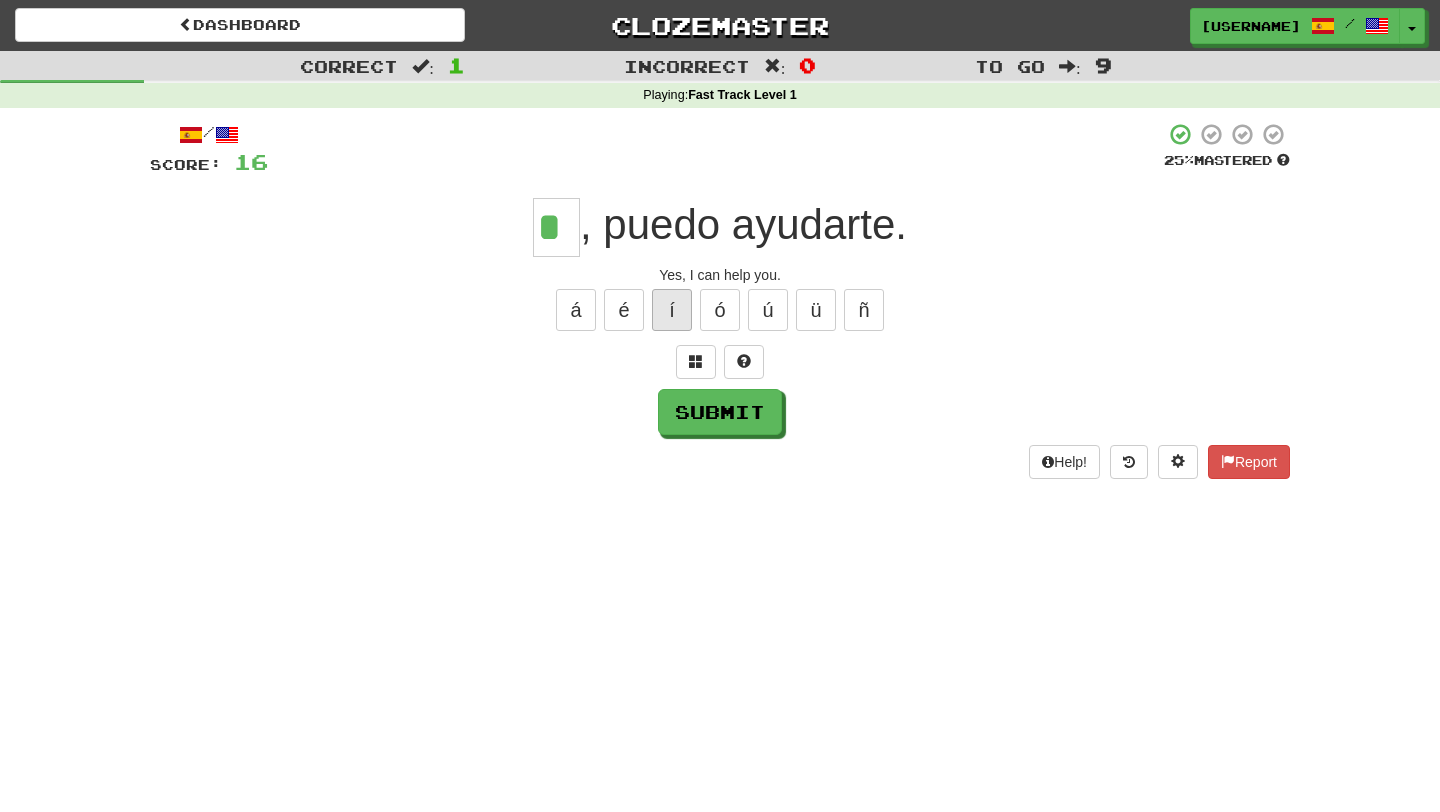 type on "**" 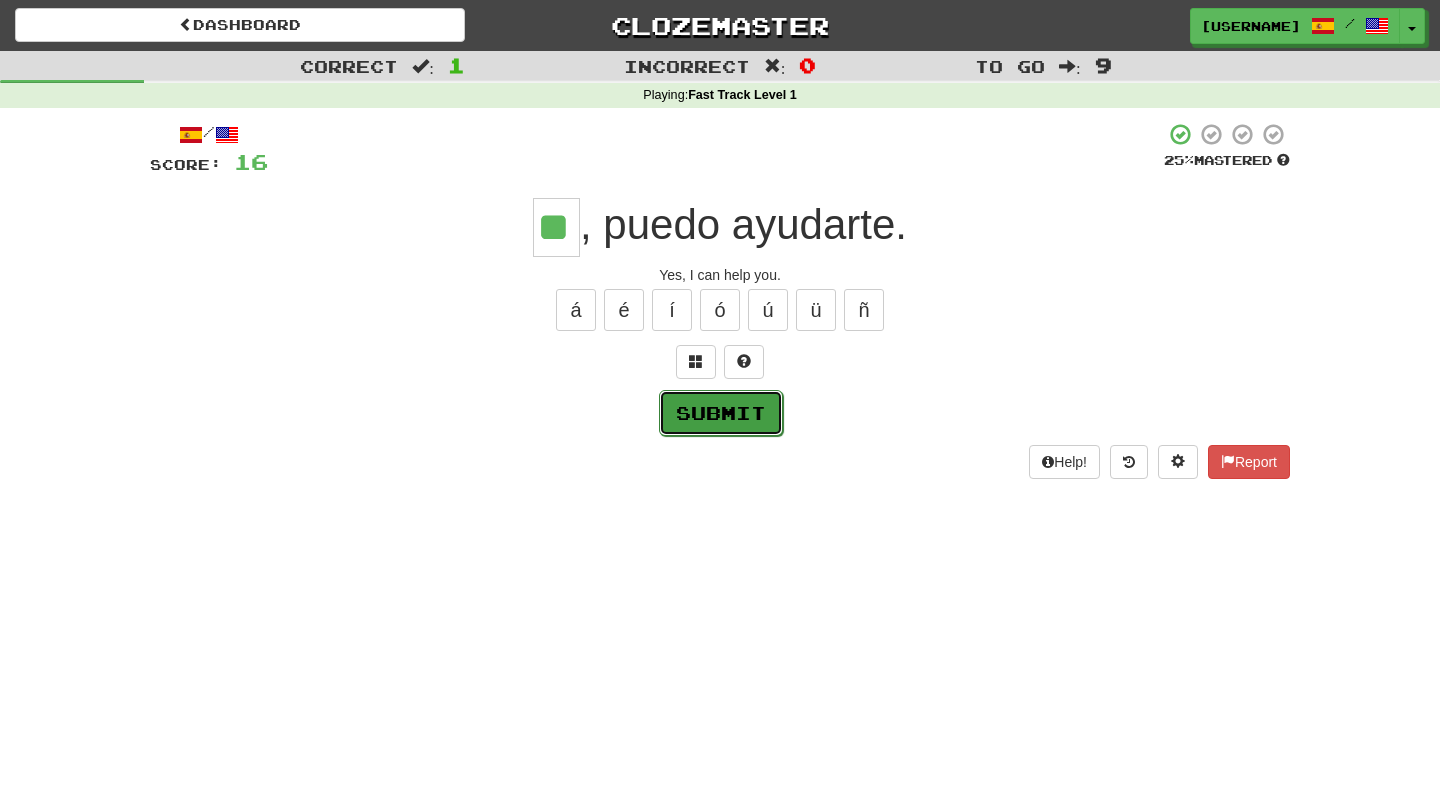 click on "Submit" at bounding box center [721, 413] 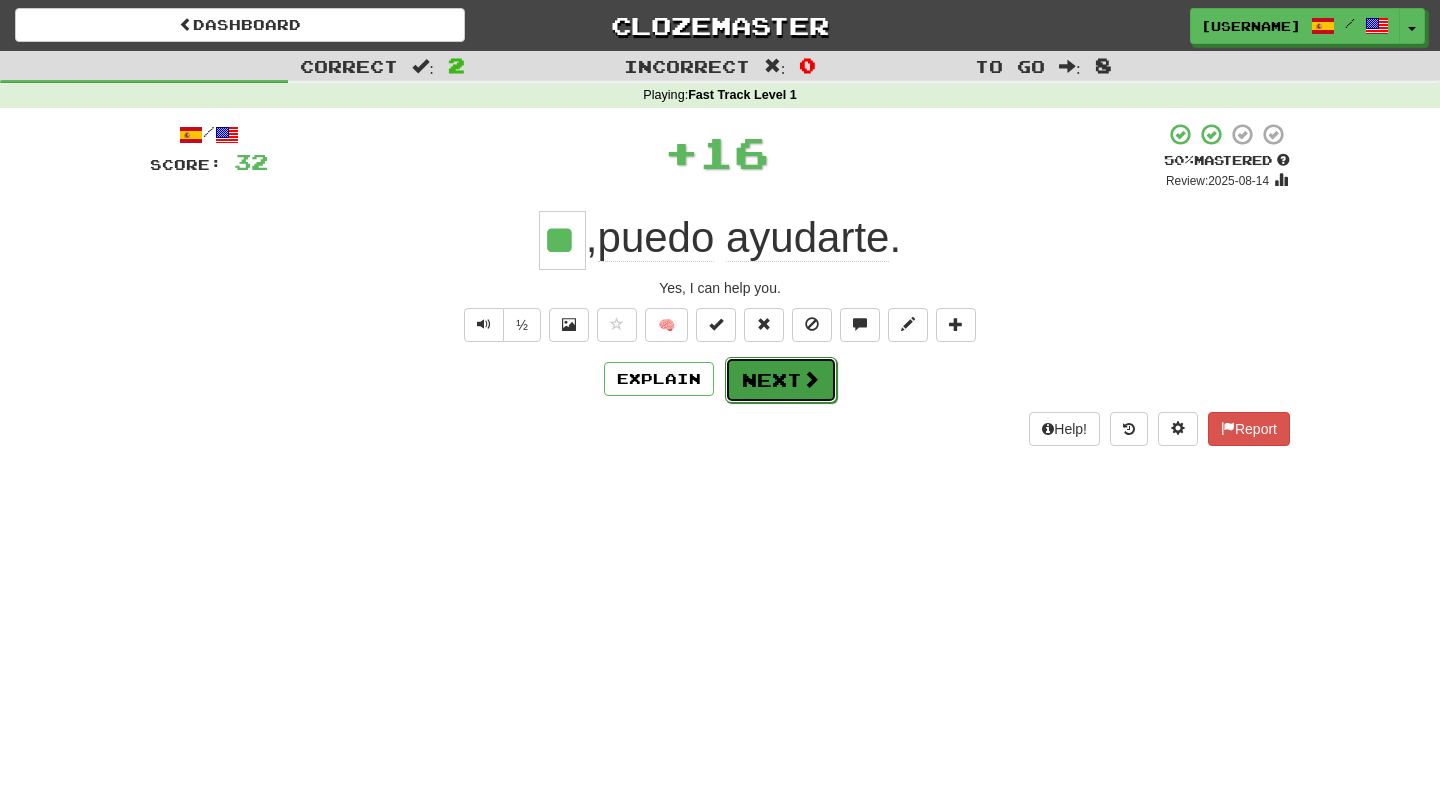 click on "Next" at bounding box center (781, 380) 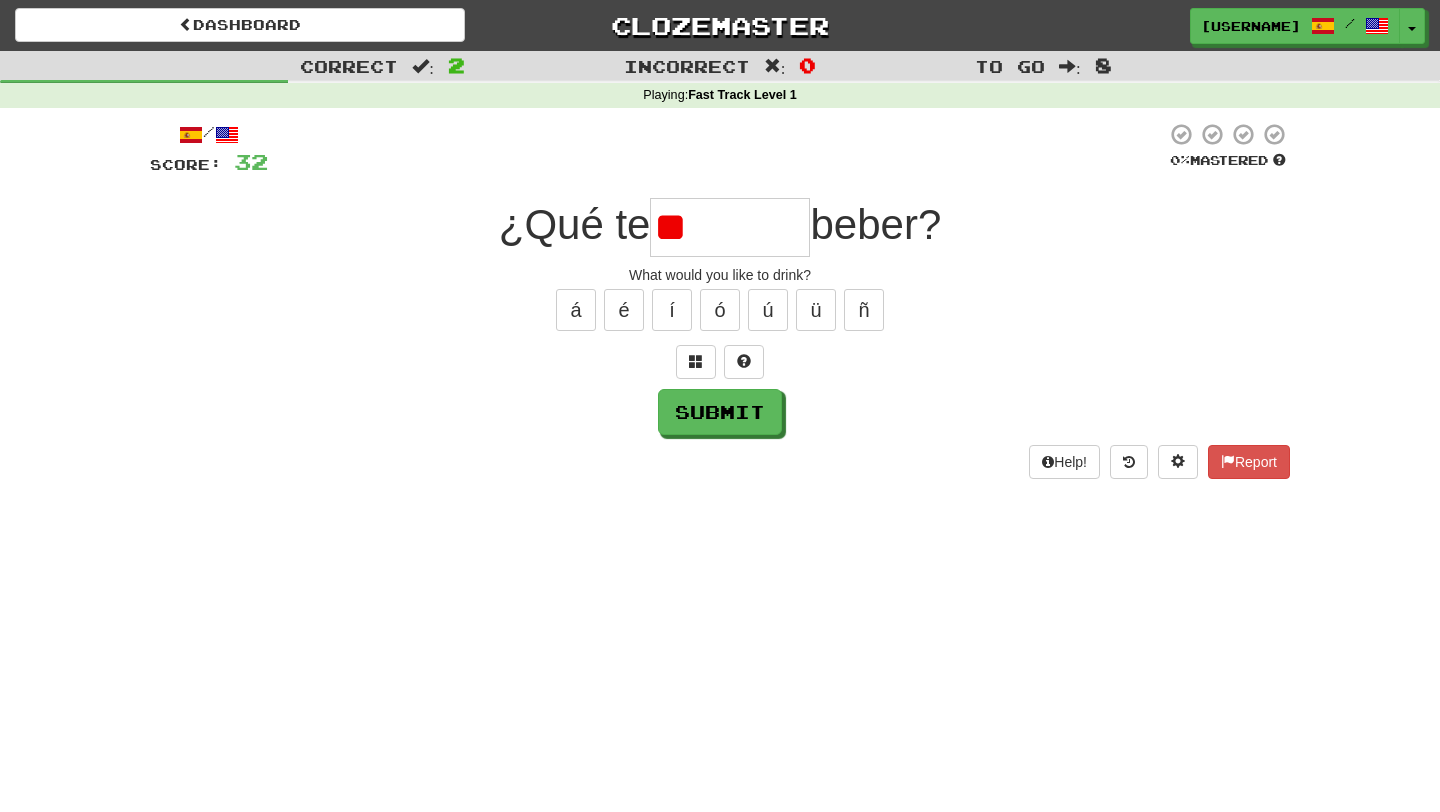 type on "*" 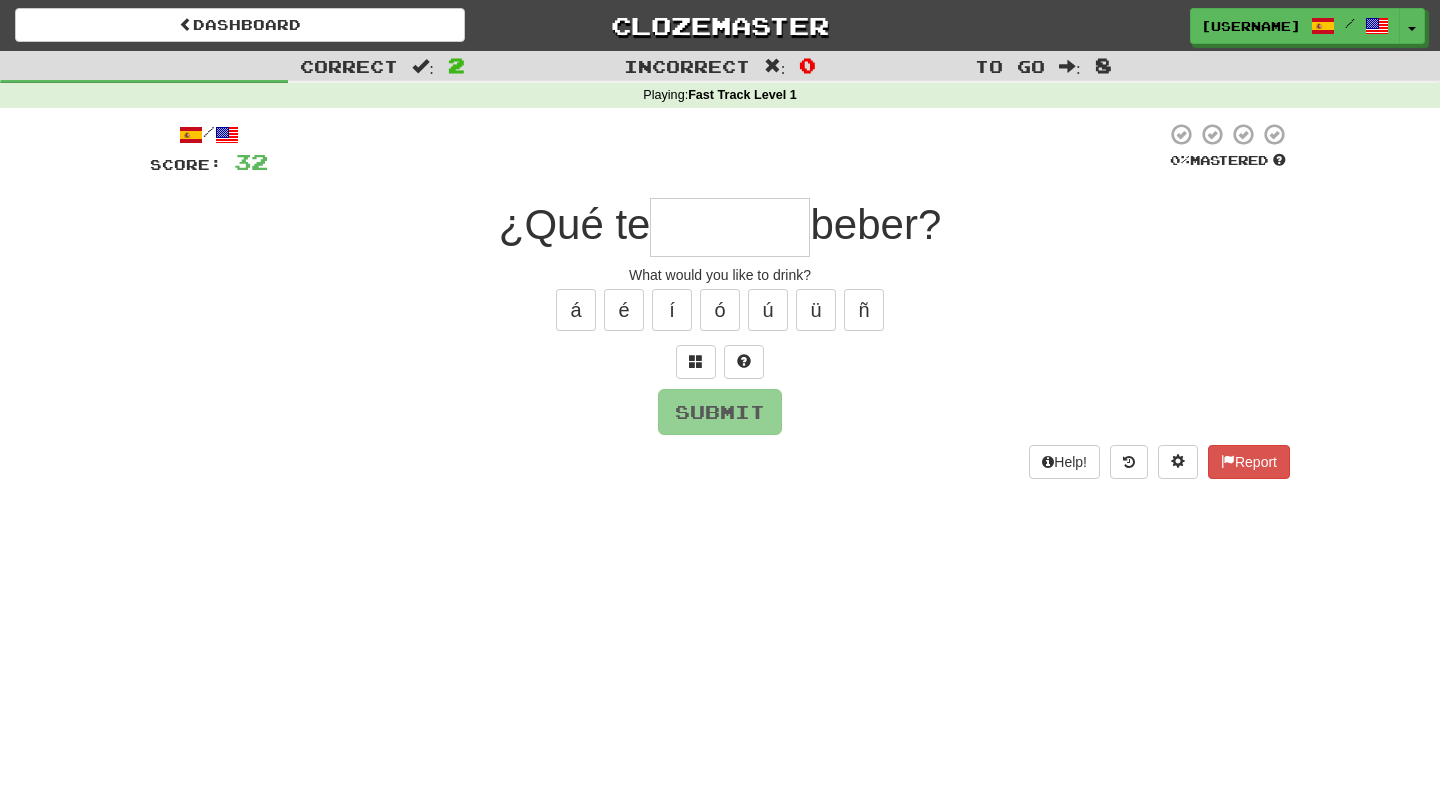 type on "*" 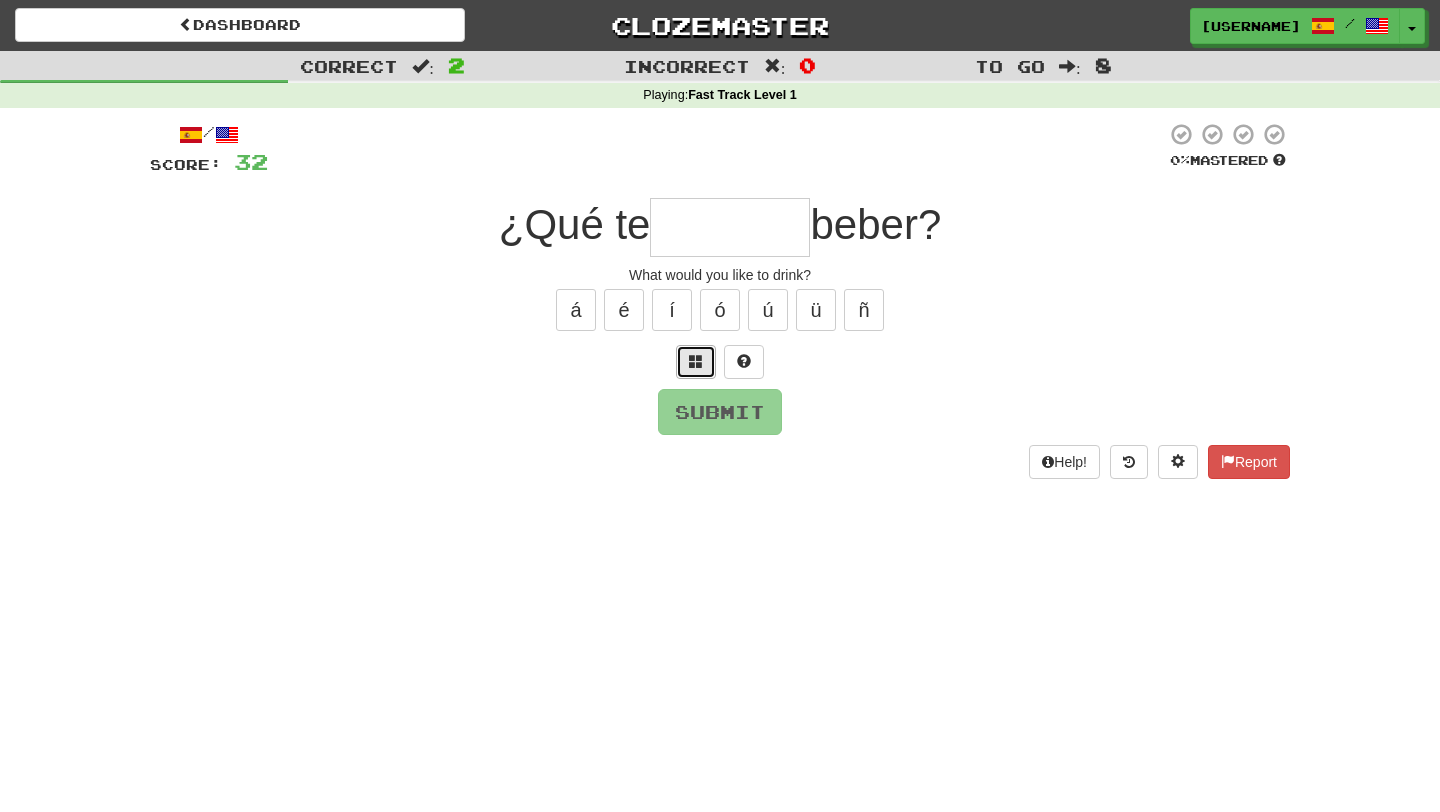 click at bounding box center [696, 362] 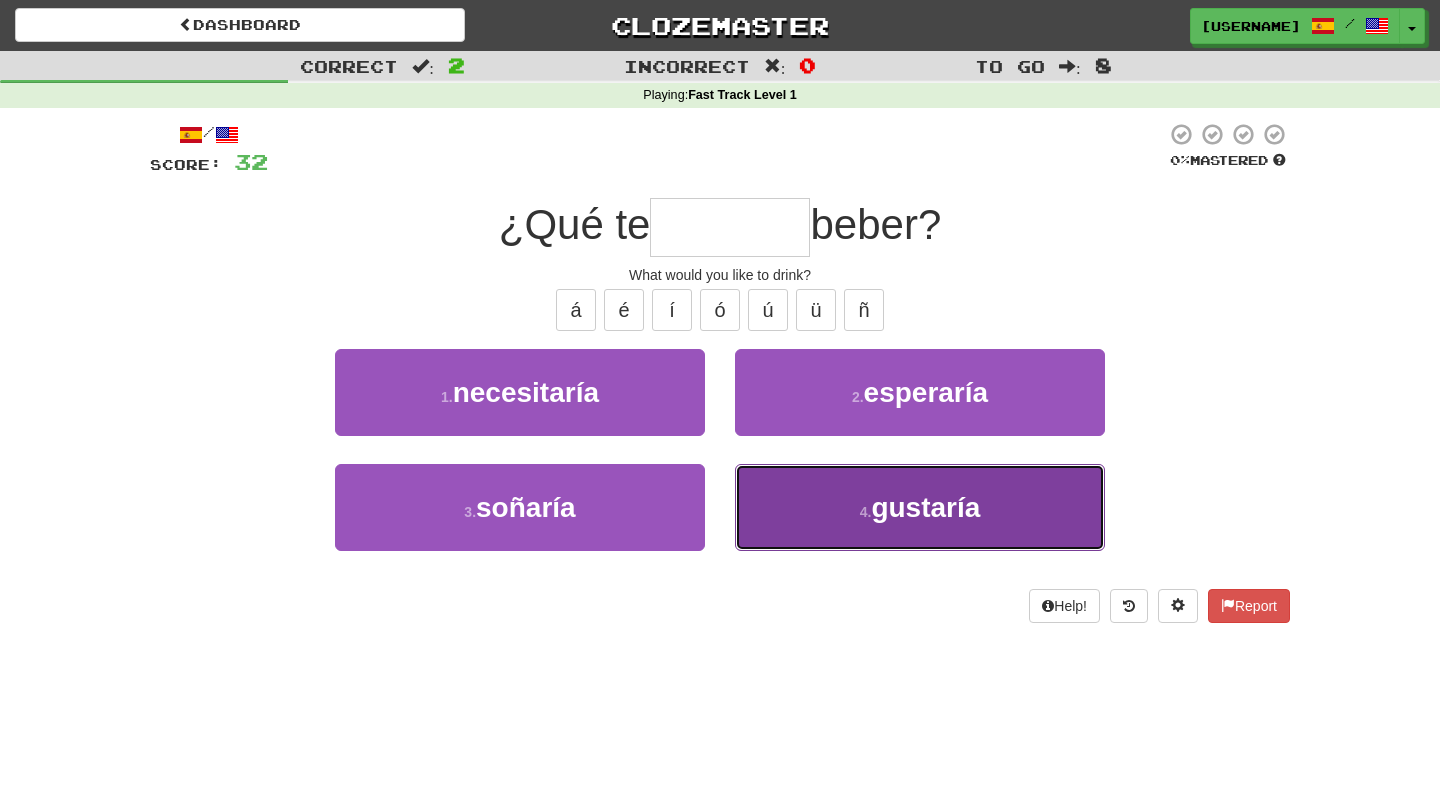 click on "4 .  gustaría" at bounding box center [920, 507] 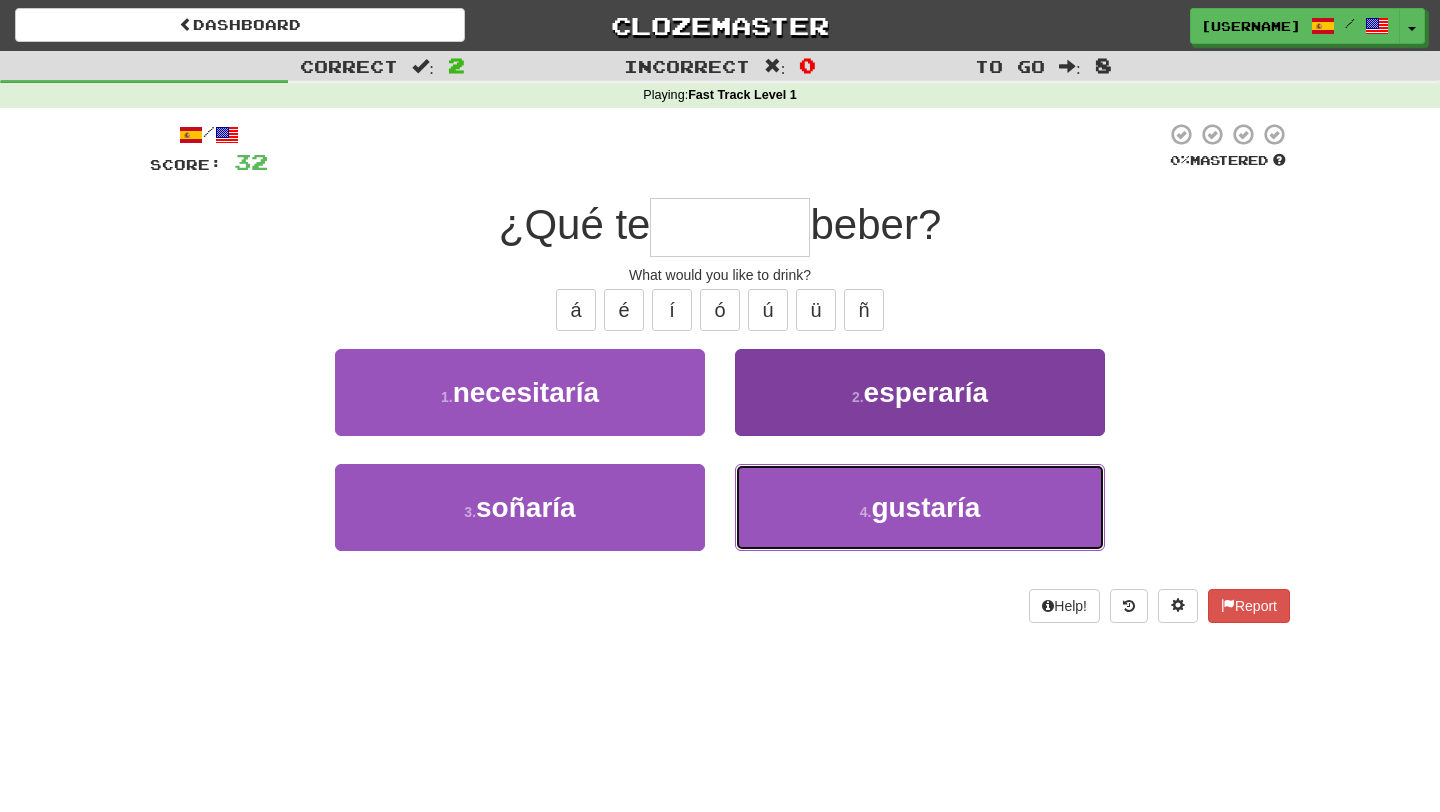 type on "********" 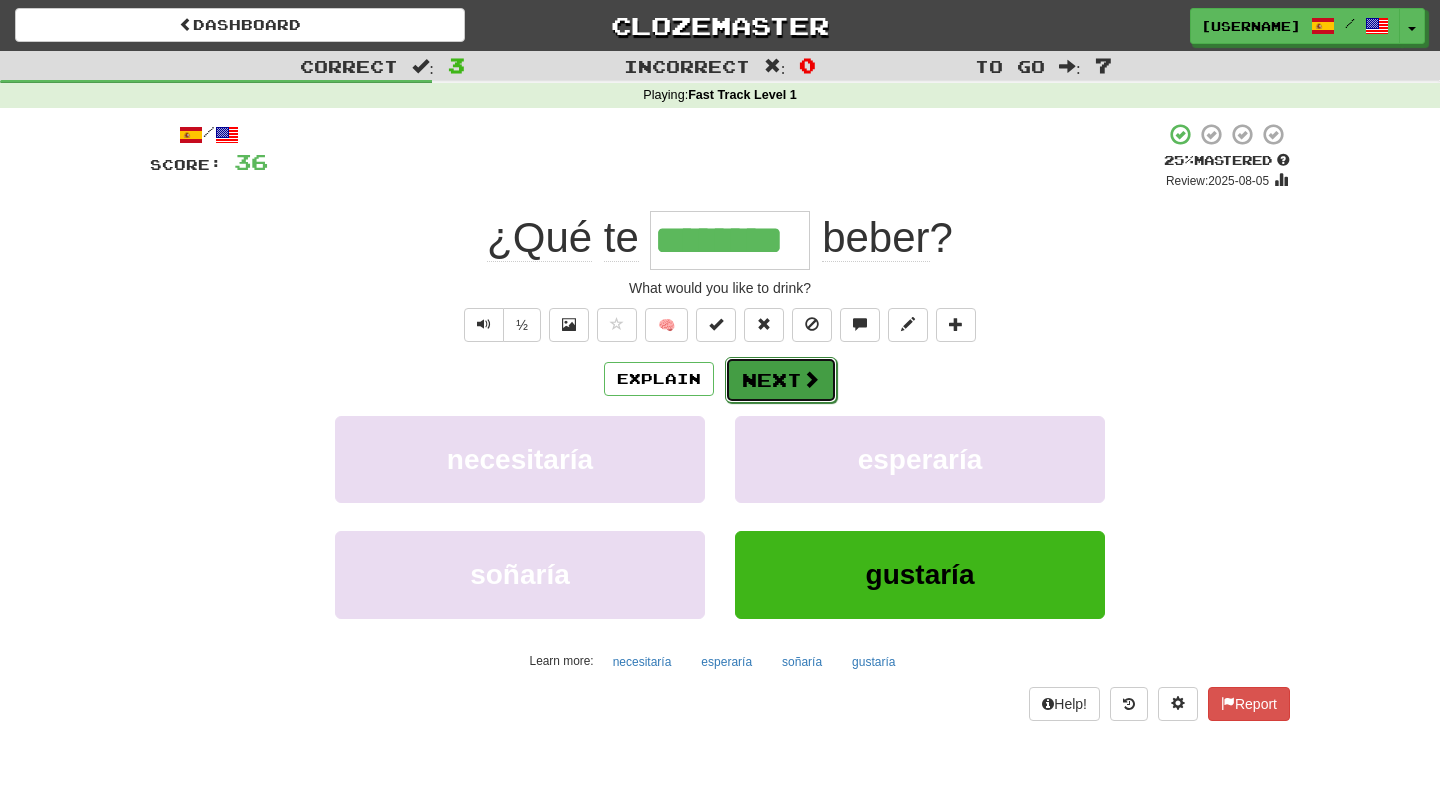 click on "Next" at bounding box center [781, 380] 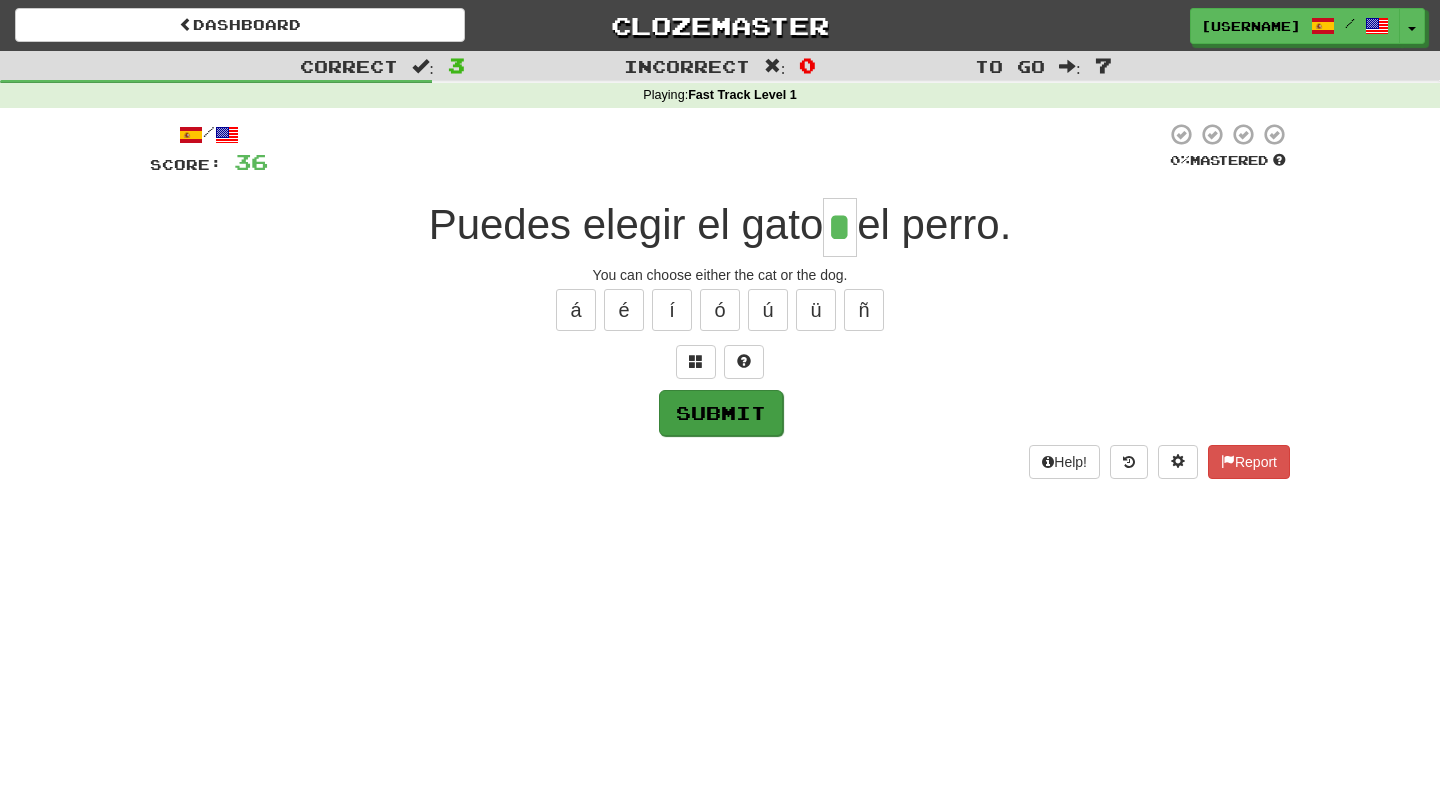 type on "*" 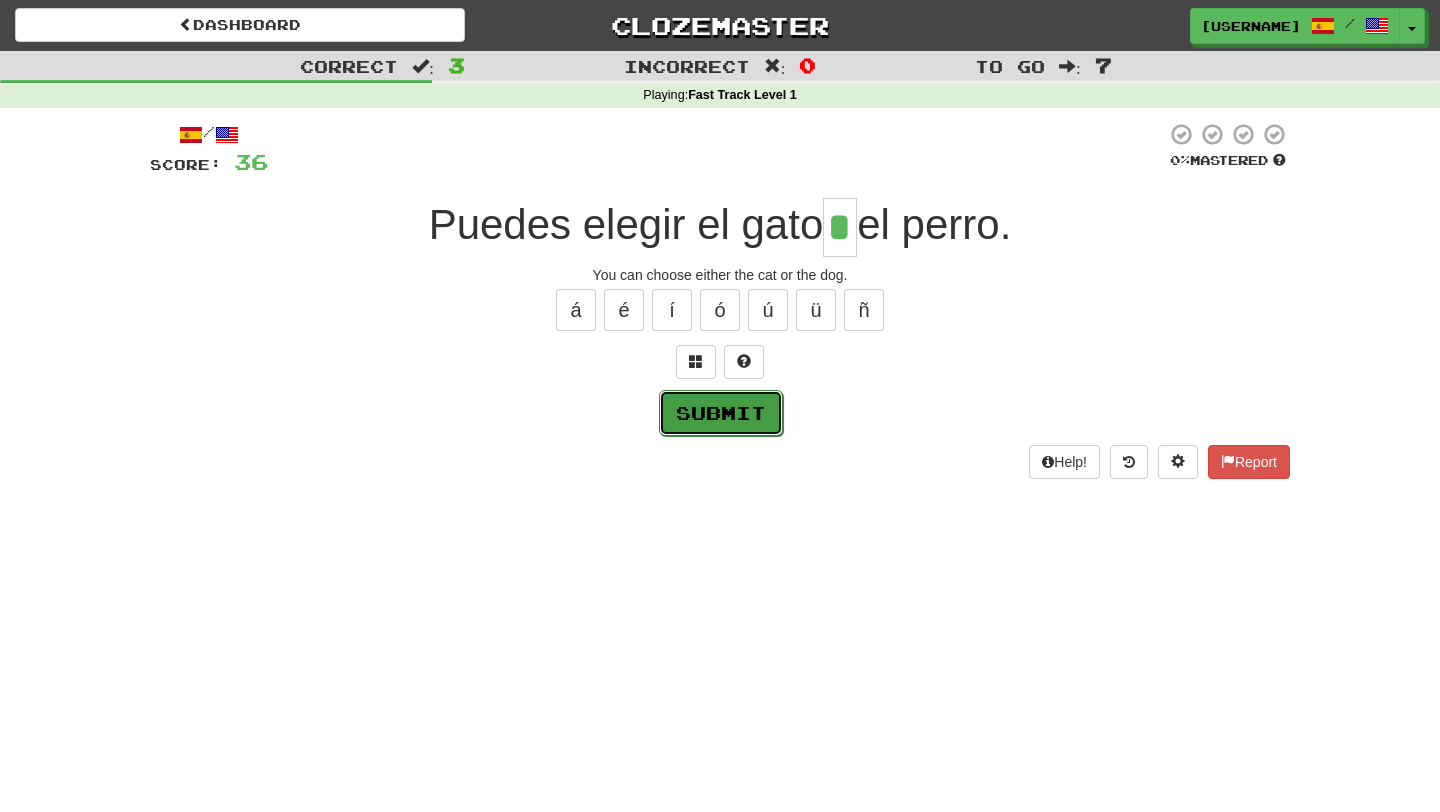 click on "Submit" at bounding box center [721, 413] 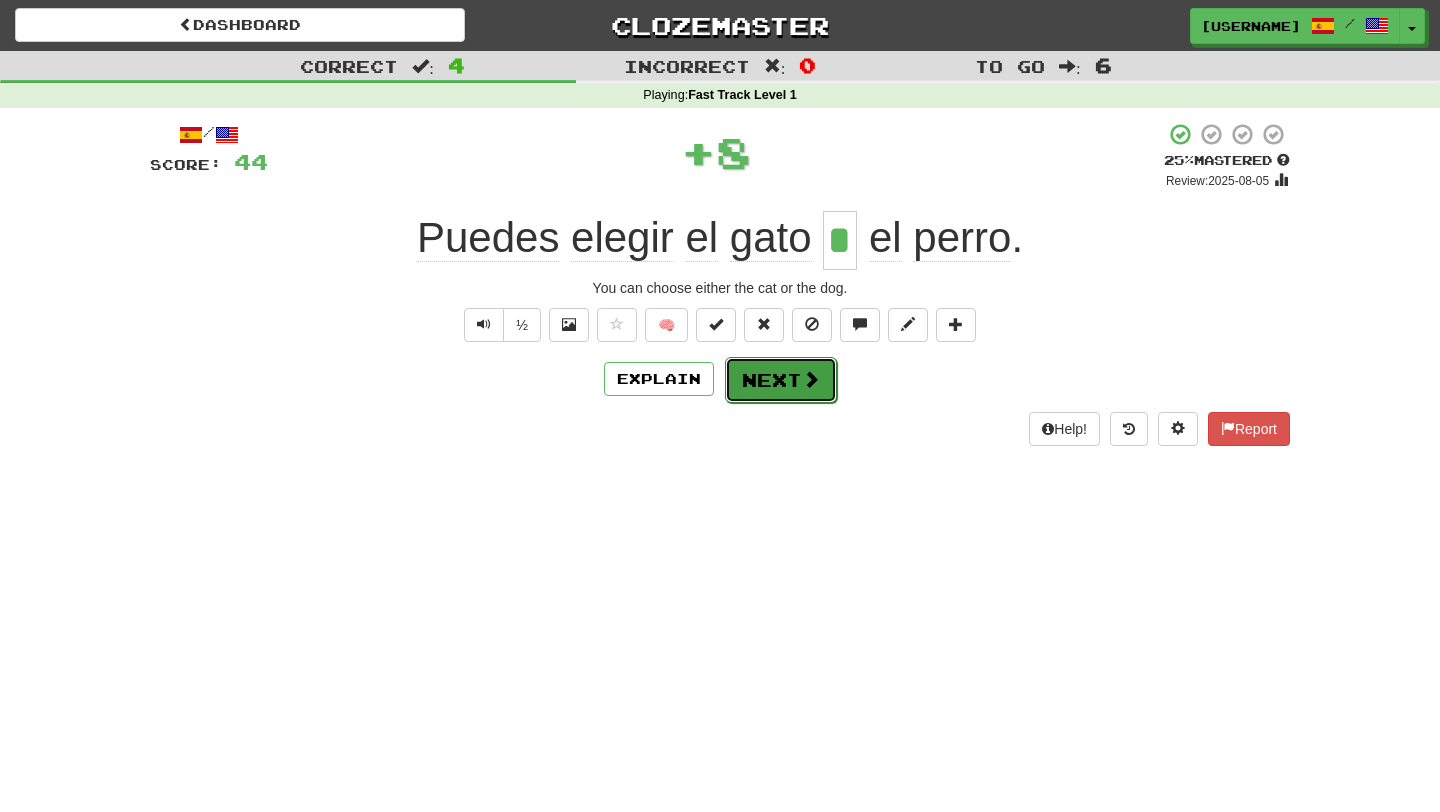 click on "Next" at bounding box center (781, 380) 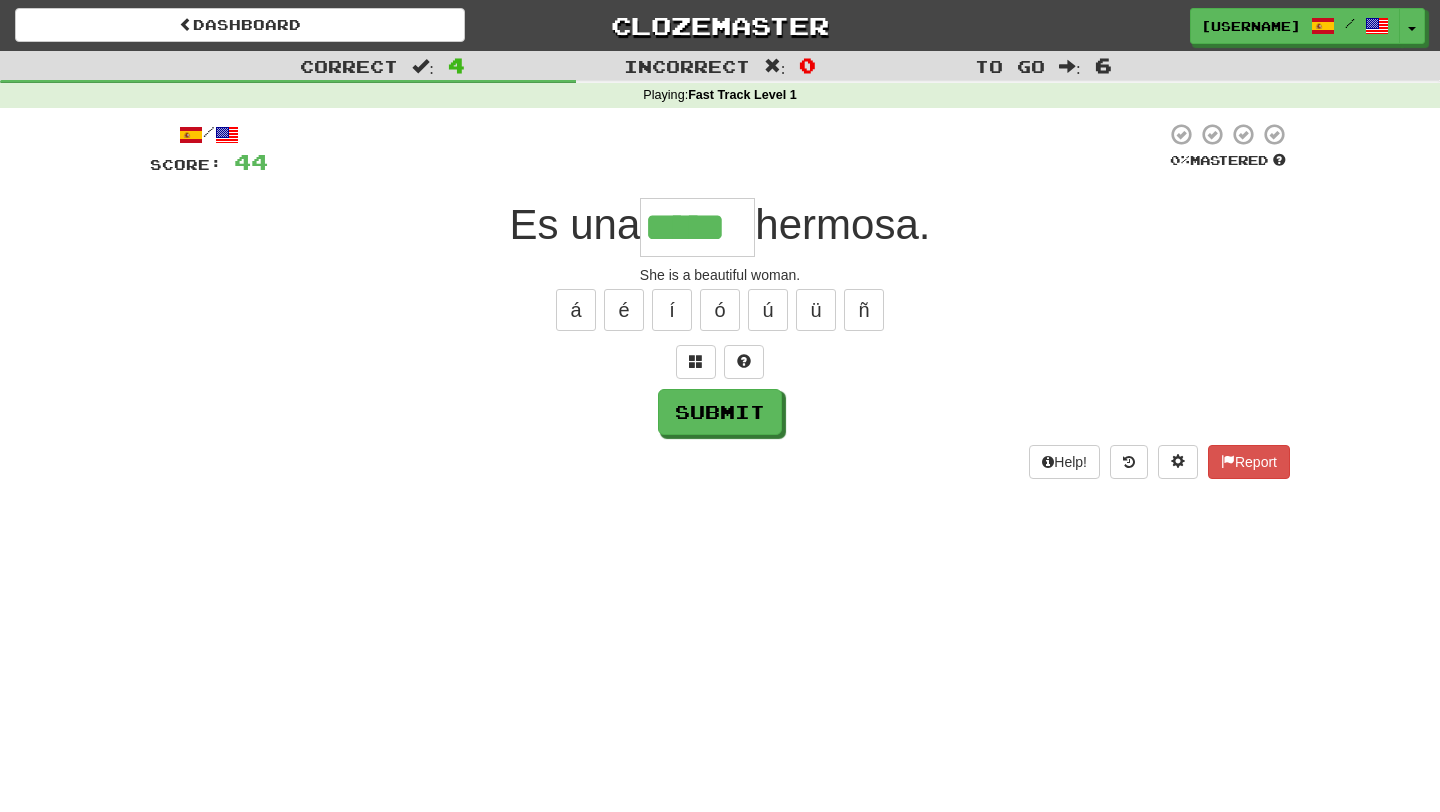 type on "*****" 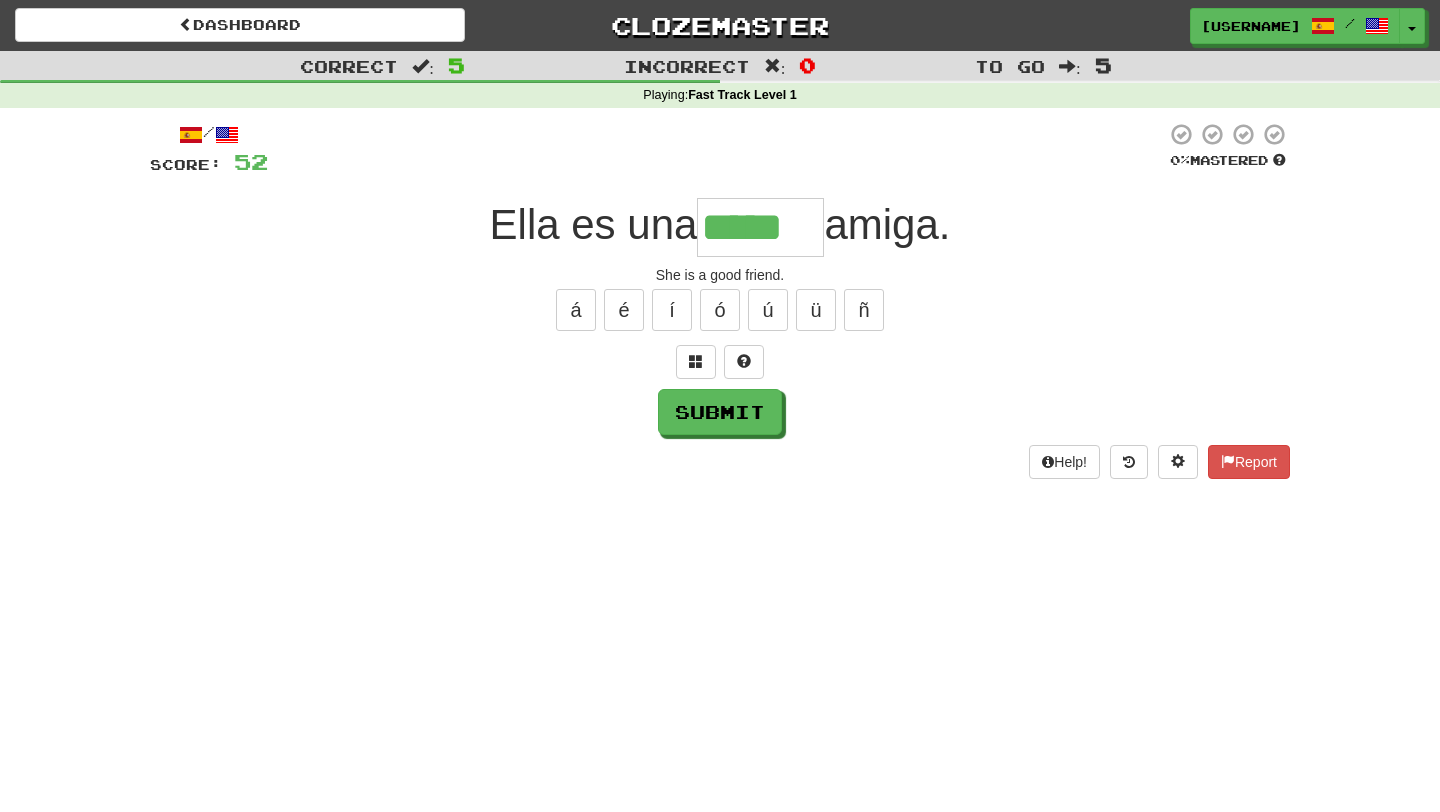 type on "*****" 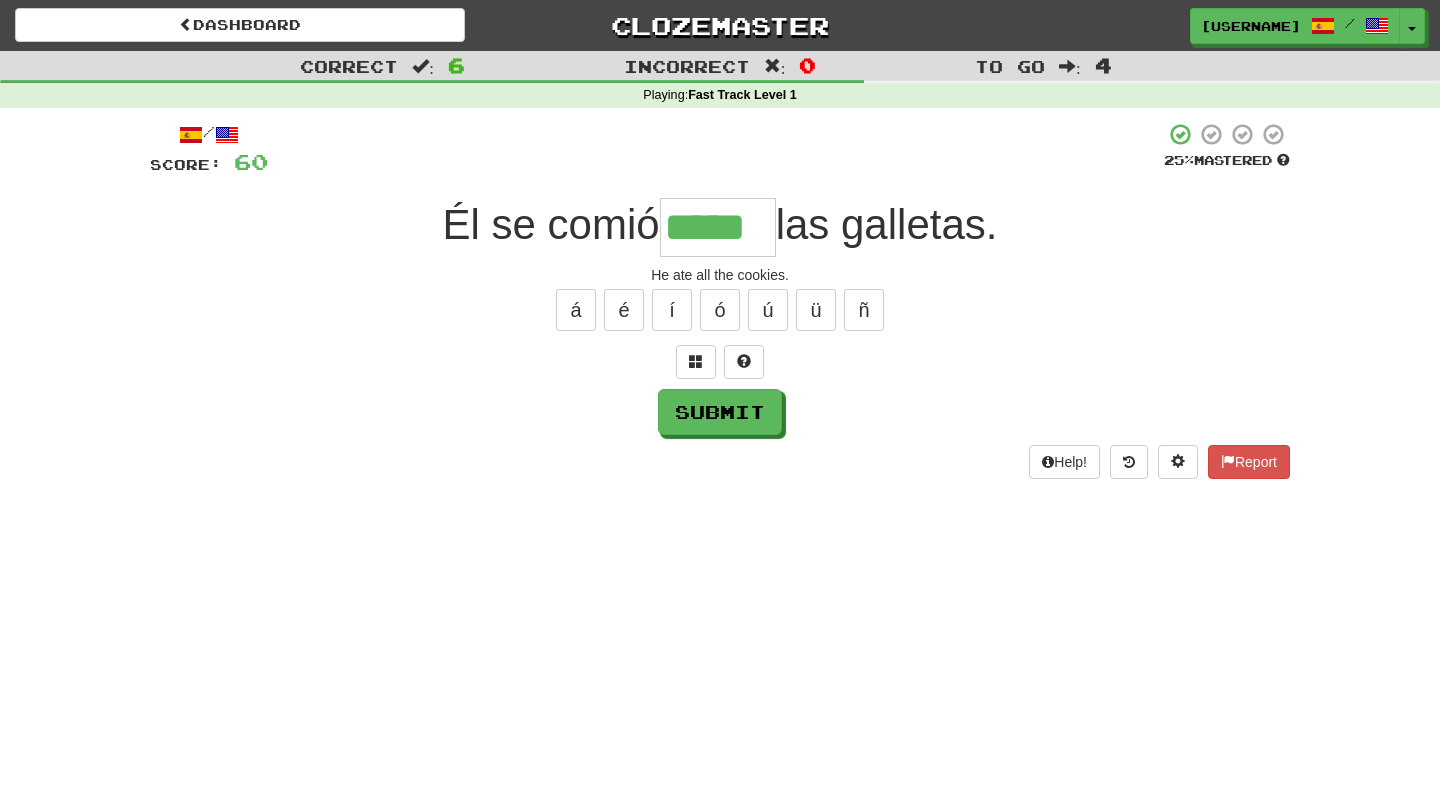 type on "*****" 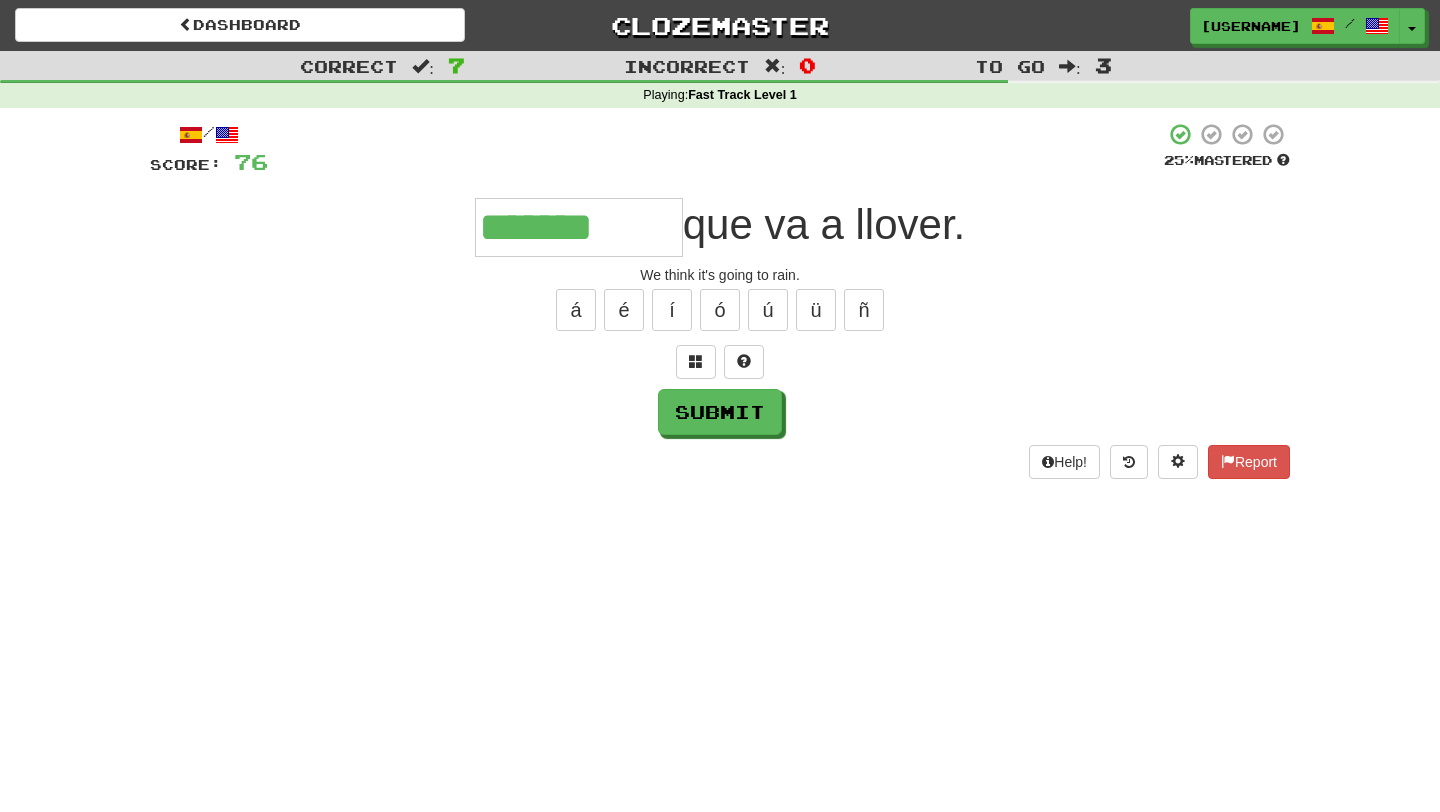 type on "********" 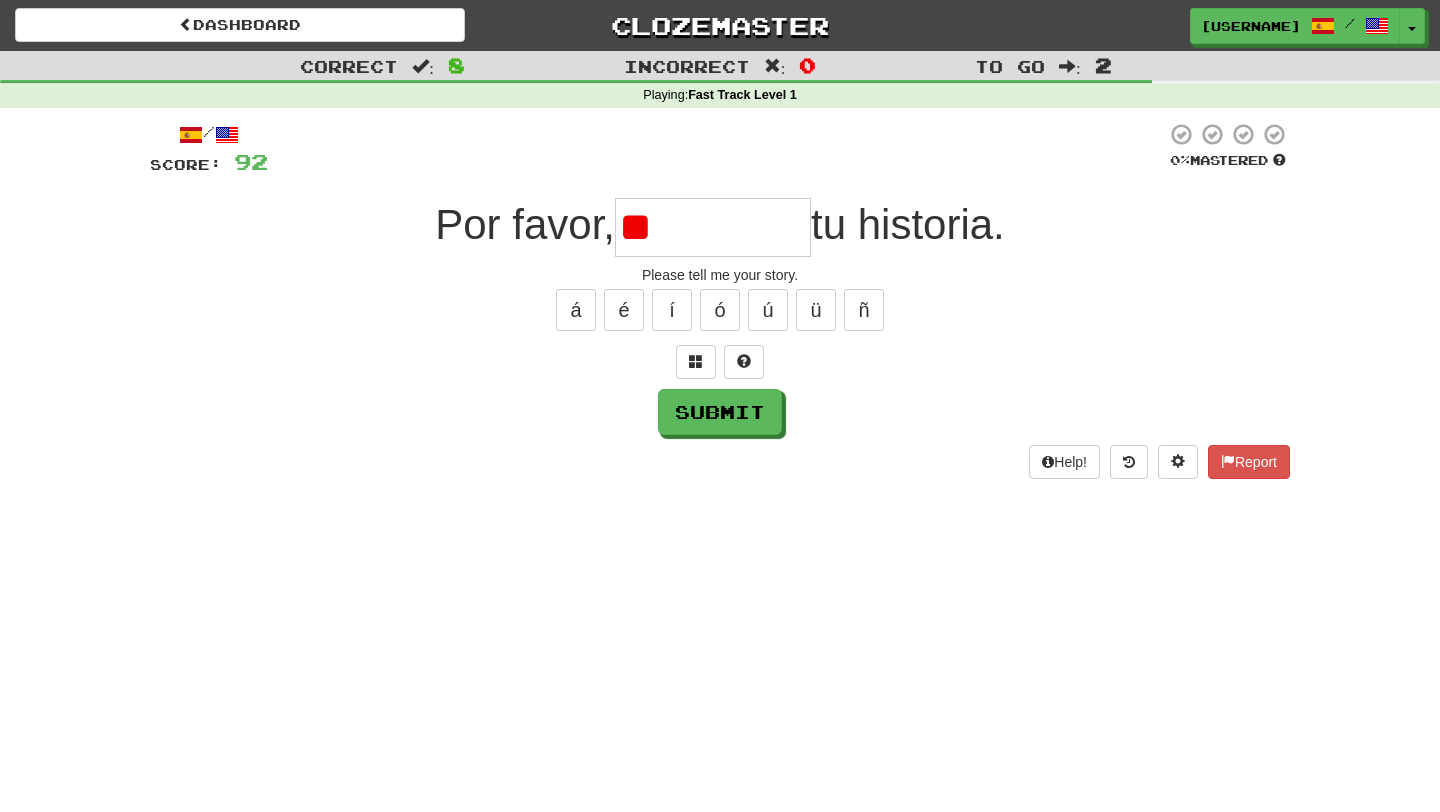 type on "*" 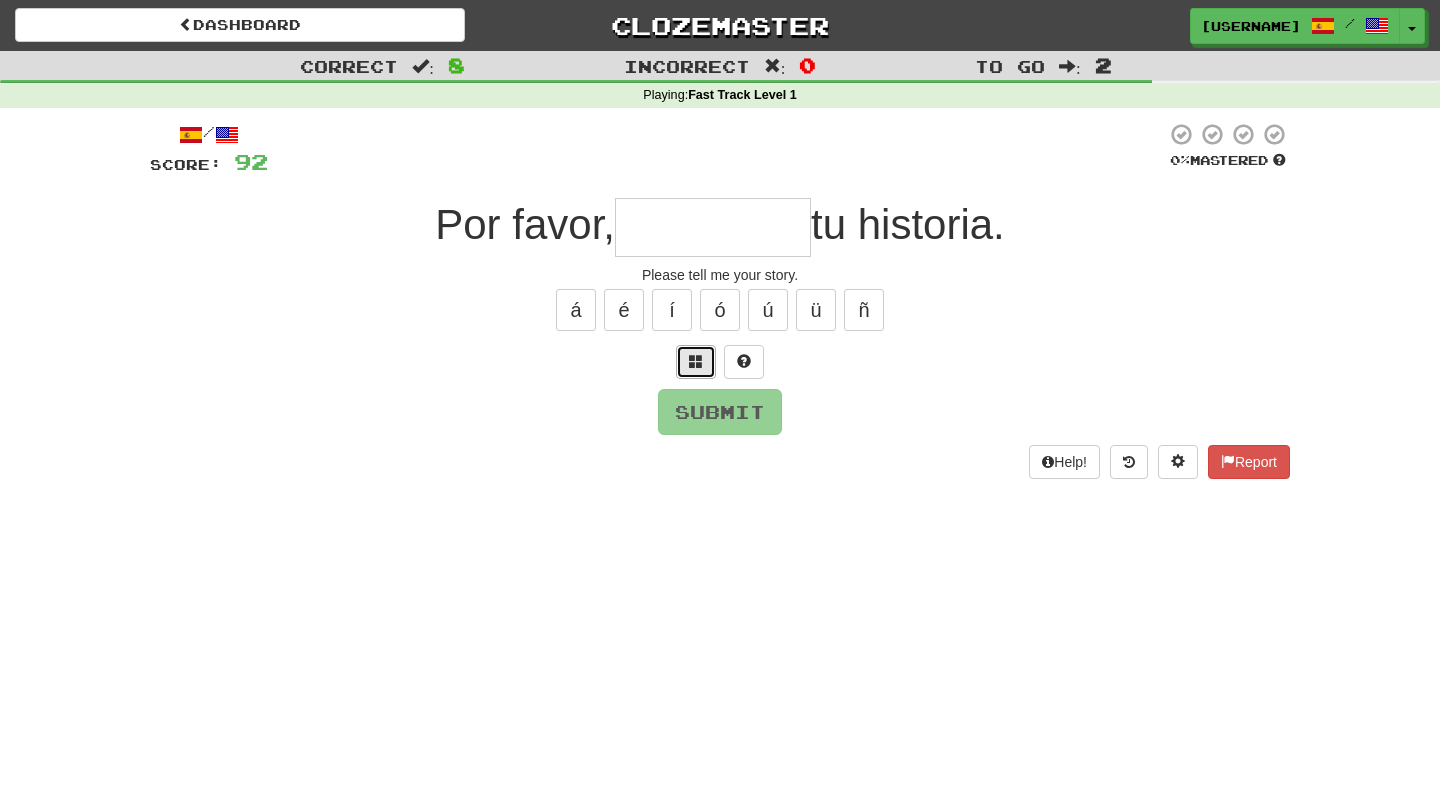 click at bounding box center [696, 361] 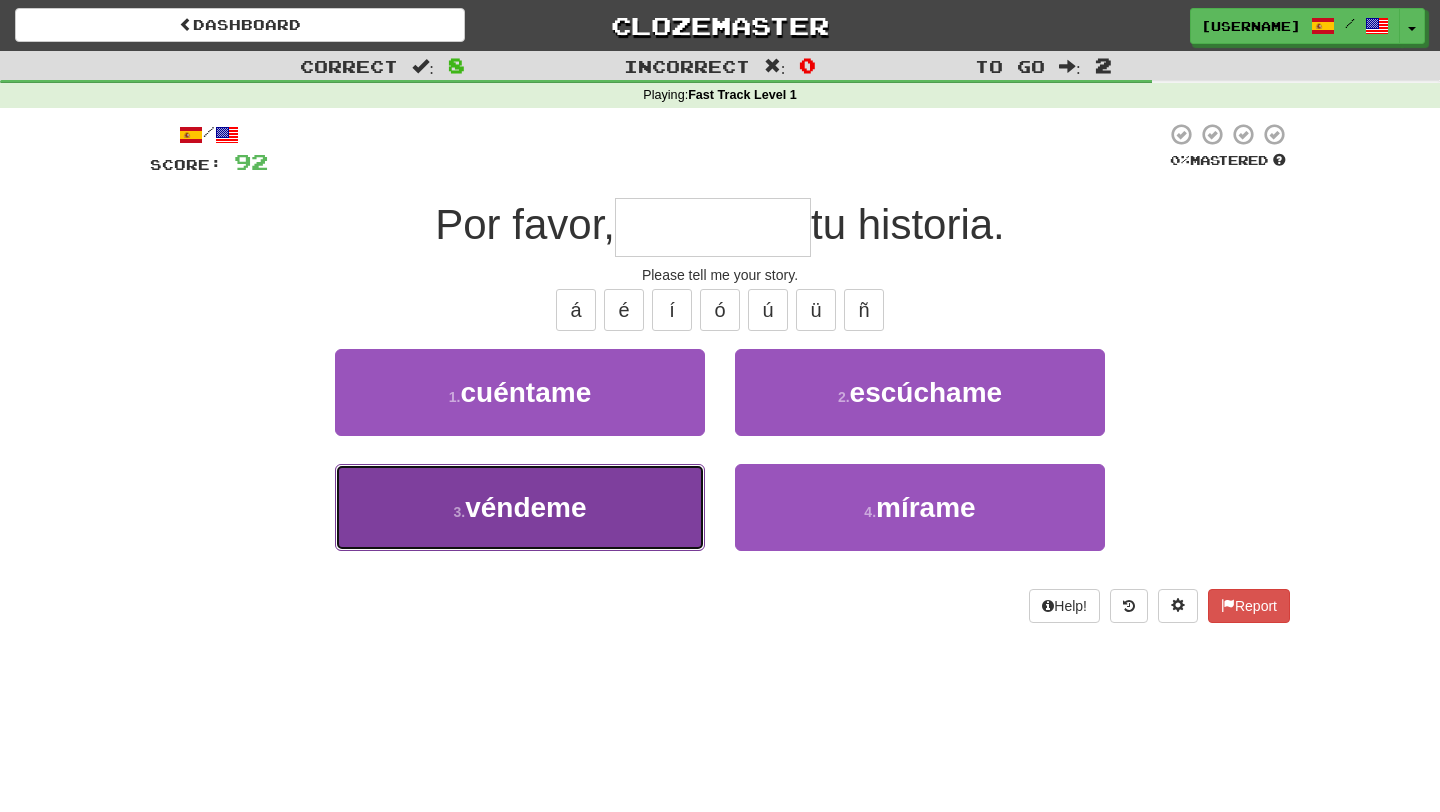 click on "3 .  véndeme" at bounding box center (520, 507) 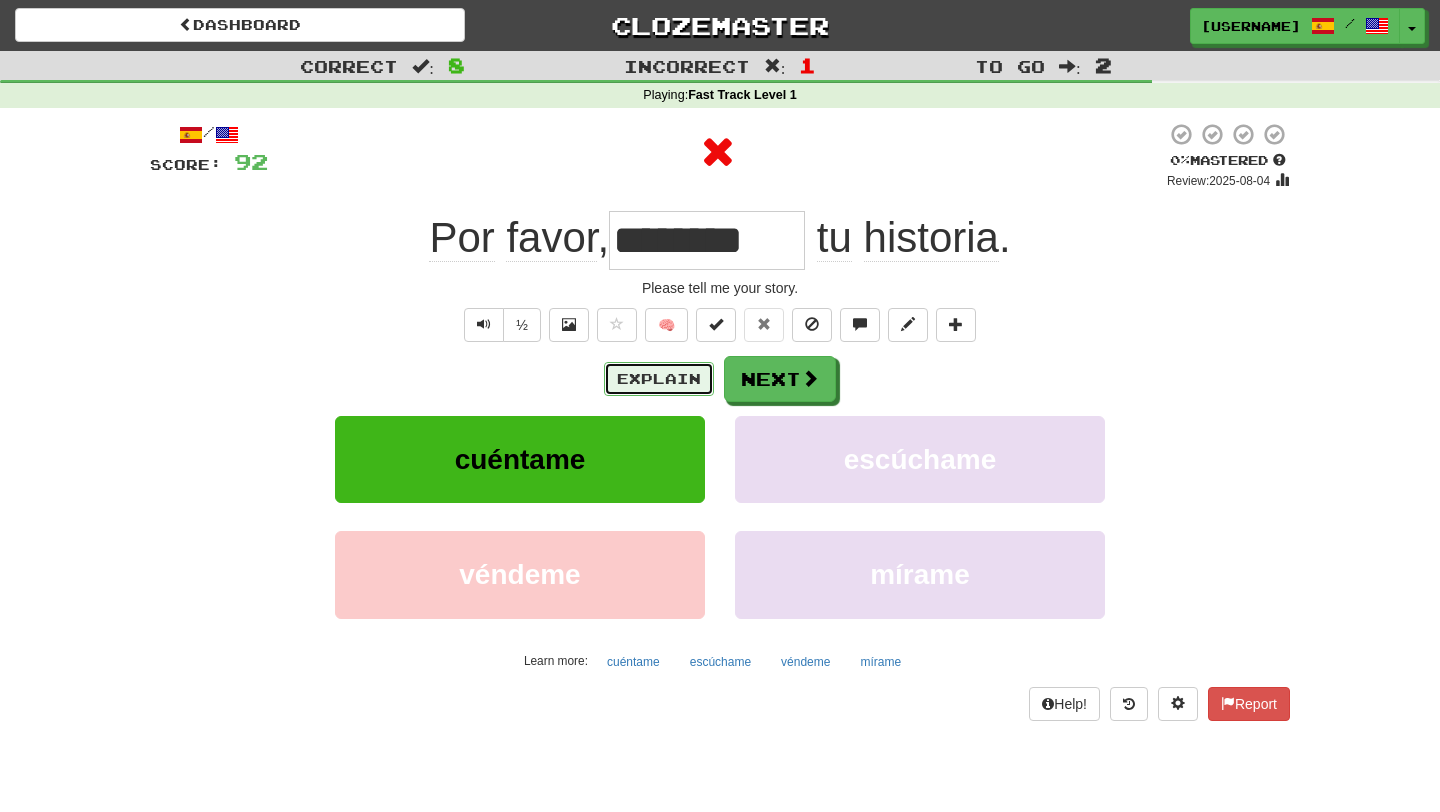 click on "Explain" at bounding box center (659, 379) 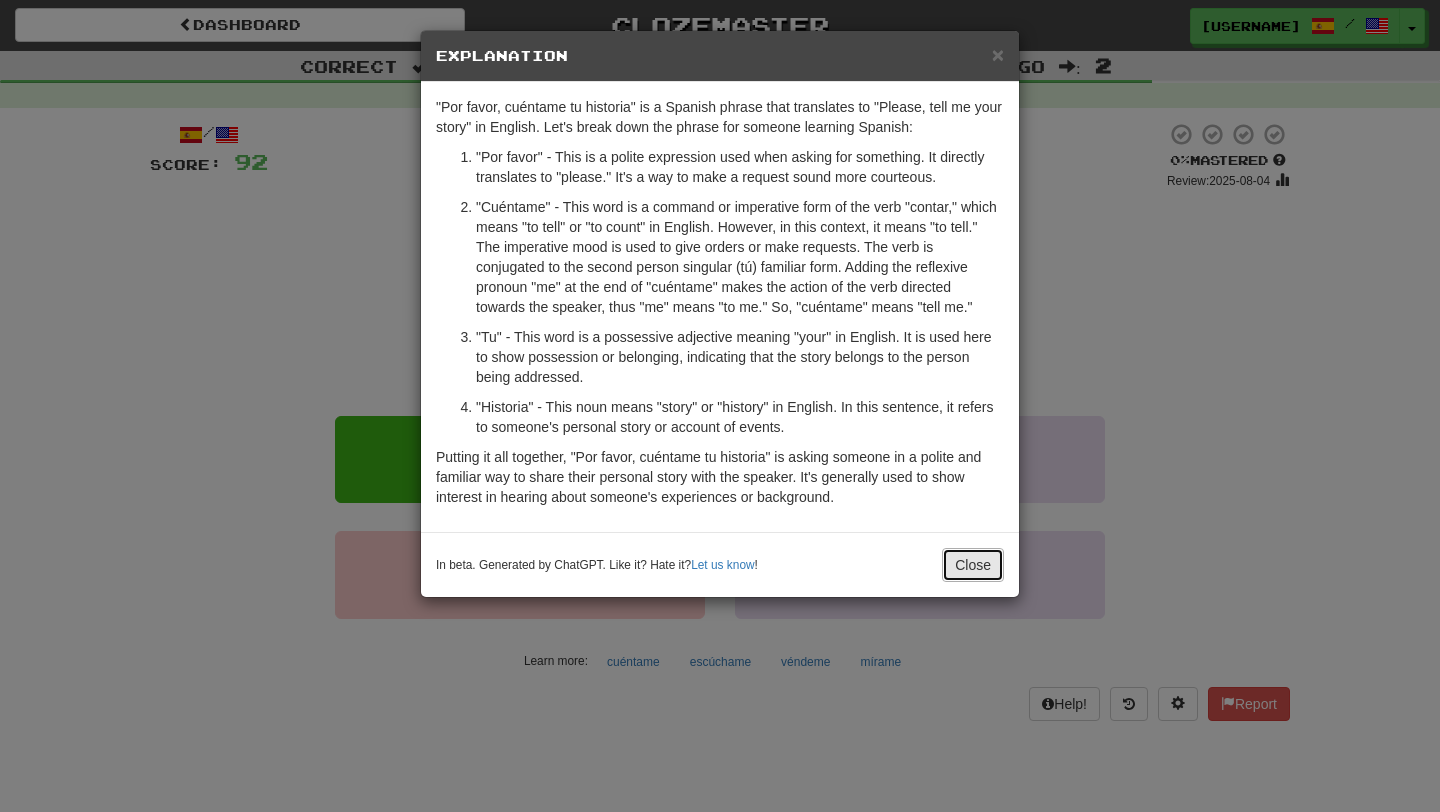 click on "Close" at bounding box center [973, 565] 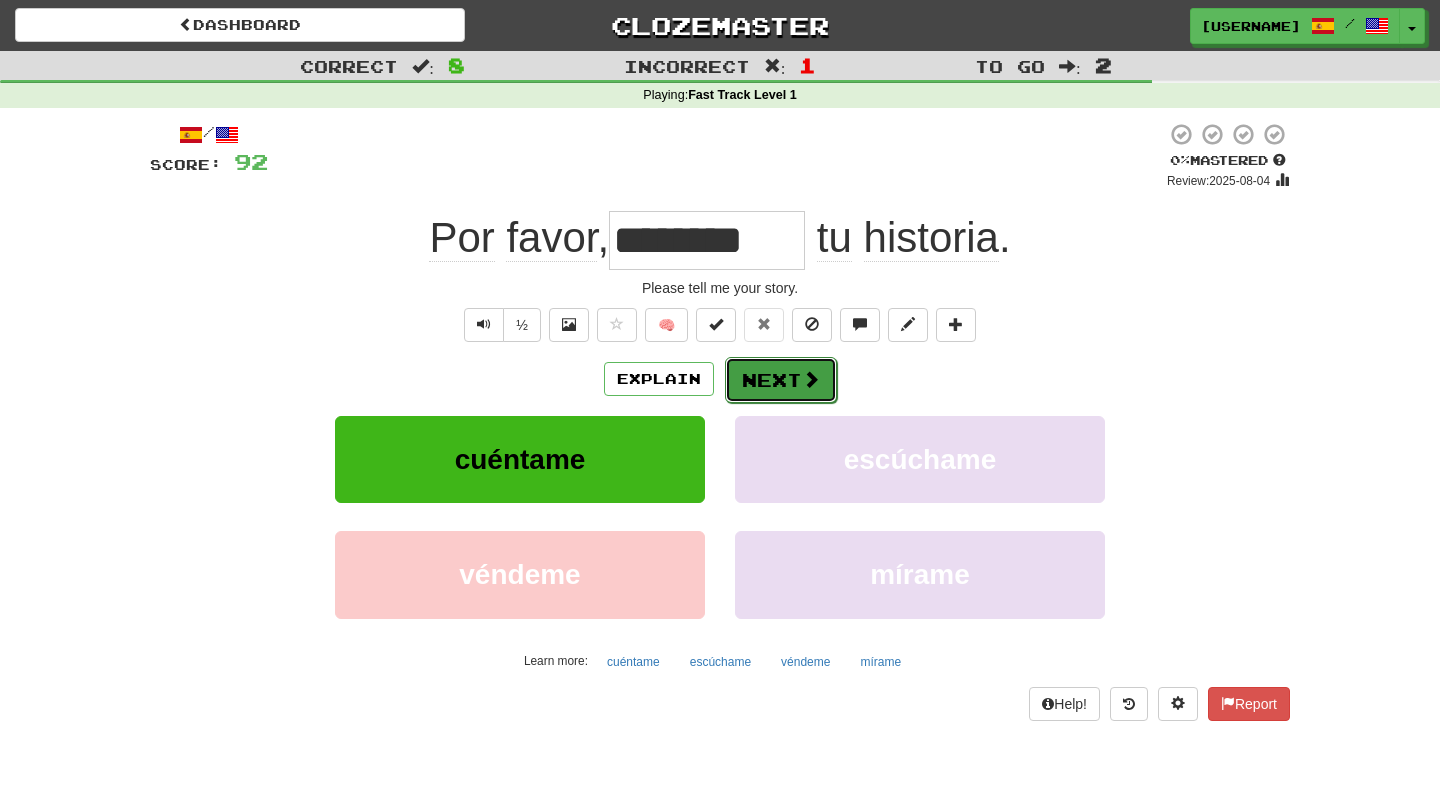 click on "Next" at bounding box center (781, 380) 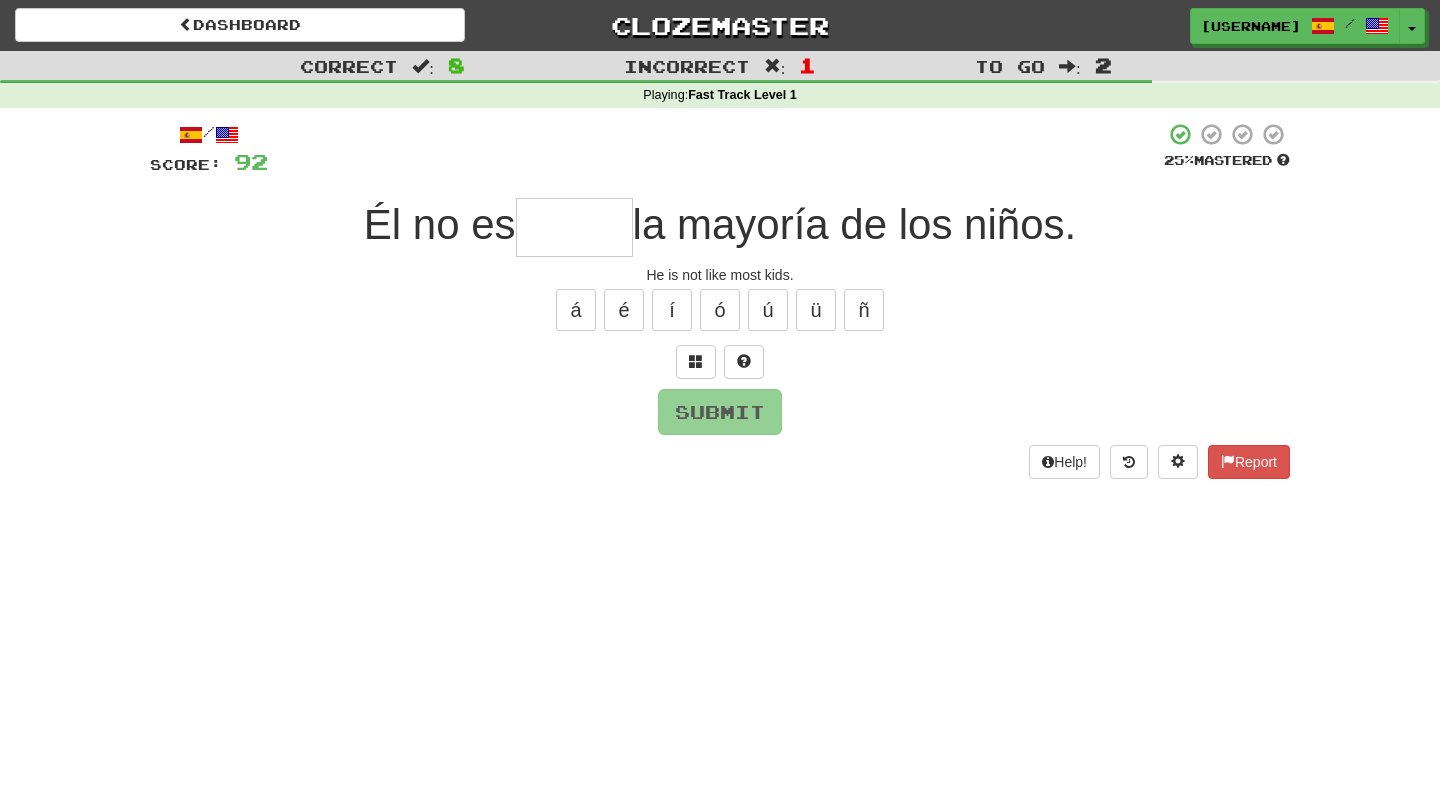 click at bounding box center (574, 227) 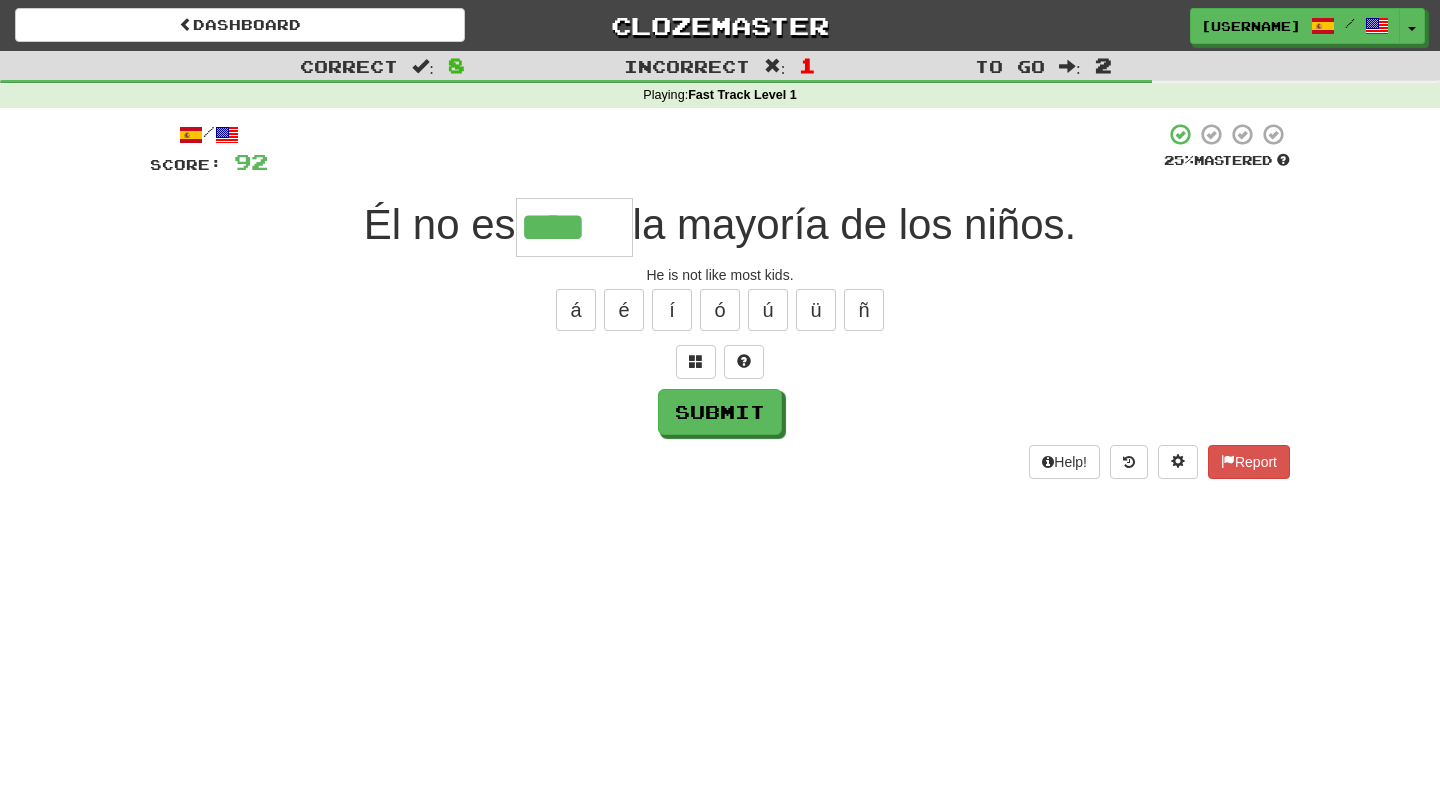 type on "****" 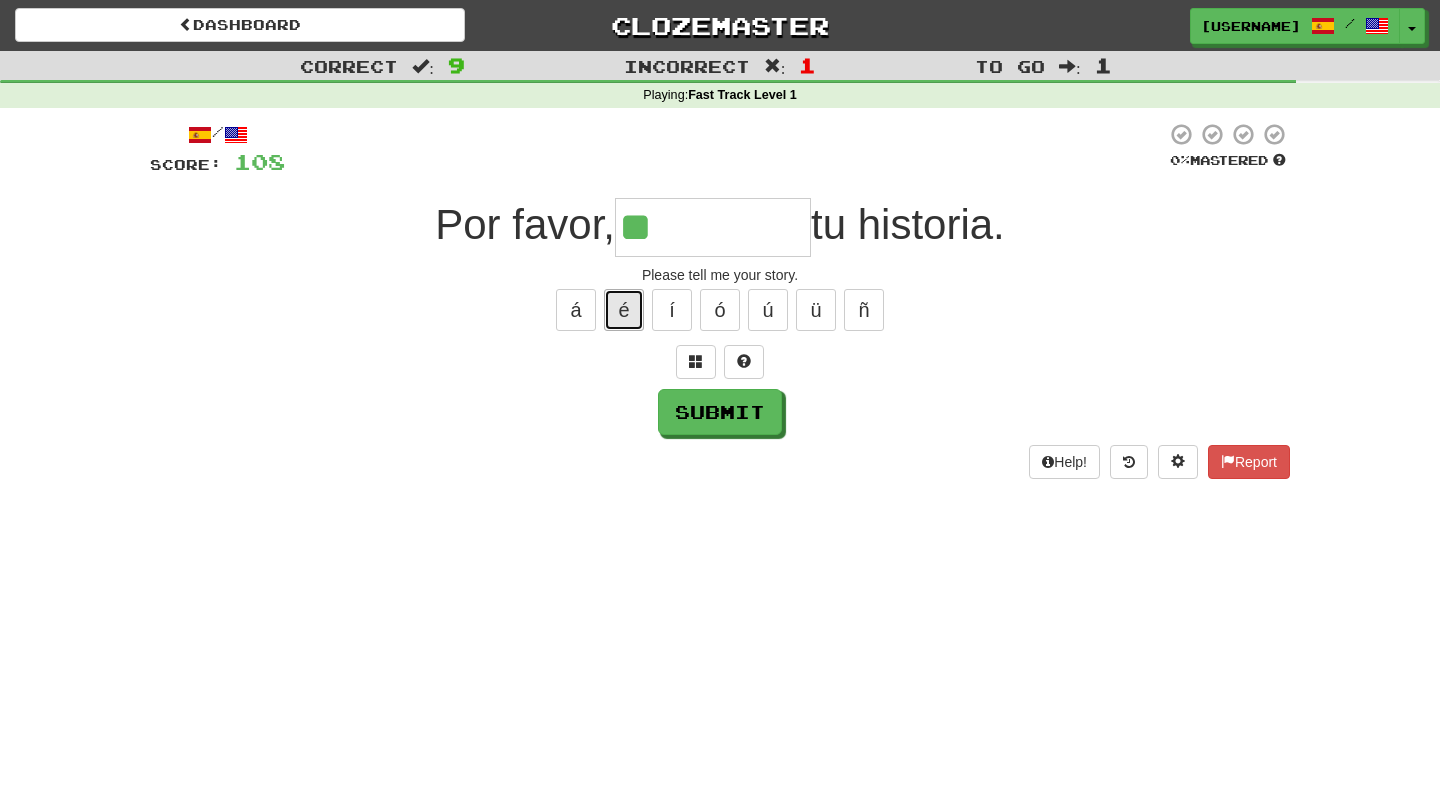 click on "é" at bounding box center [624, 310] 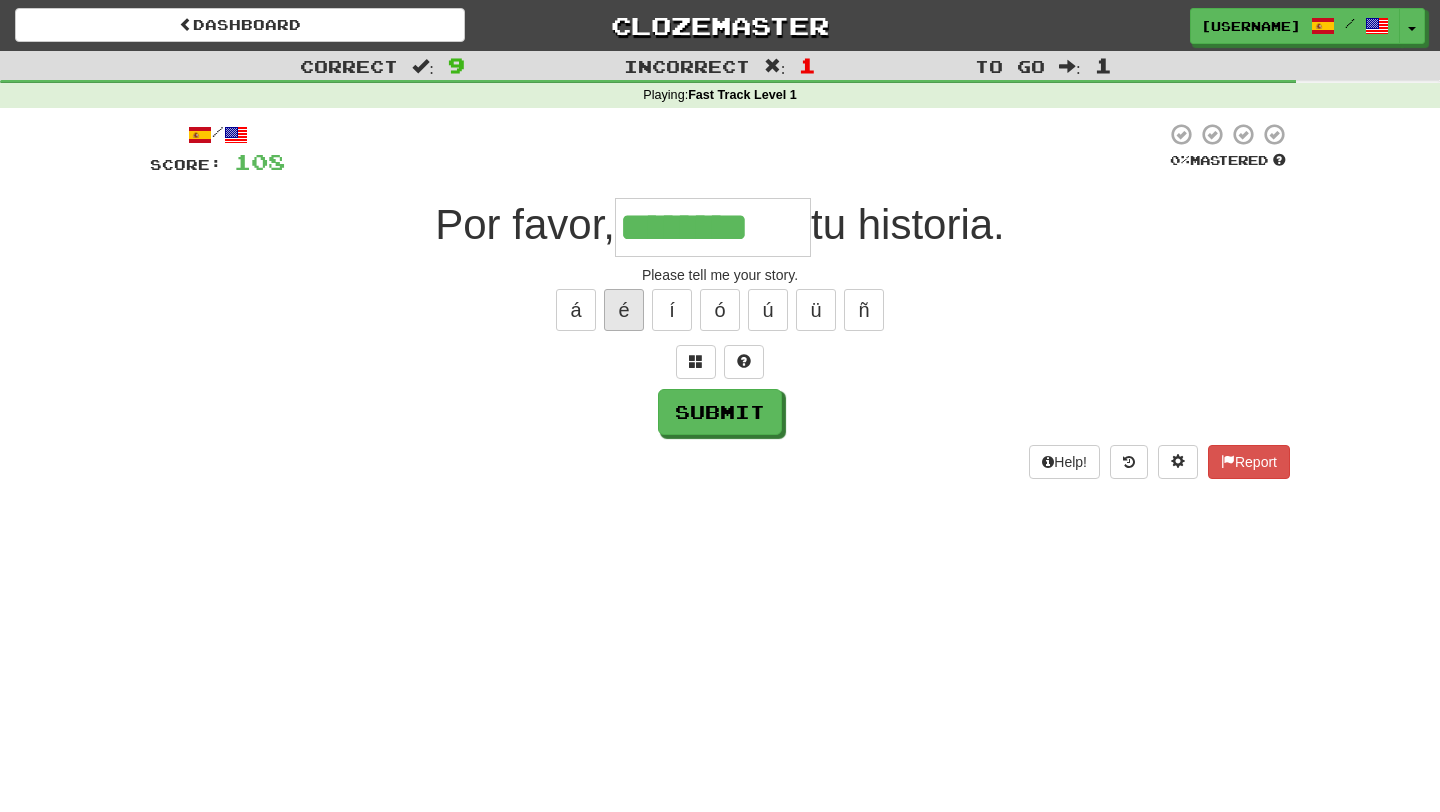 type on "********" 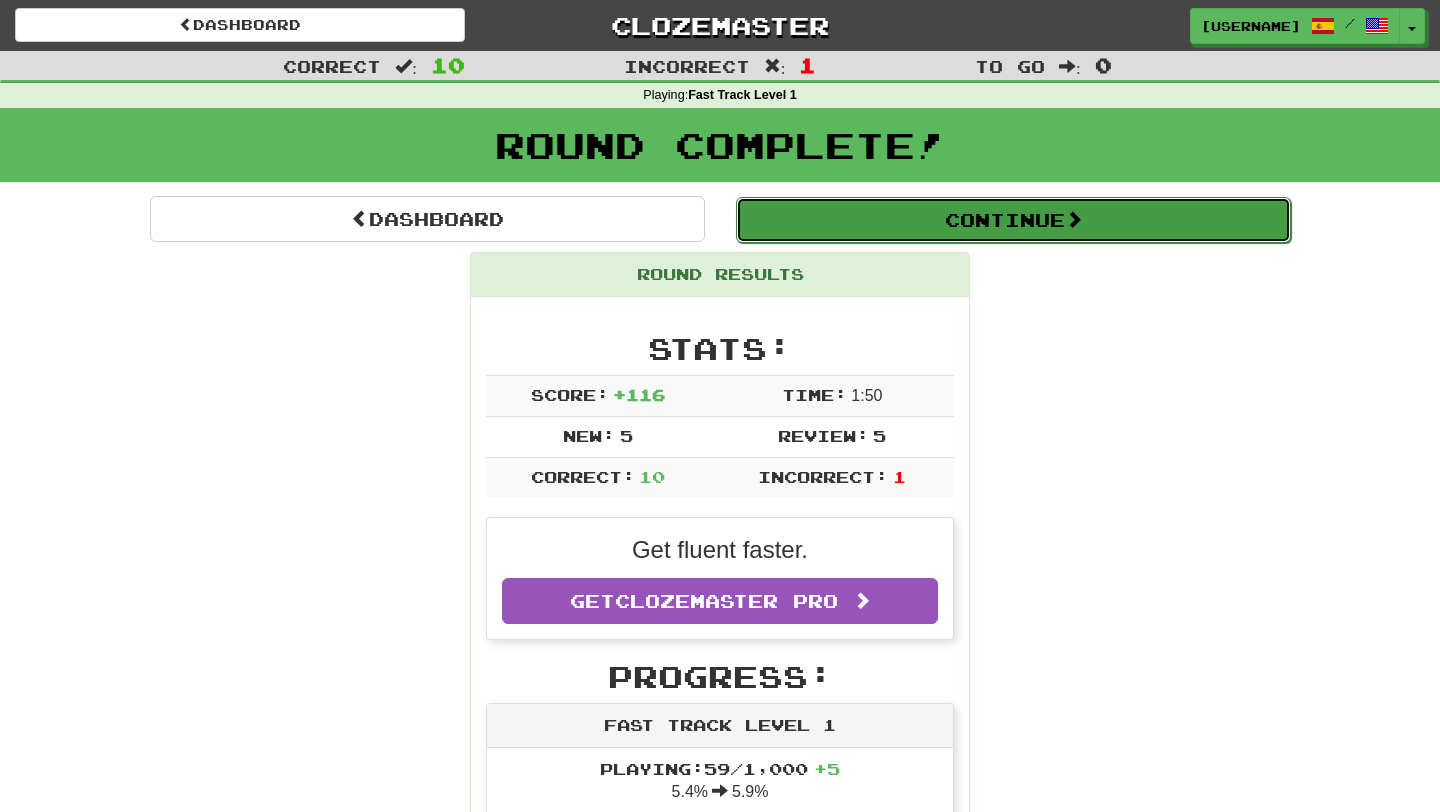 click on "Continue" at bounding box center (1013, 220) 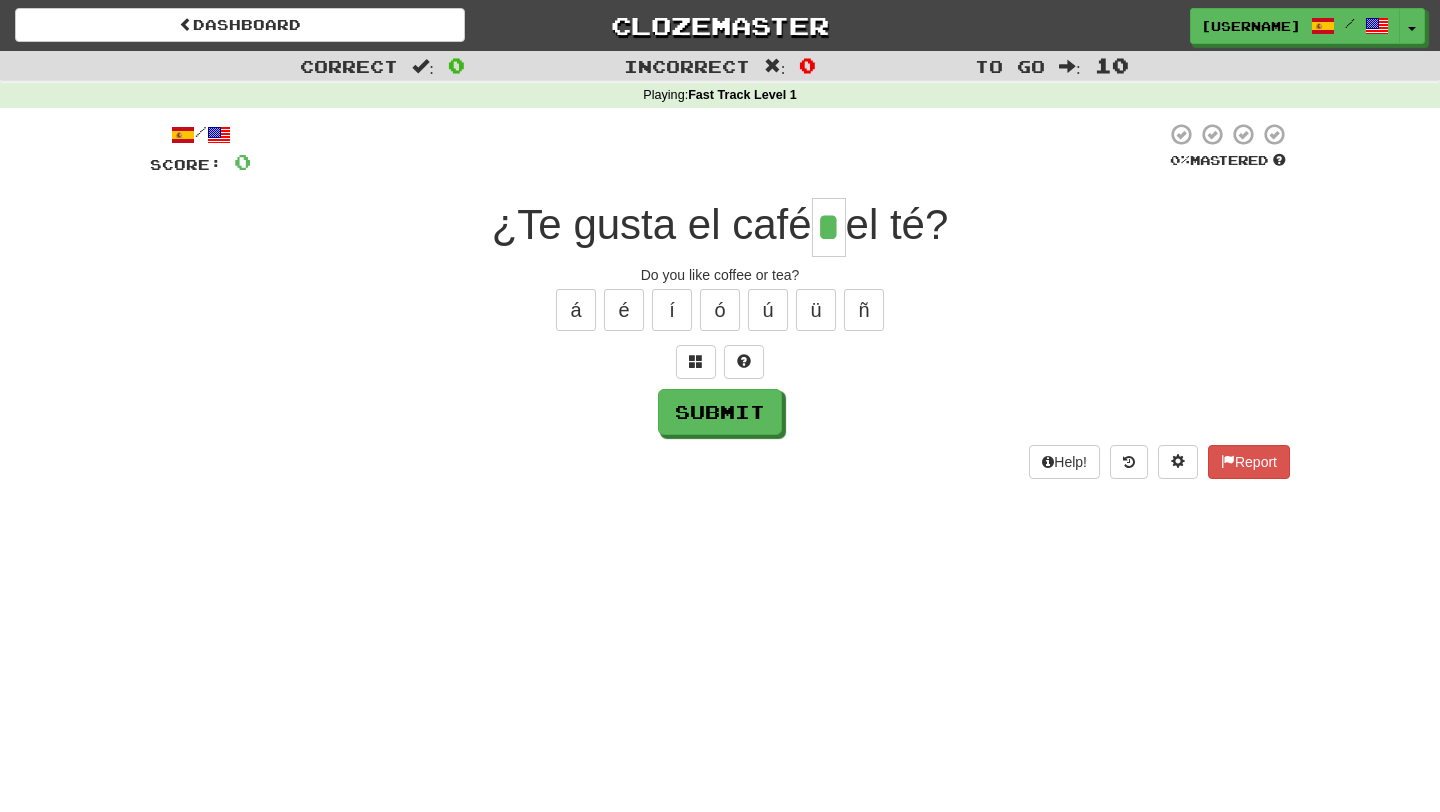 type on "*" 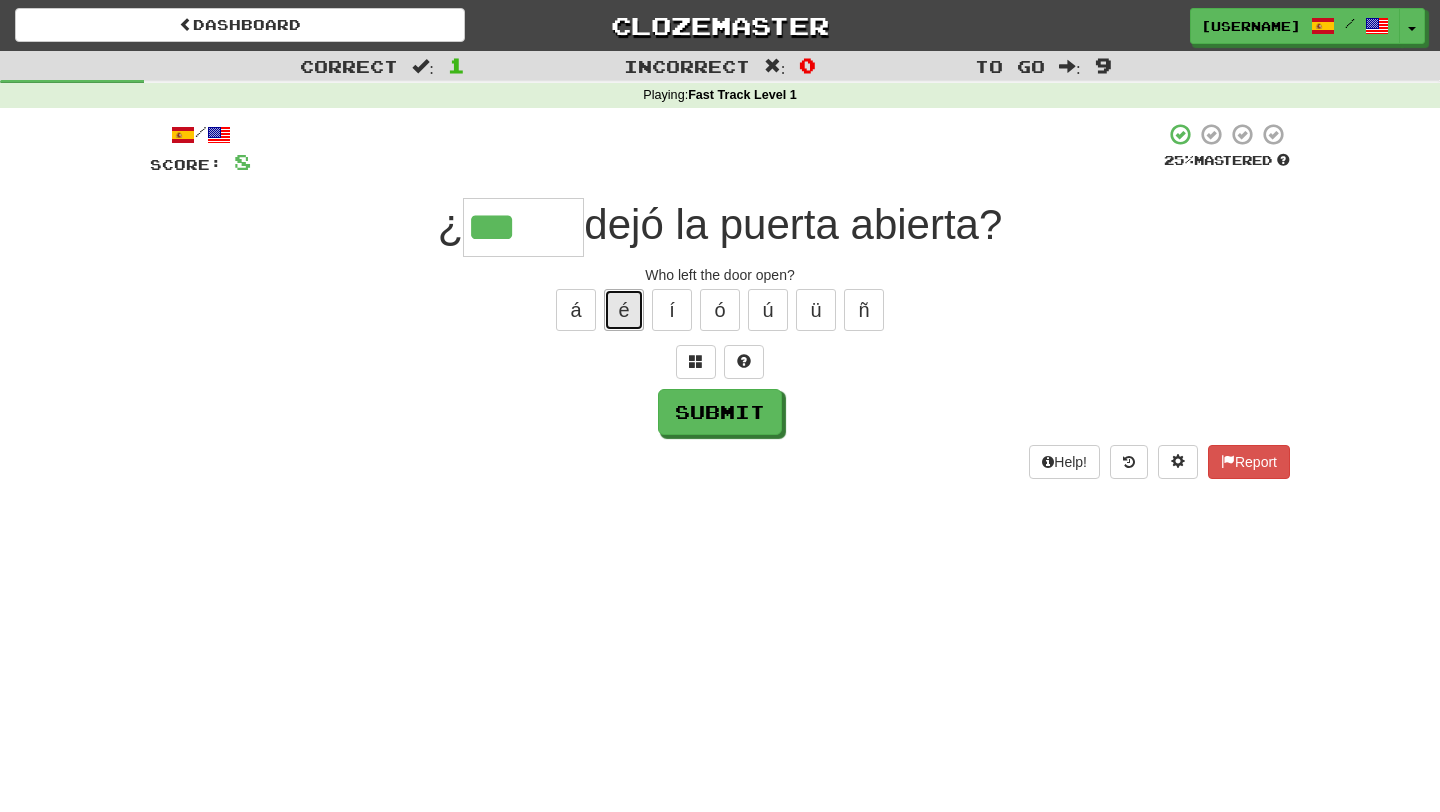 click on "é" at bounding box center [624, 310] 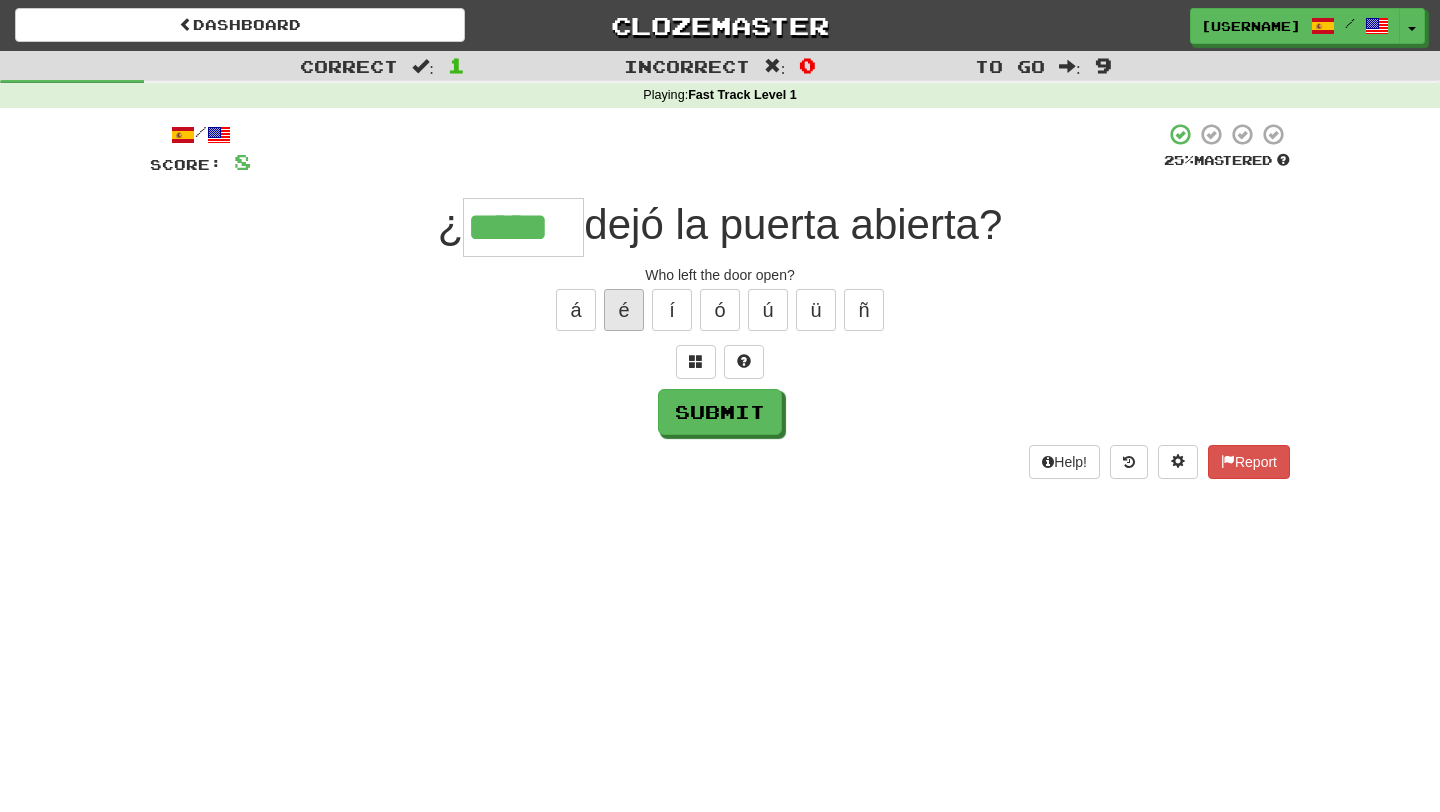type on "*****" 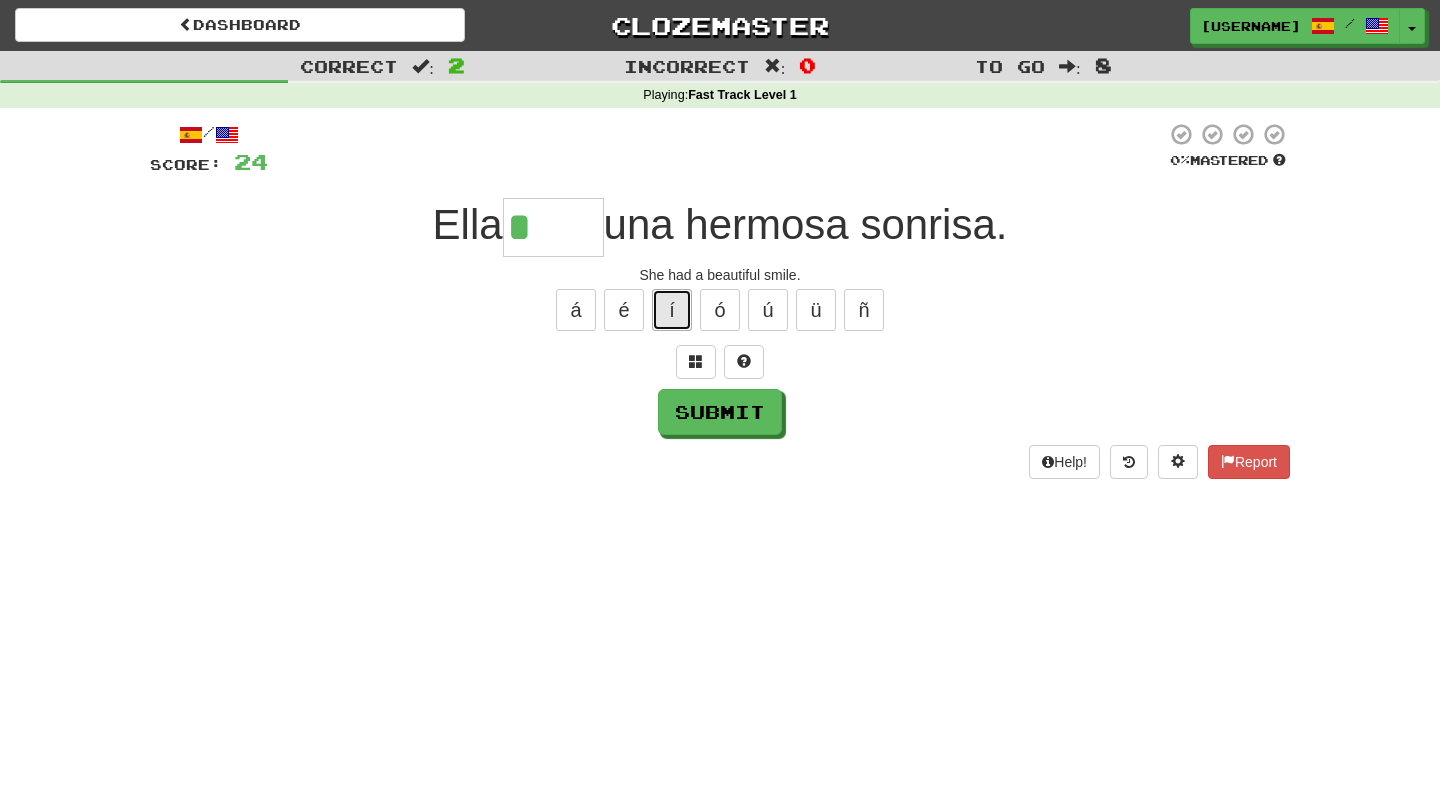 click on "í" at bounding box center (672, 310) 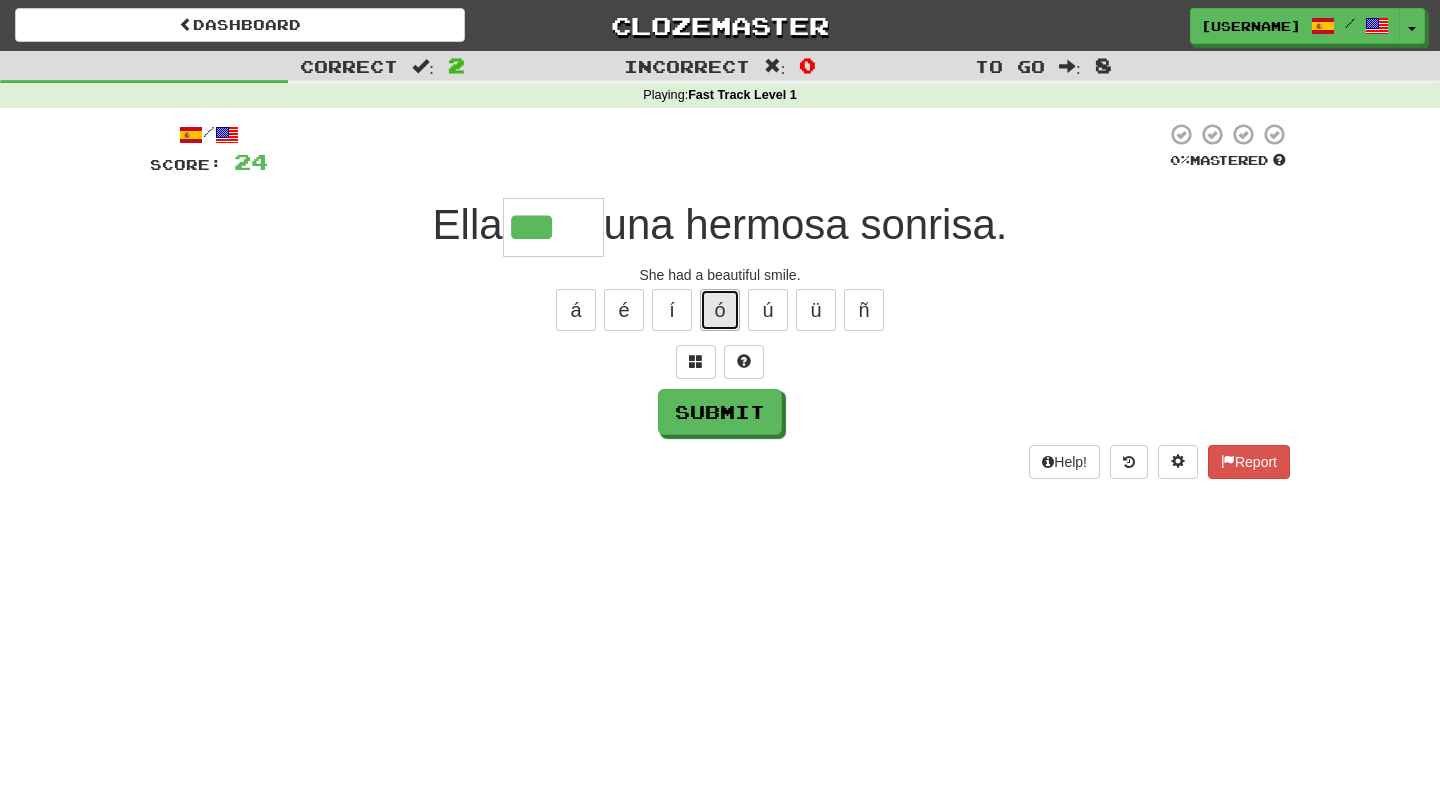 click on "ó" at bounding box center (720, 310) 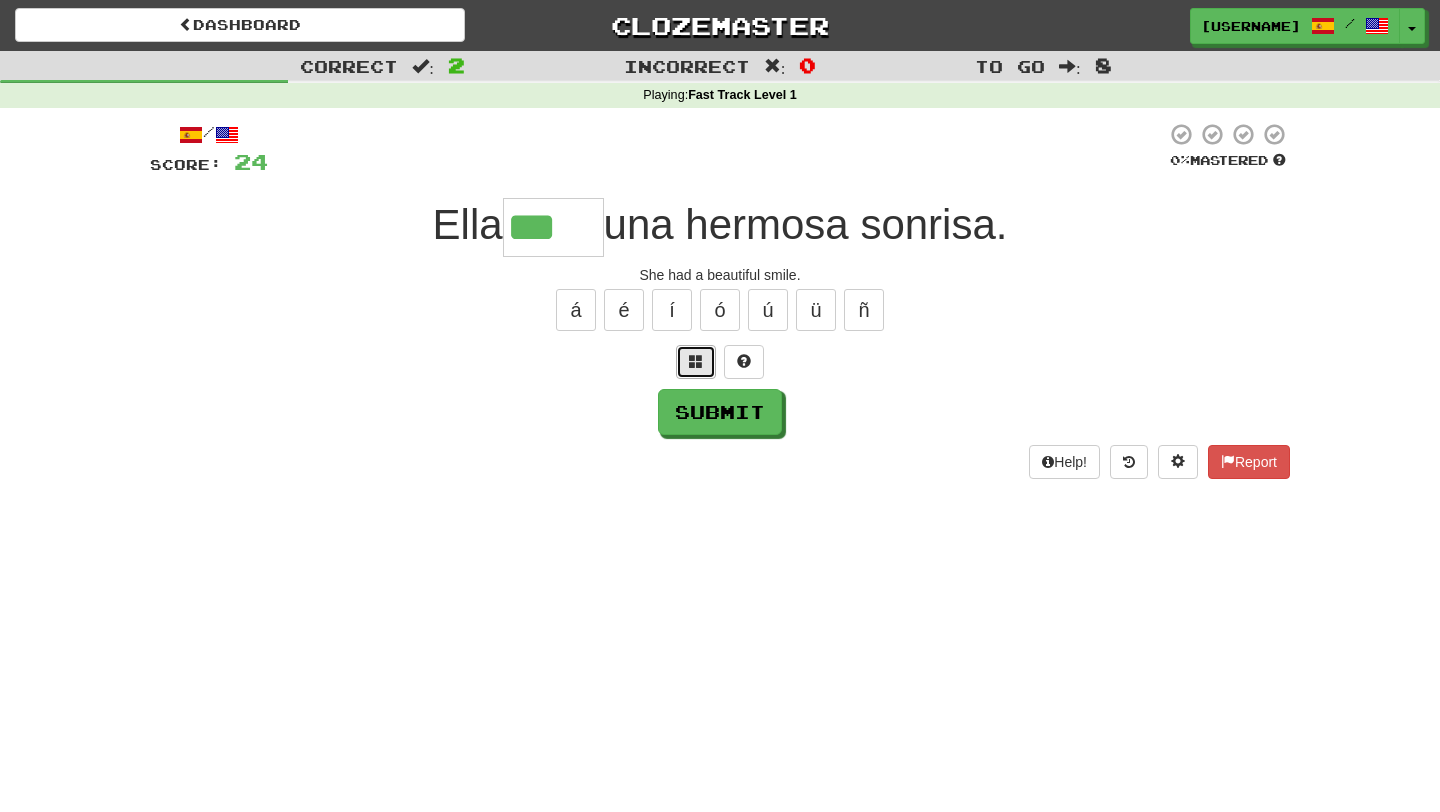 click at bounding box center (696, 361) 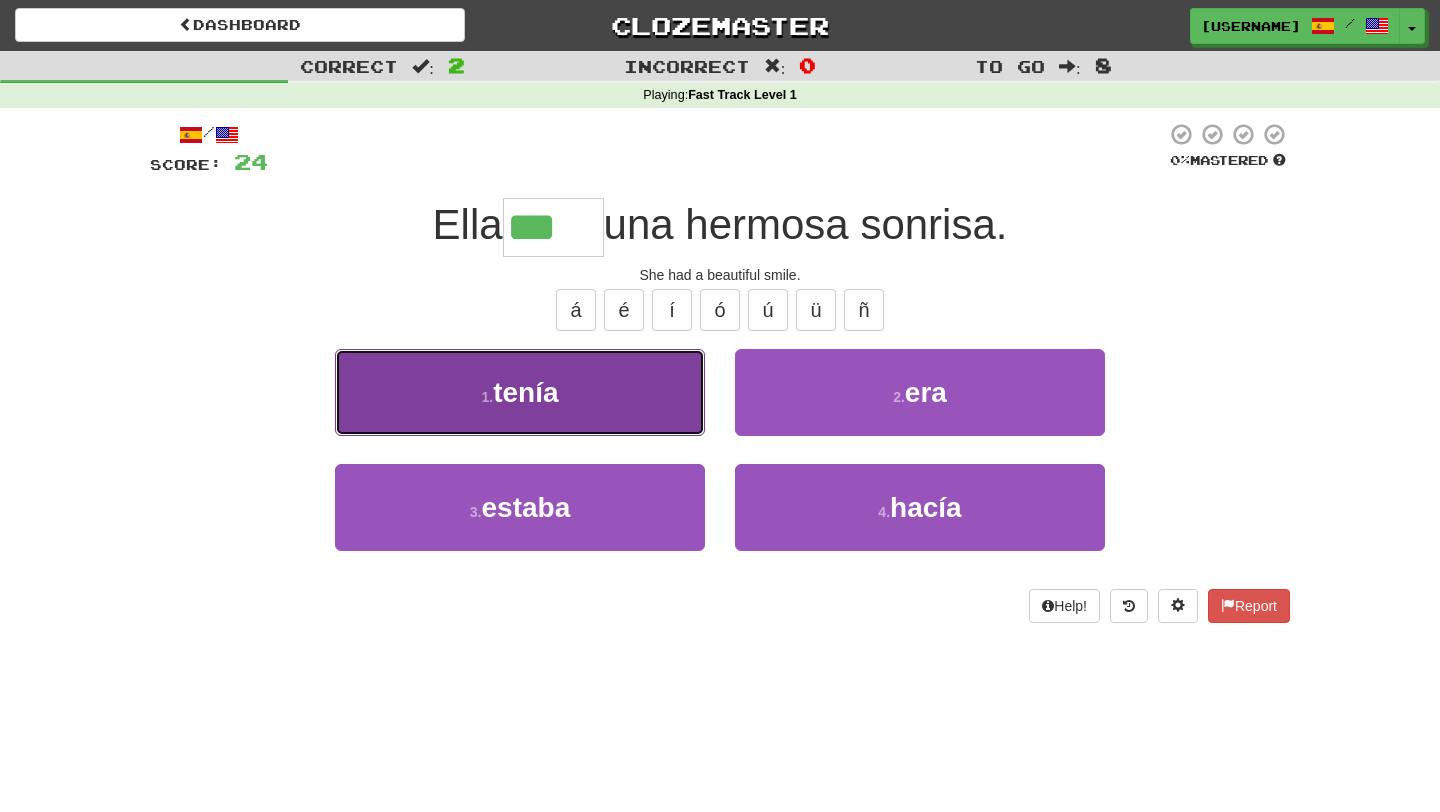 click on "1 .  tenía" at bounding box center [520, 392] 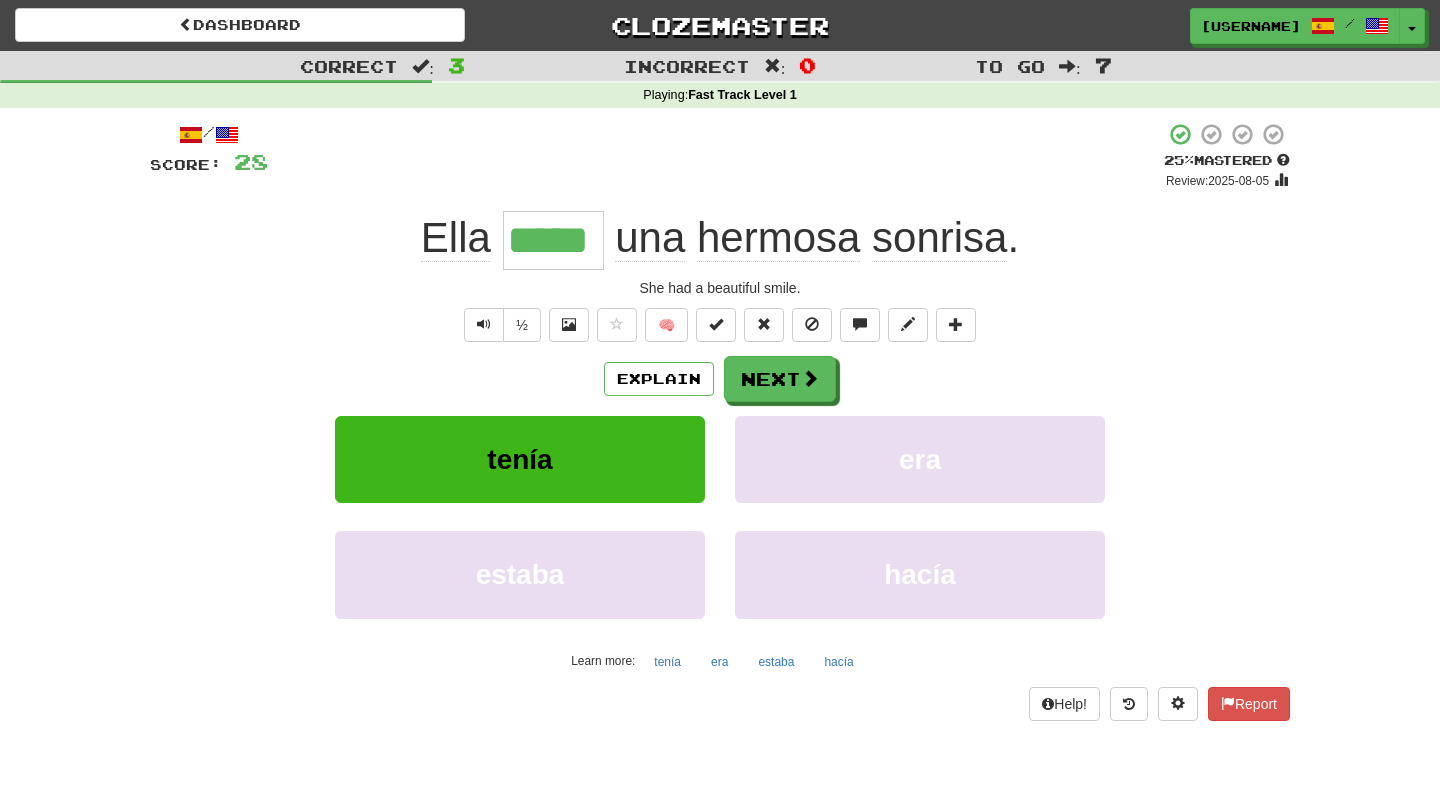 click on "sonrisa" at bounding box center [939, 238] 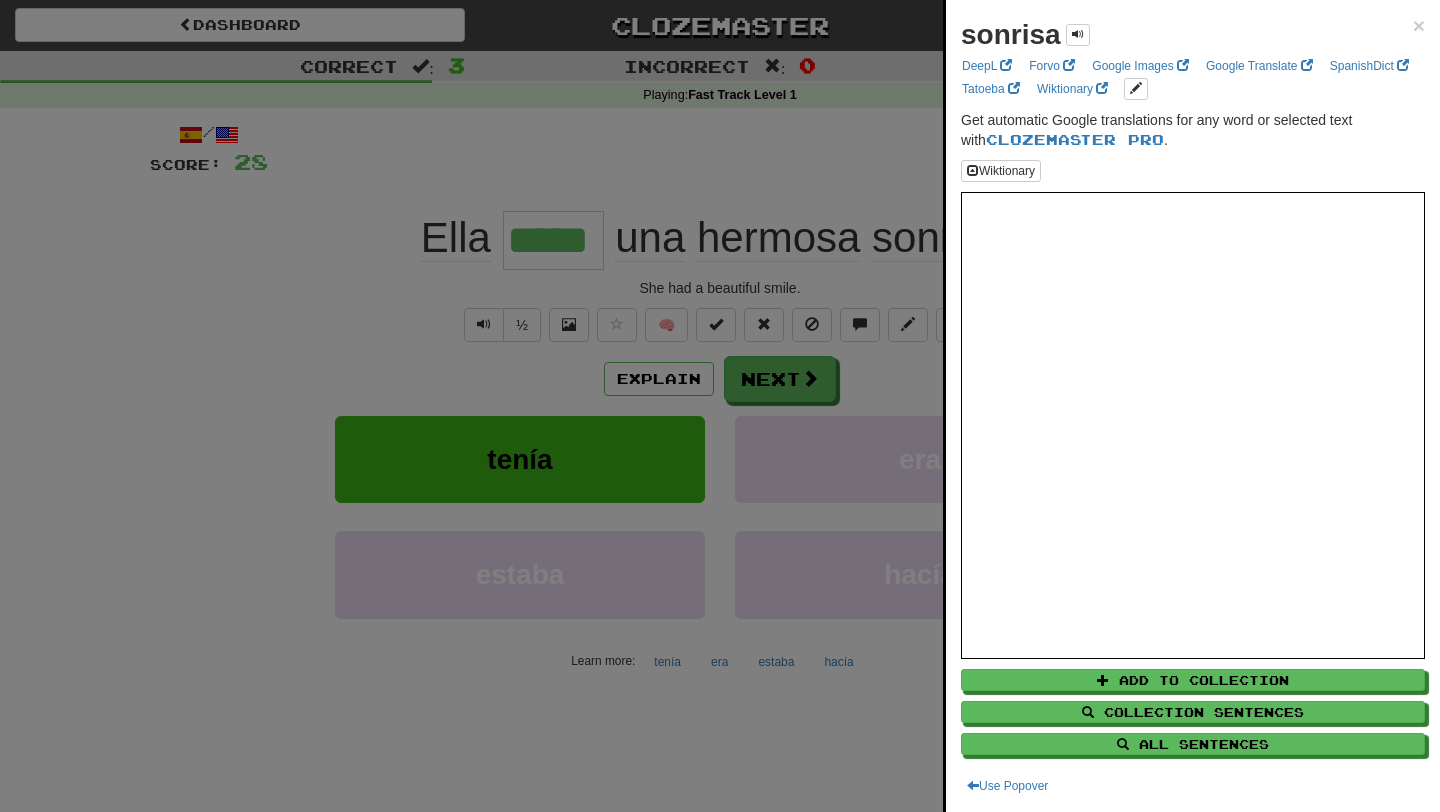 click at bounding box center [720, 406] 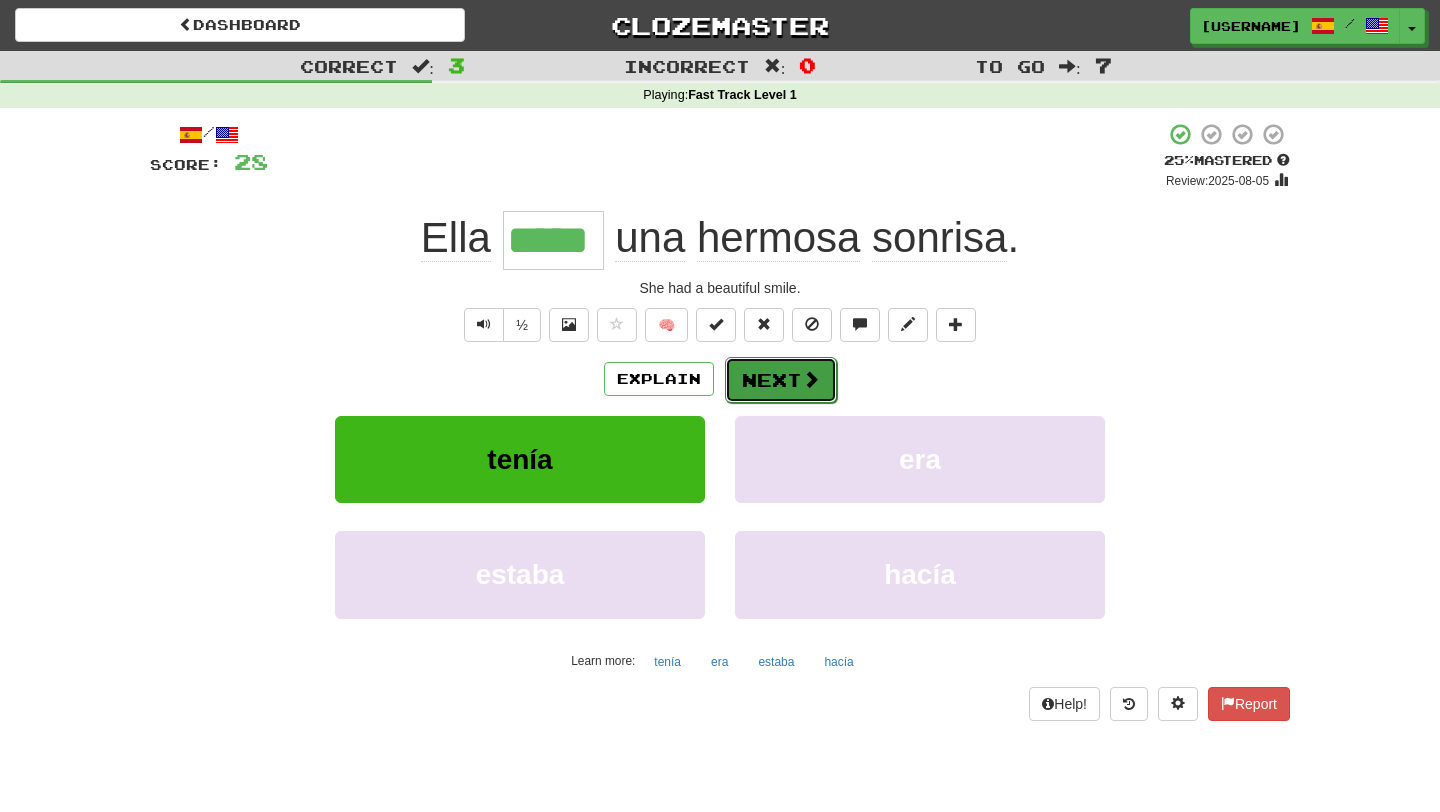 click at bounding box center (811, 379) 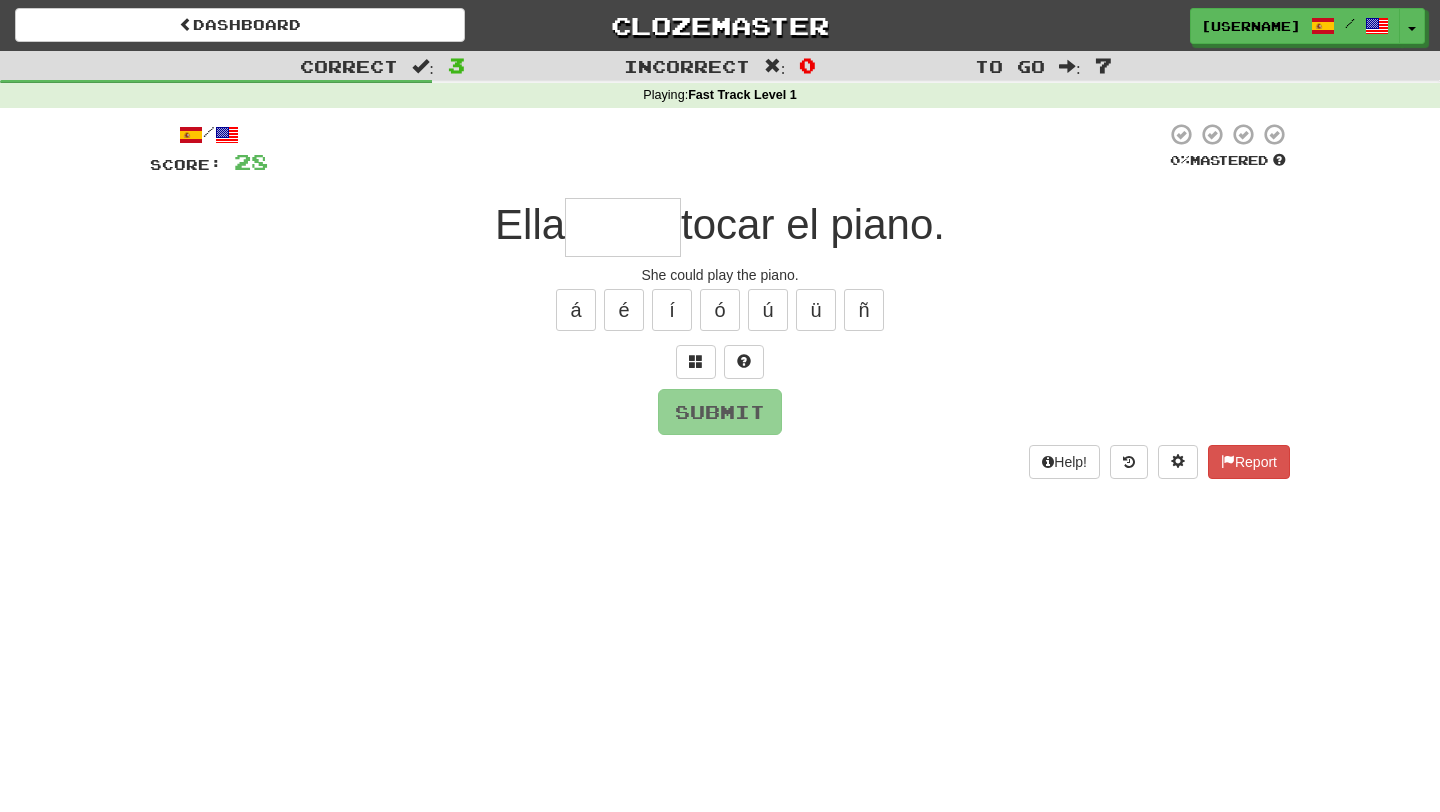 click at bounding box center [623, 227] 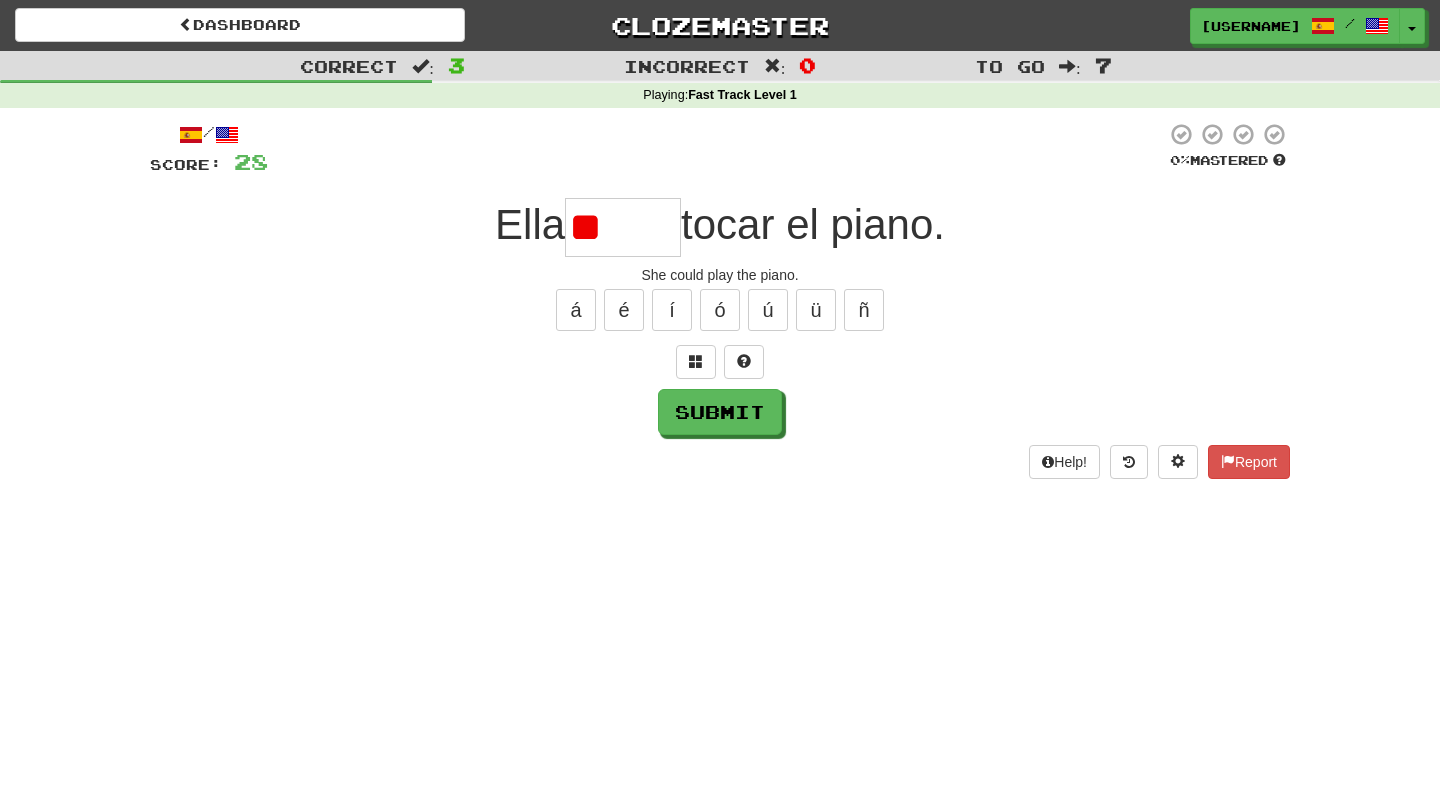 type on "*" 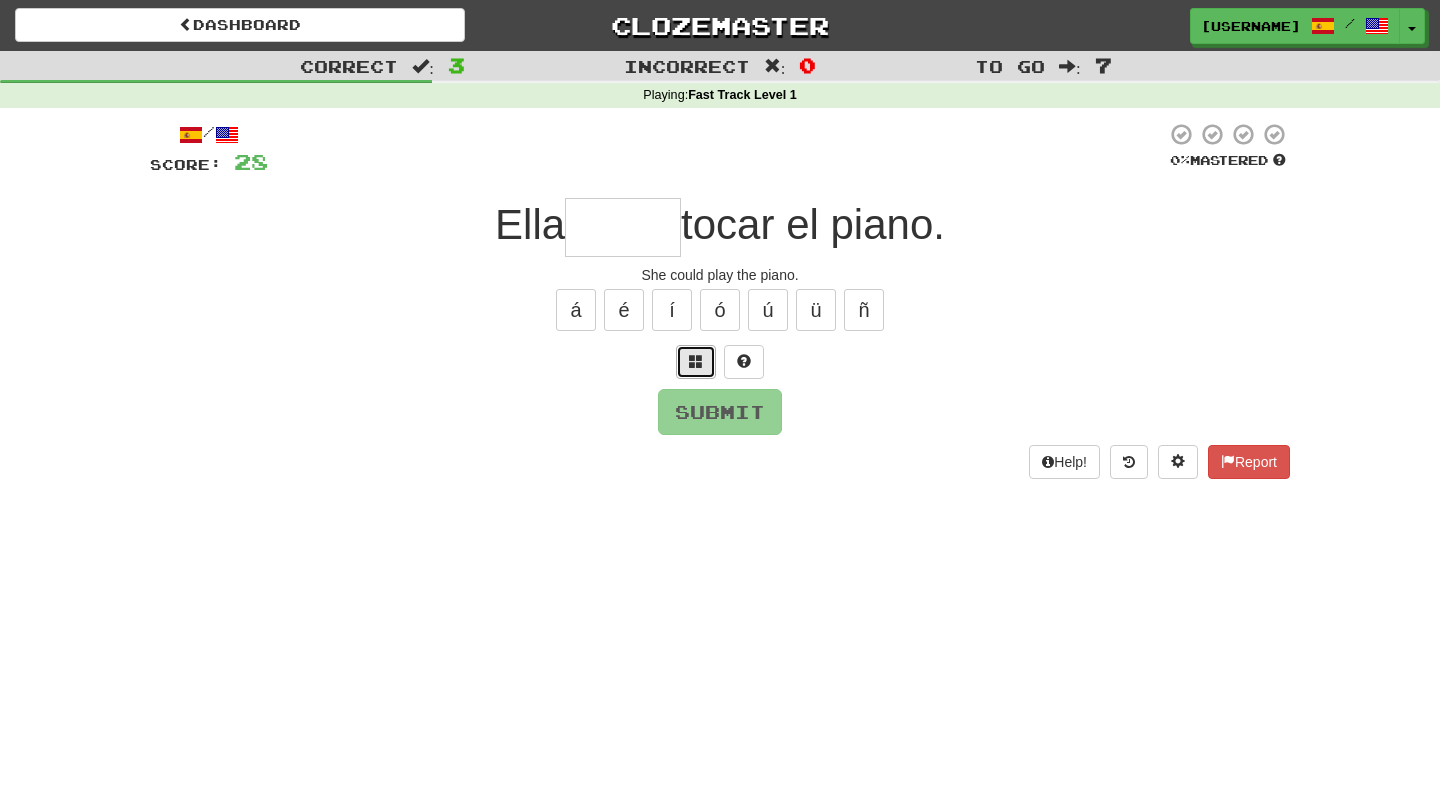 click at bounding box center [696, 362] 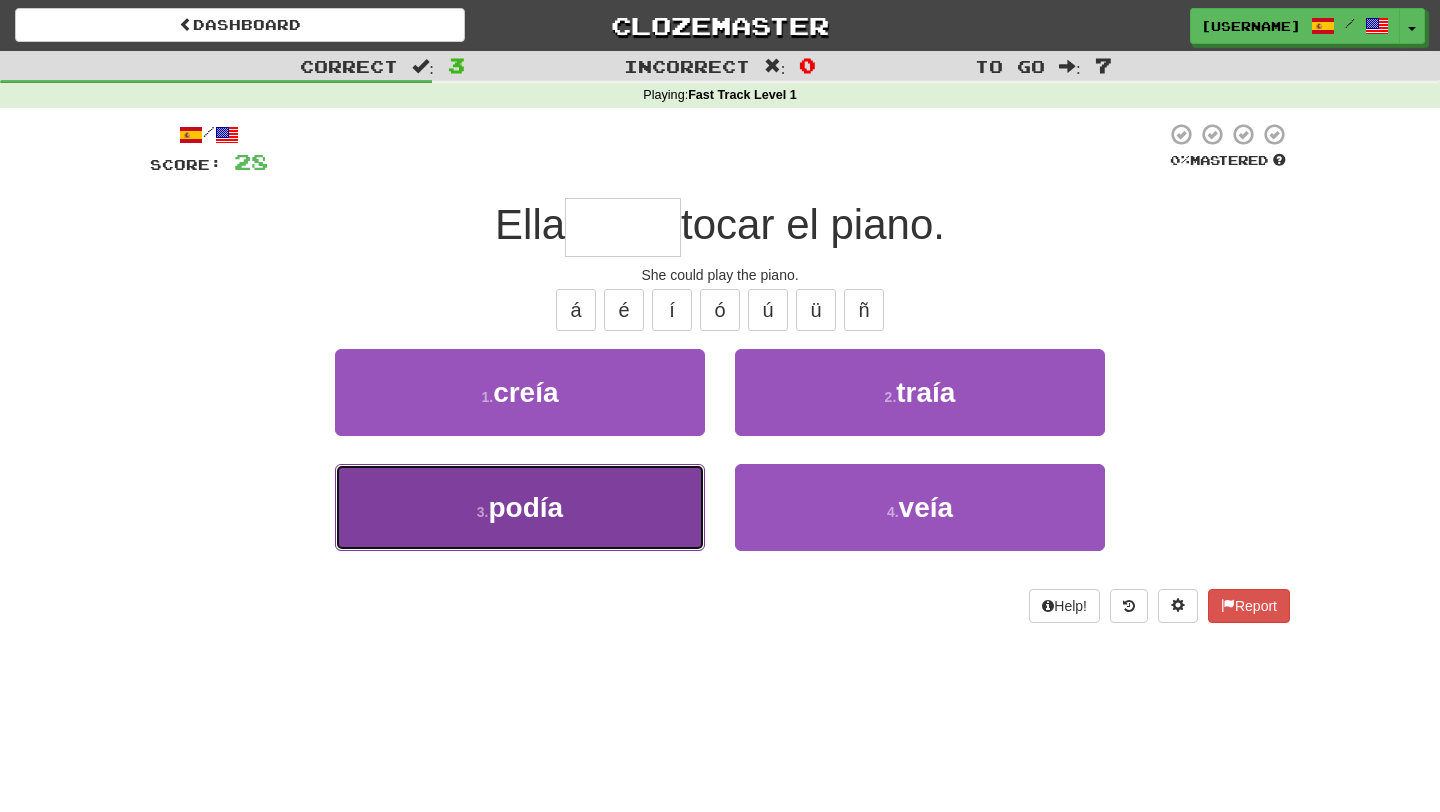 click on "3 .  podía" at bounding box center (520, 507) 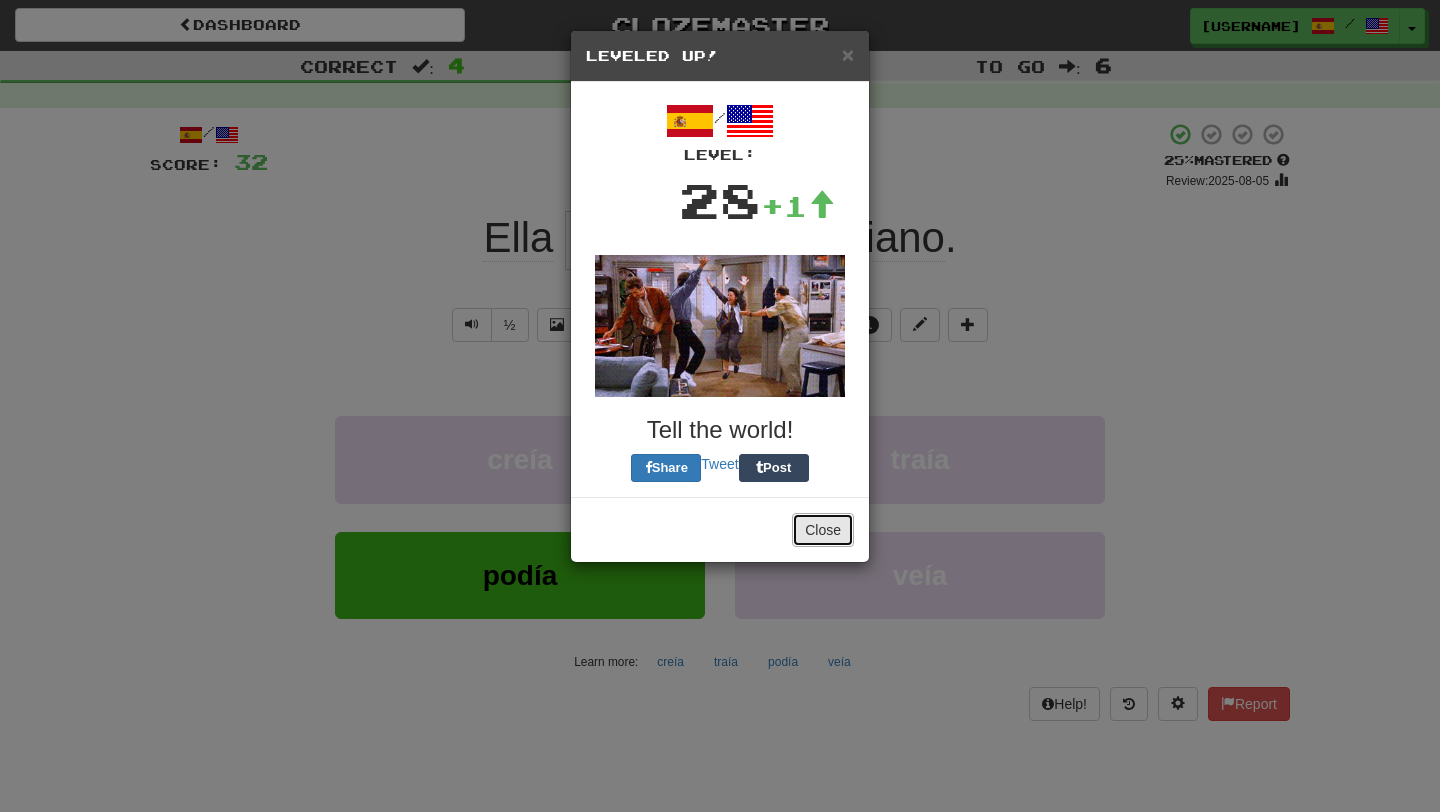 click on "Close" at bounding box center (823, 530) 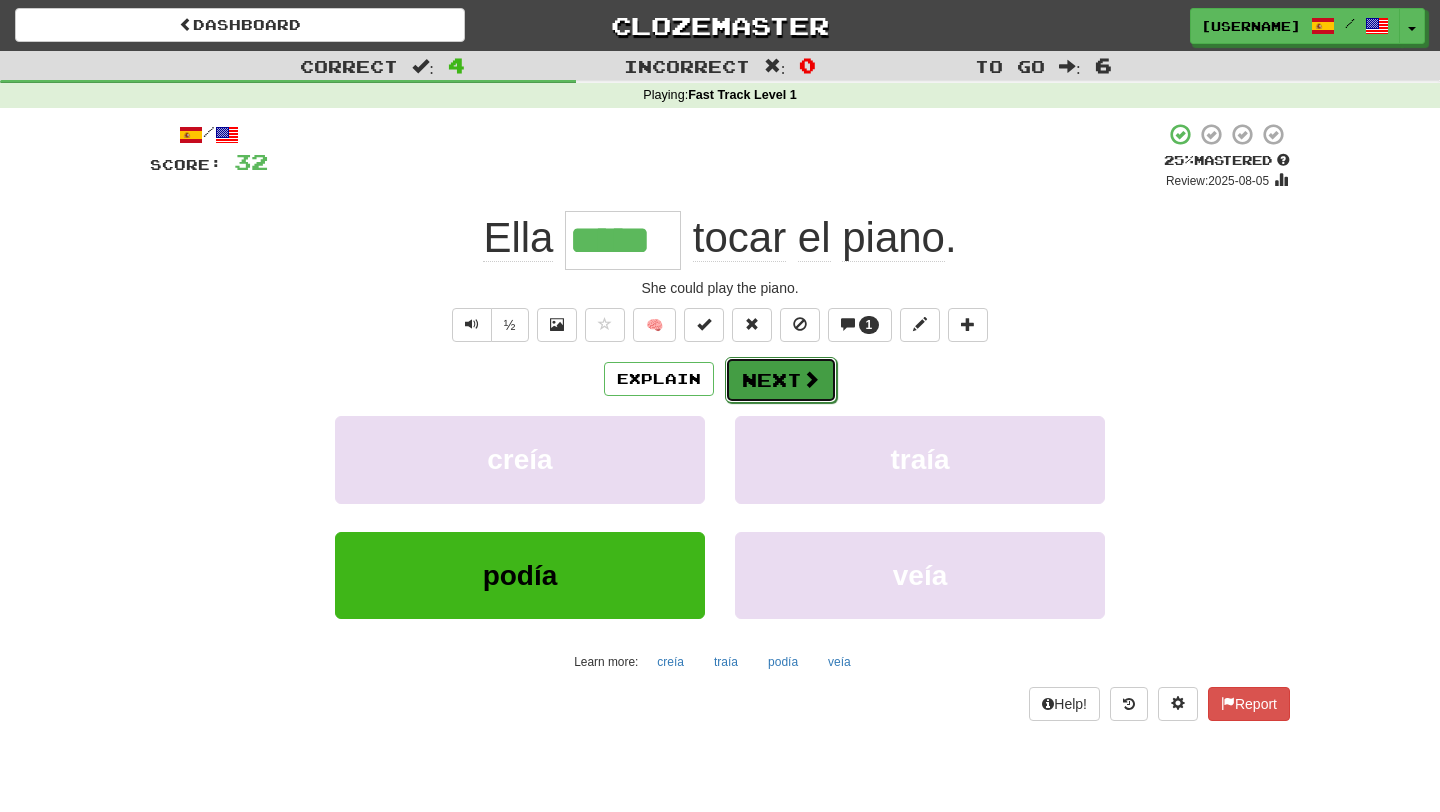click on "Next" at bounding box center [781, 380] 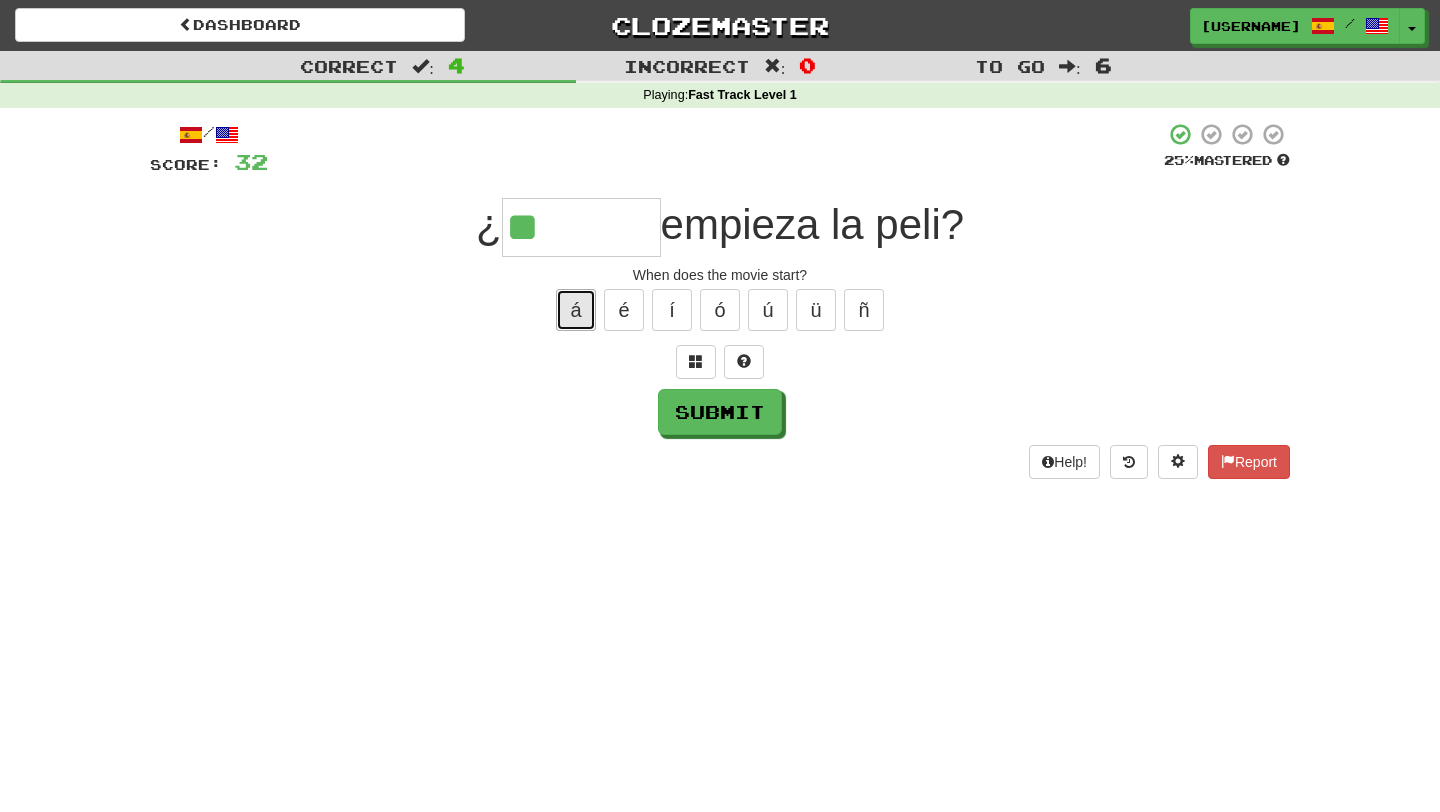 click on "á" at bounding box center (576, 310) 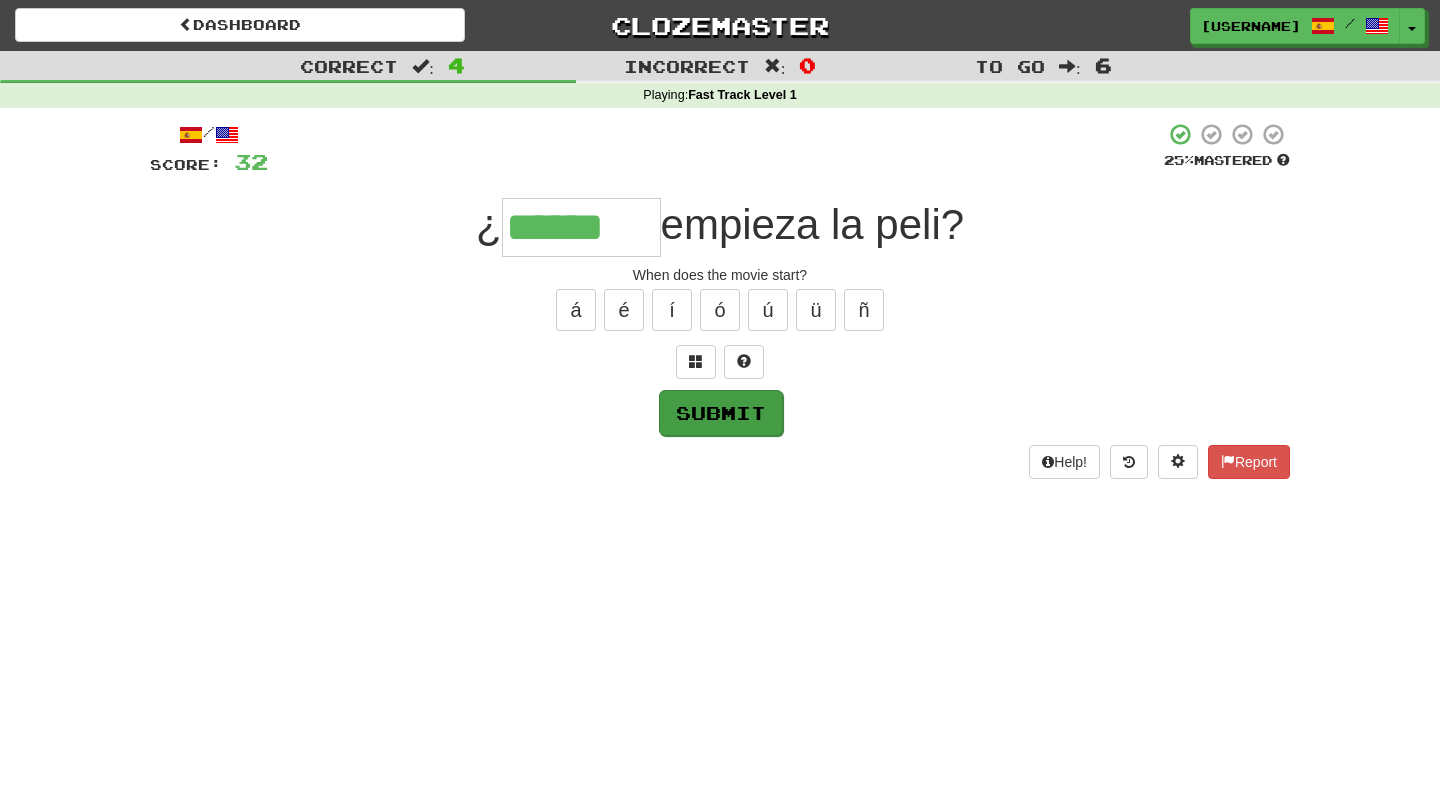 type on "******" 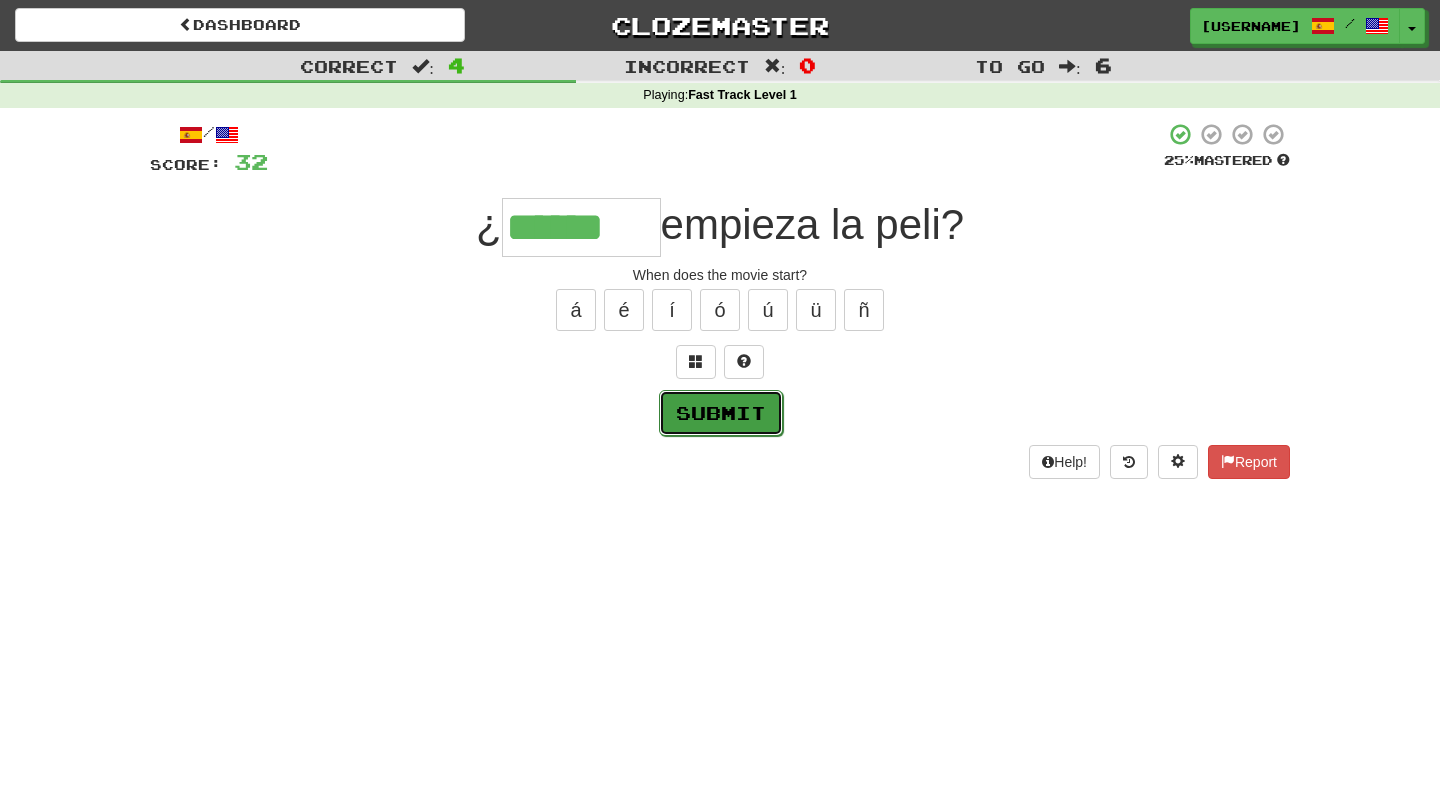 click on "Submit" at bounding box center [721, 413] 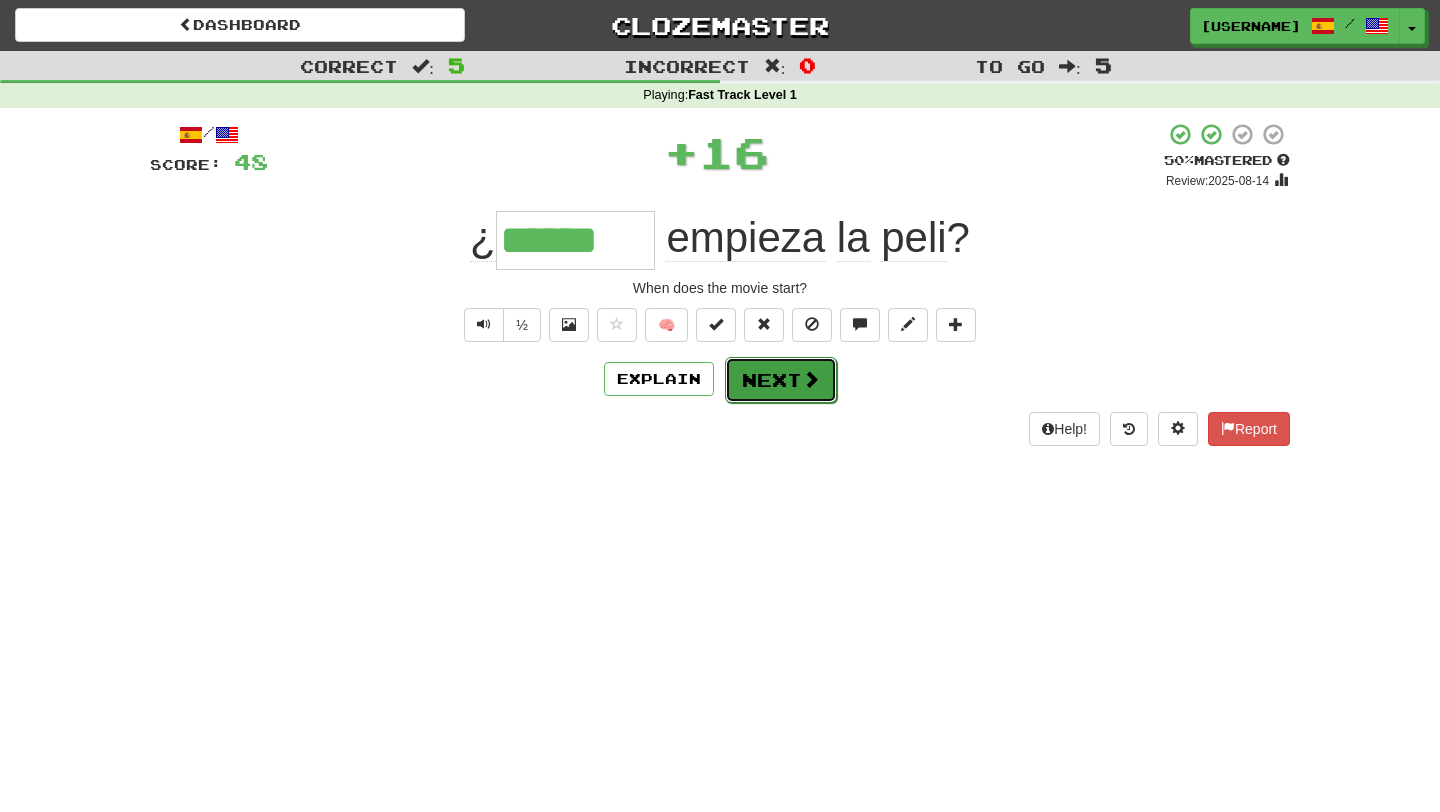 click on "Next" at bounding box center [781, 380] 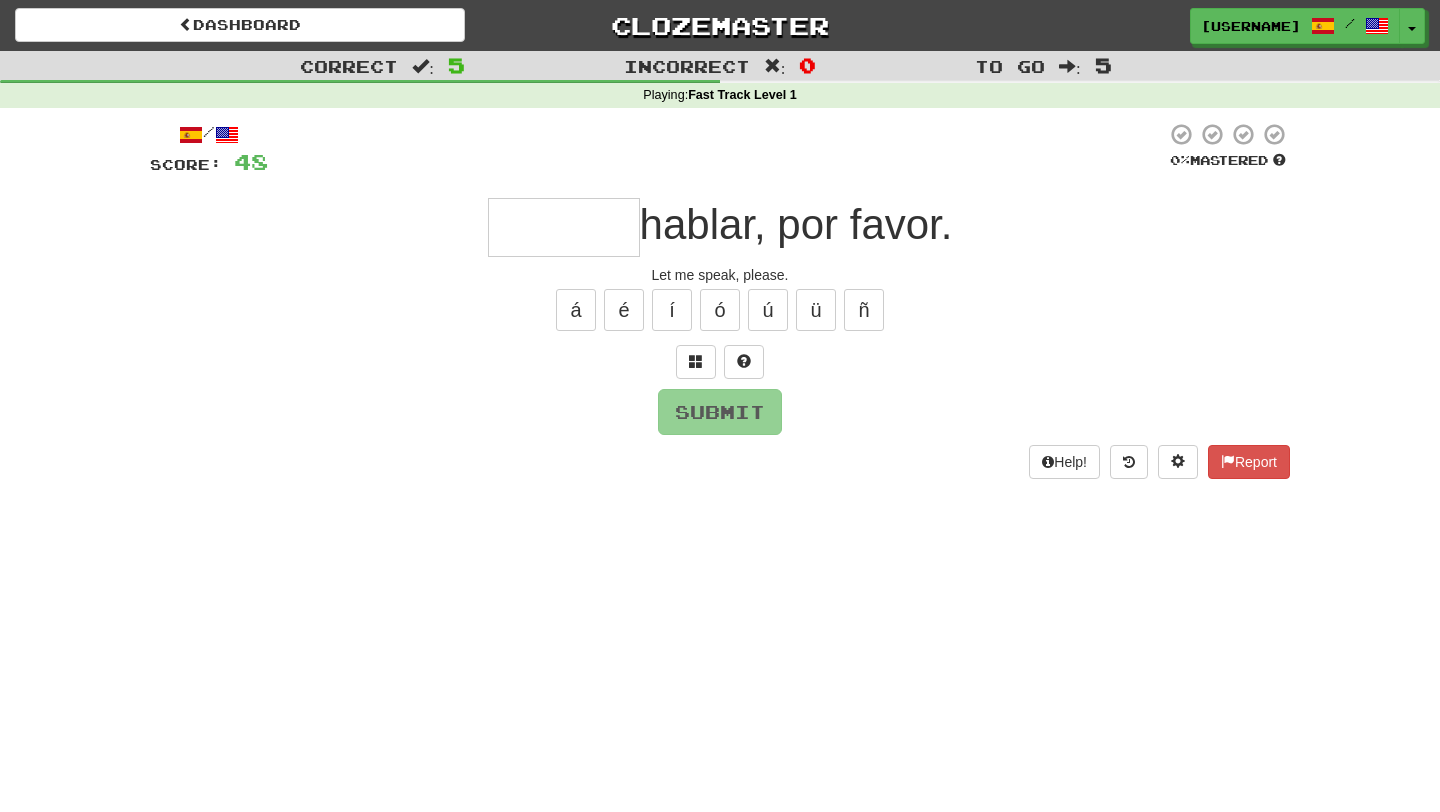 click at bounding box center [564, 227] 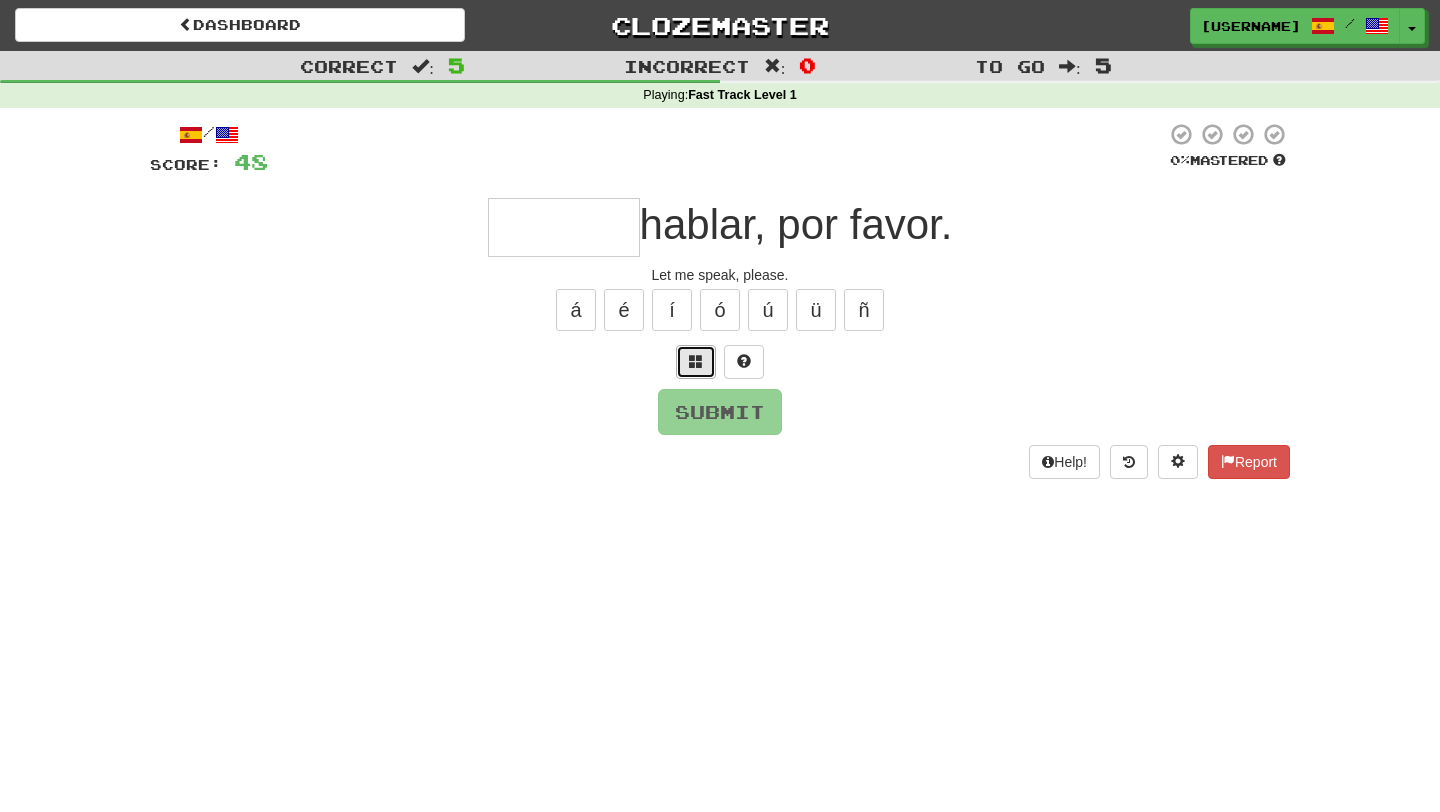 click at bounding box center (696, 362) 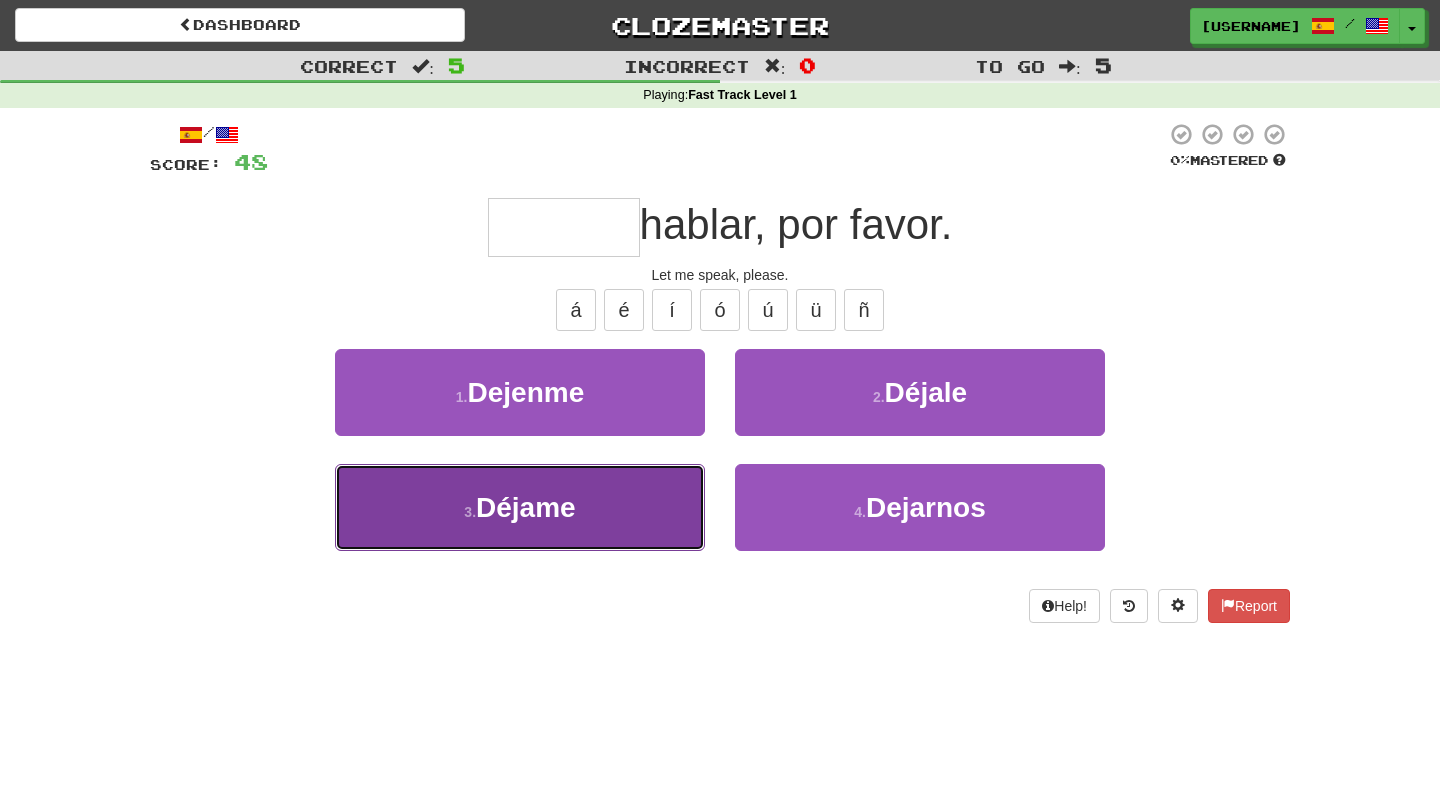 click on "3 .  Déjame" at bounding box center (520, 507) 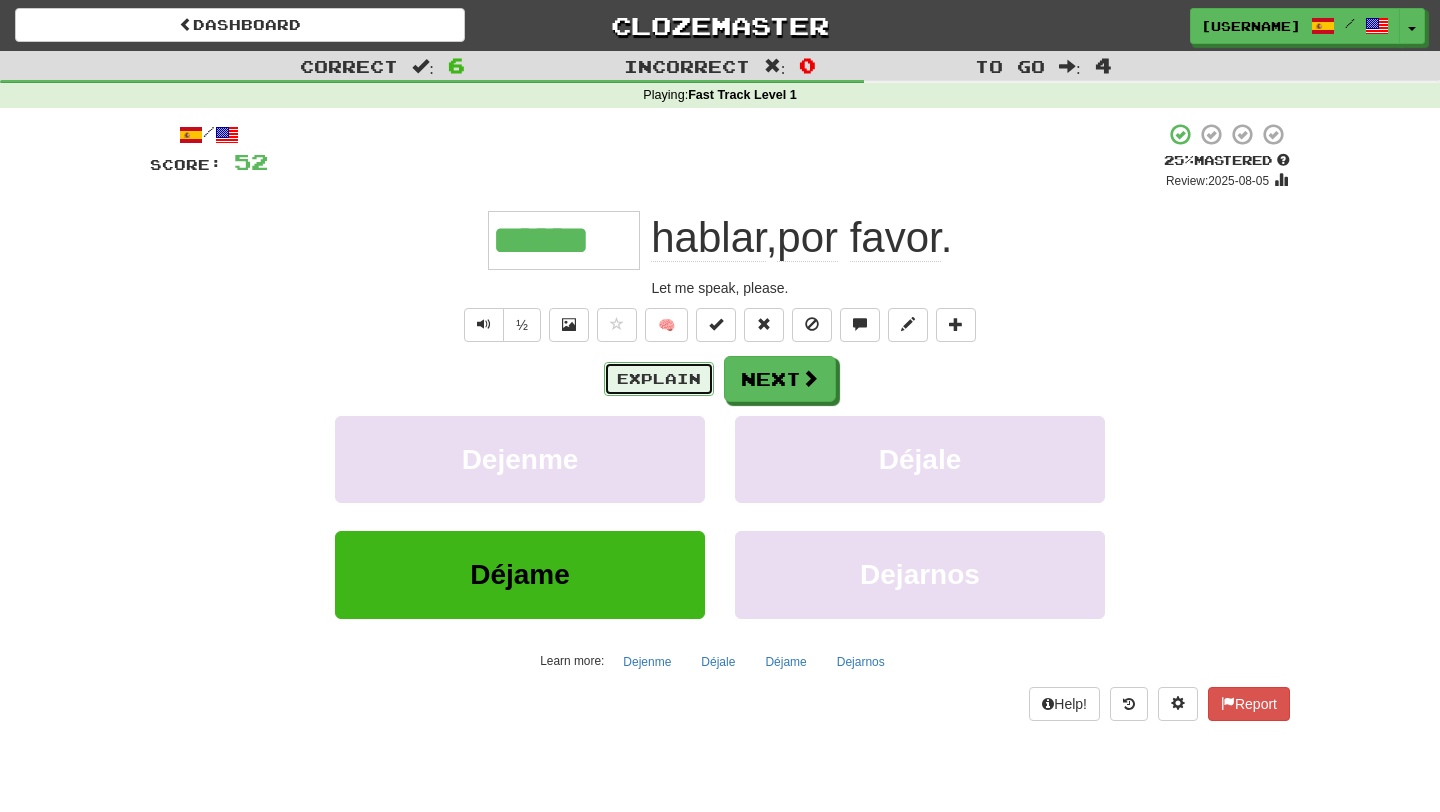 click on "Explain" at bounding box center (659, 379) 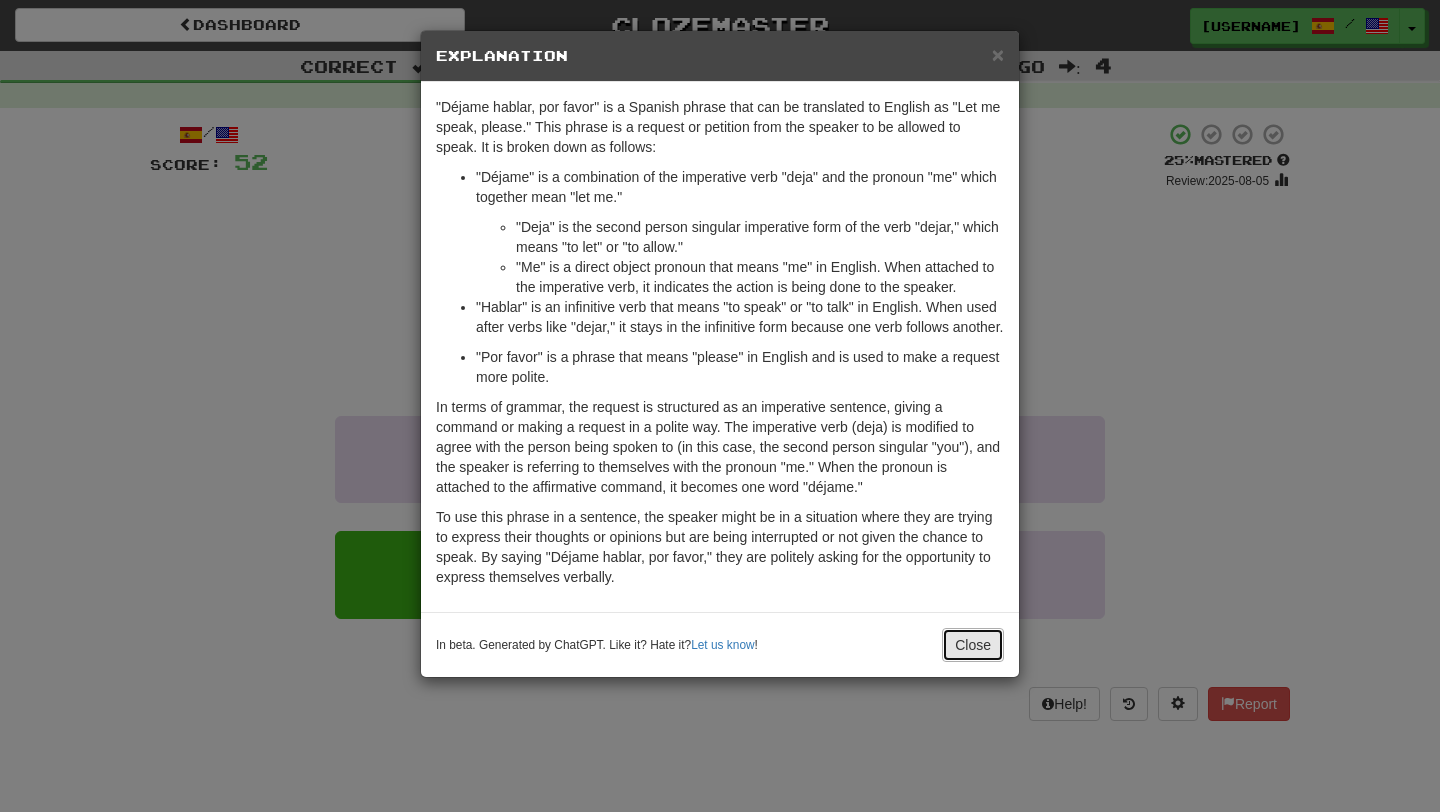 click on "Close" at bounding box center [973, 645] 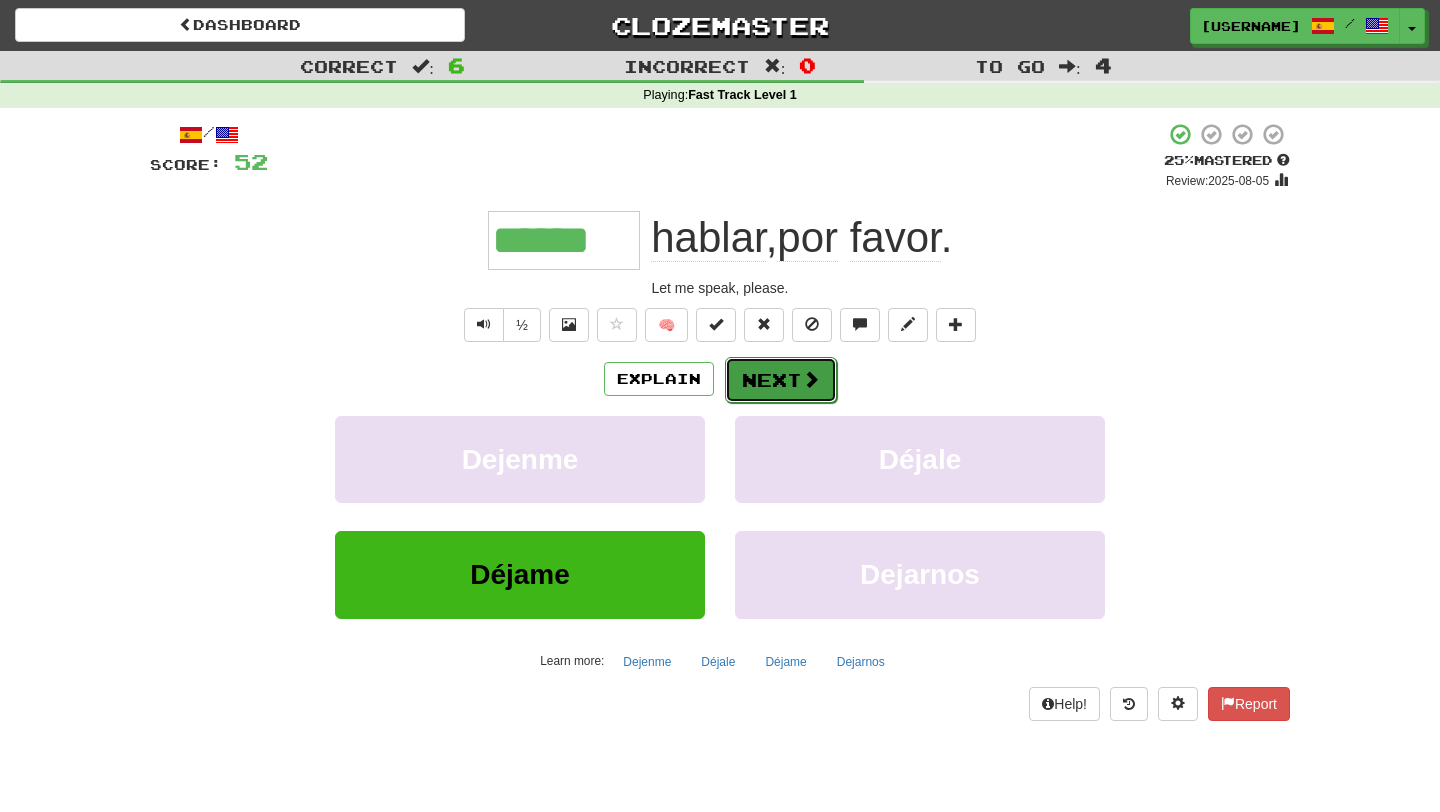 click on "Next" at bounding box center (781, 380) 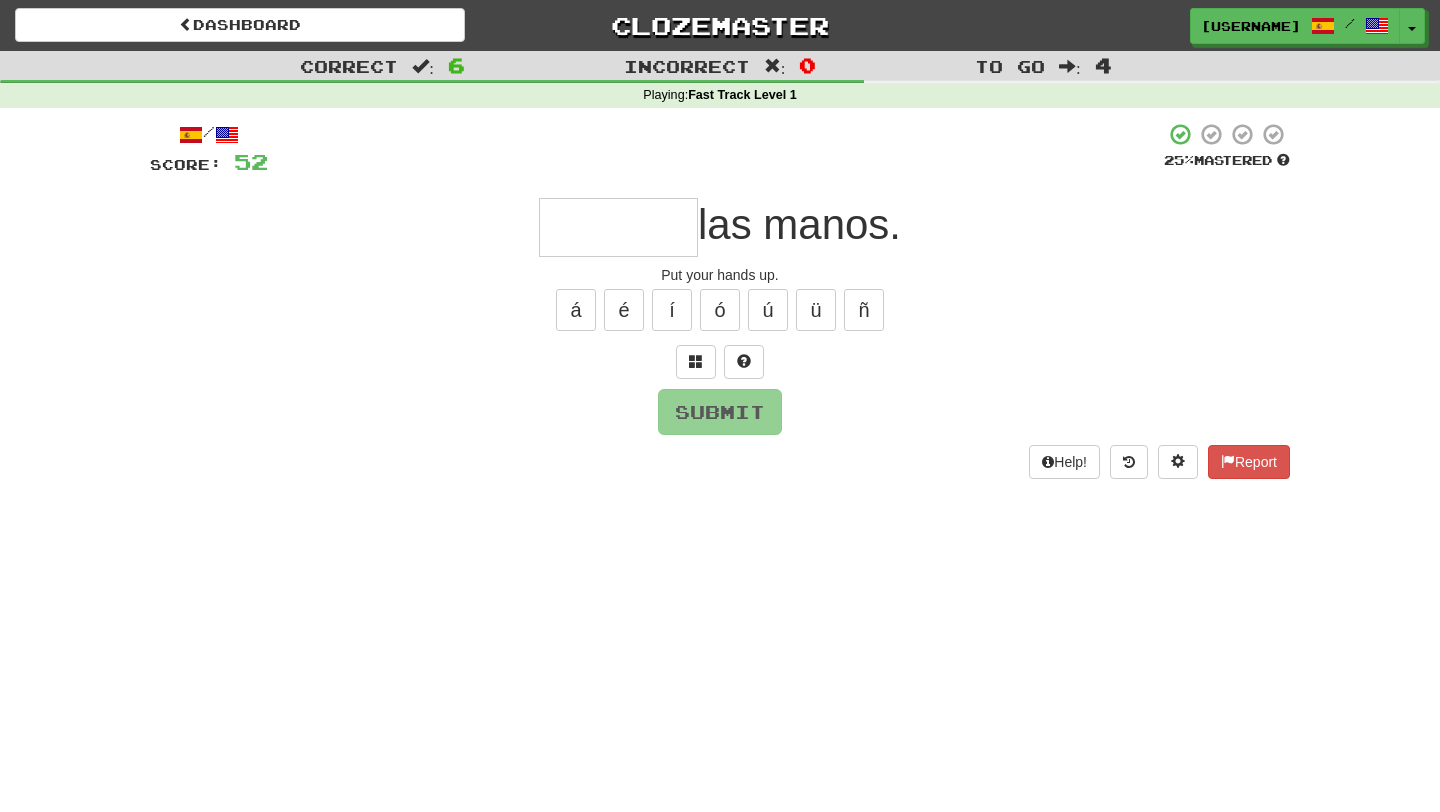 click at bounding box center [618, 227] 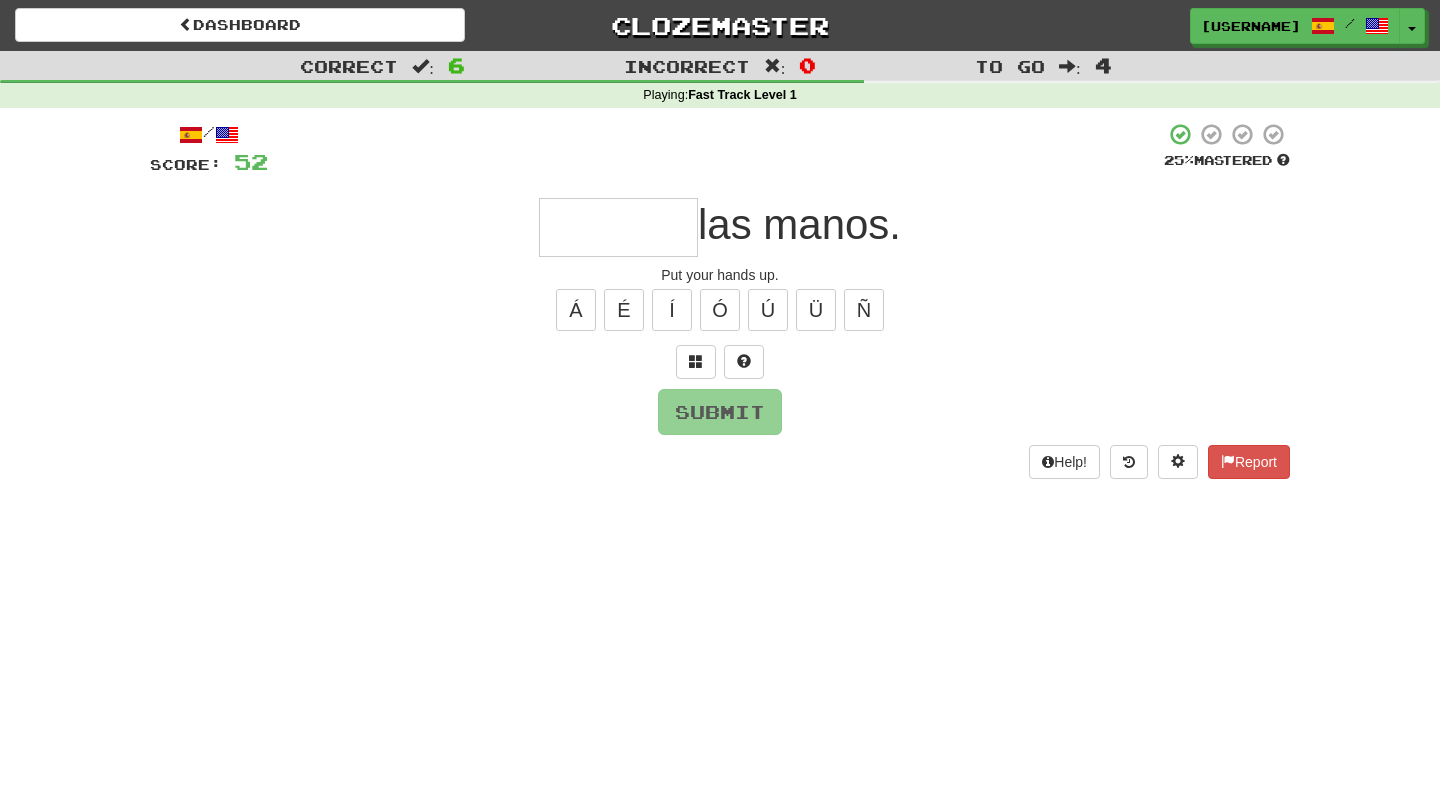 type on "*" 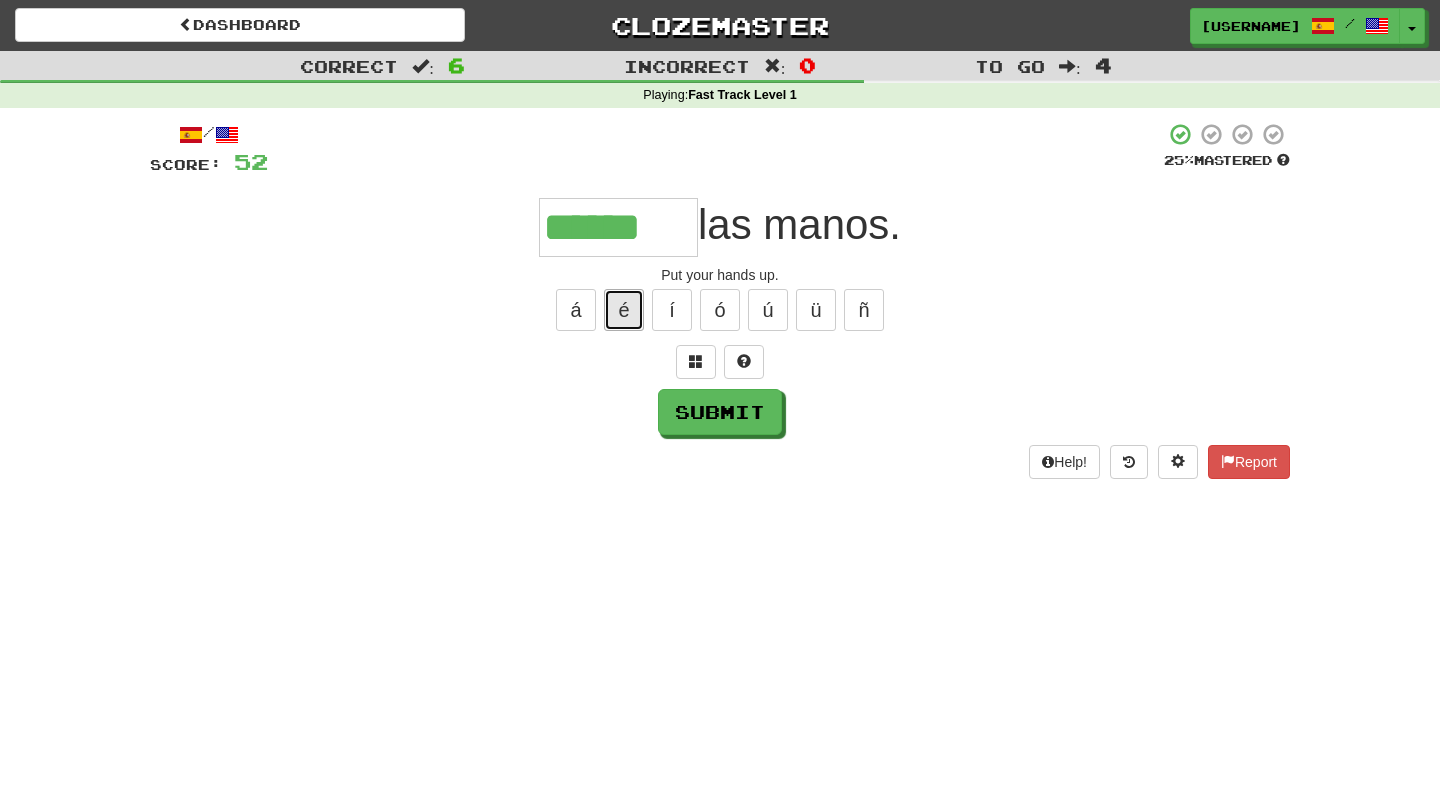 click on "é" at bounding box center [624, 310] 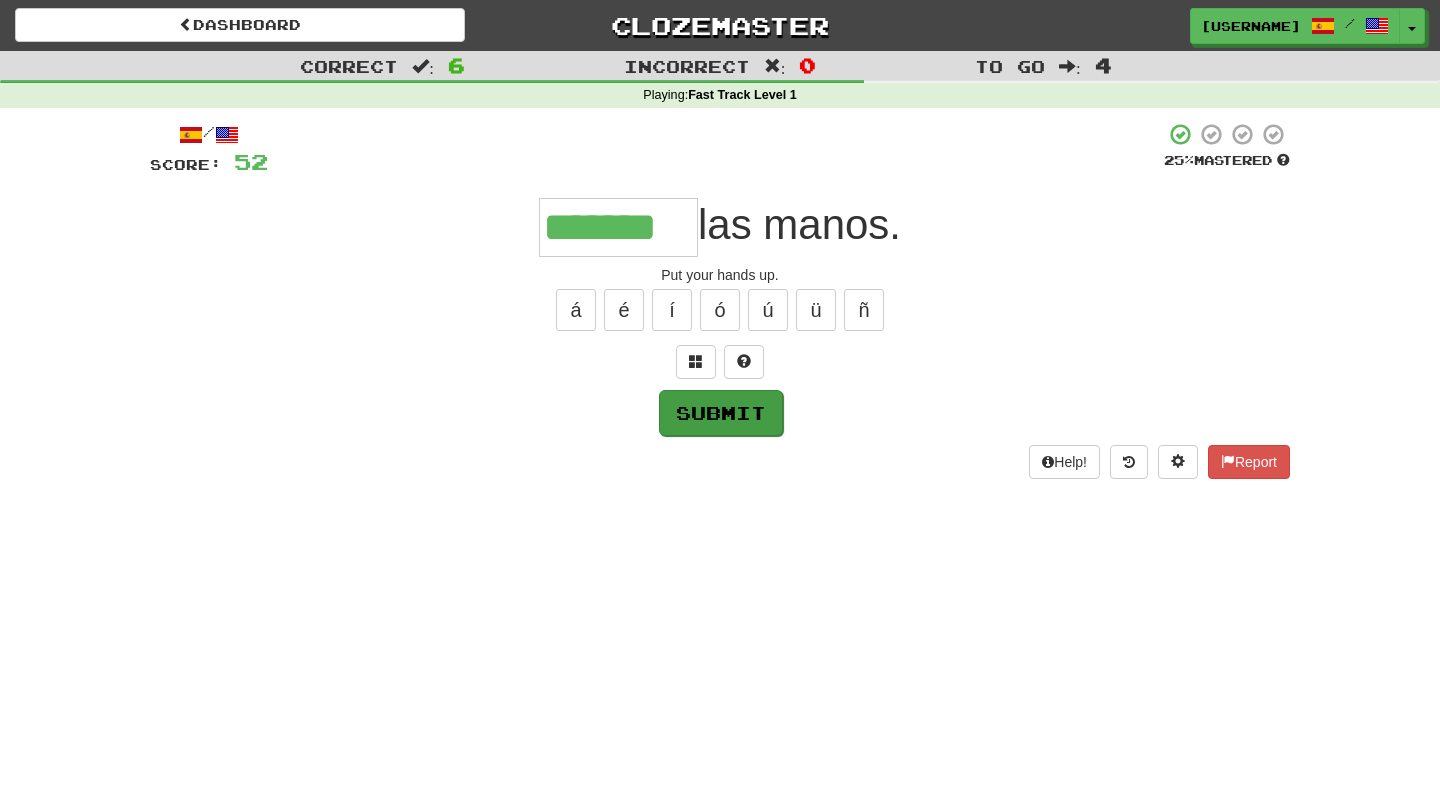 type on "*******" 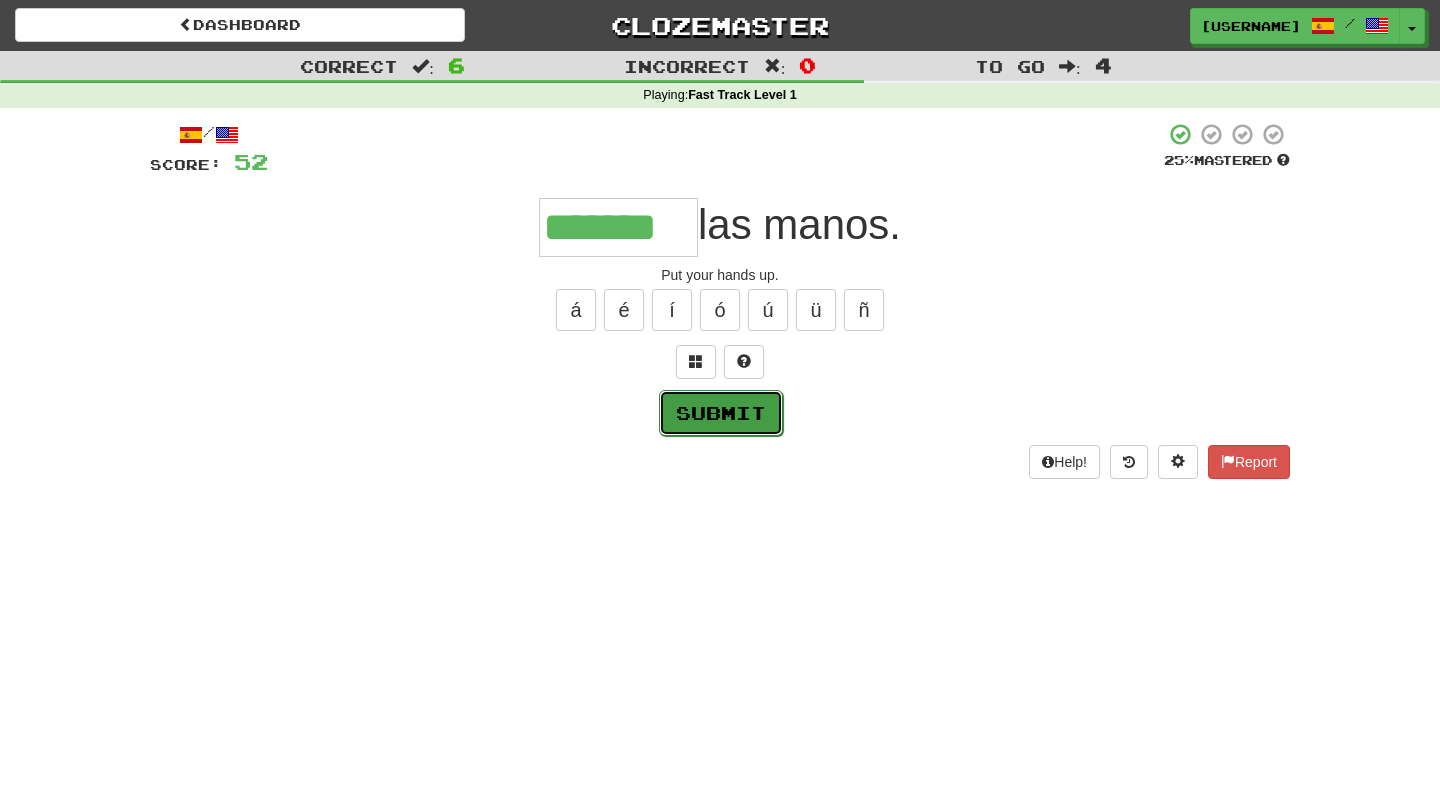 click on "Submit" at bounding box center (721, 413) 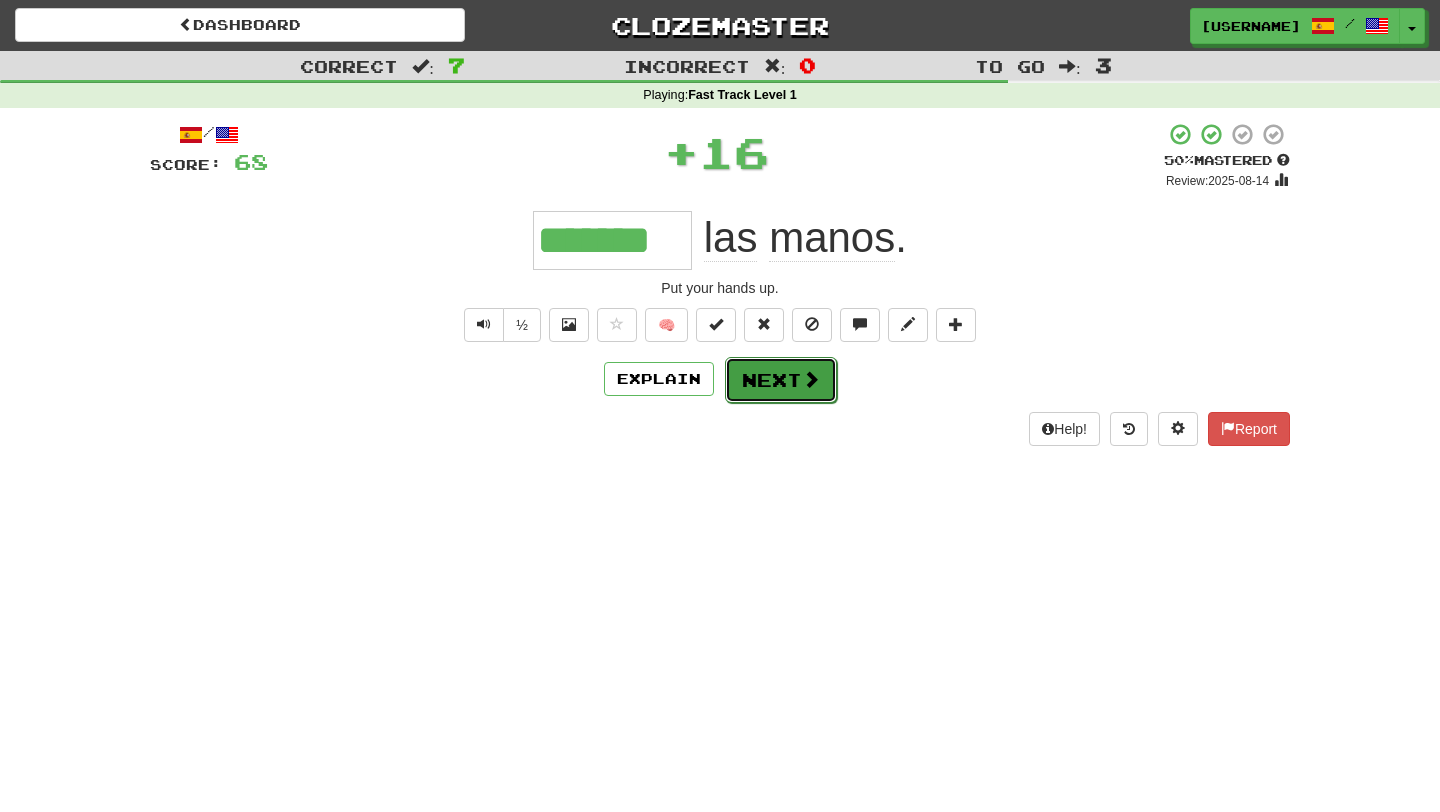 click on "Next" at bounding box center [781, 380] 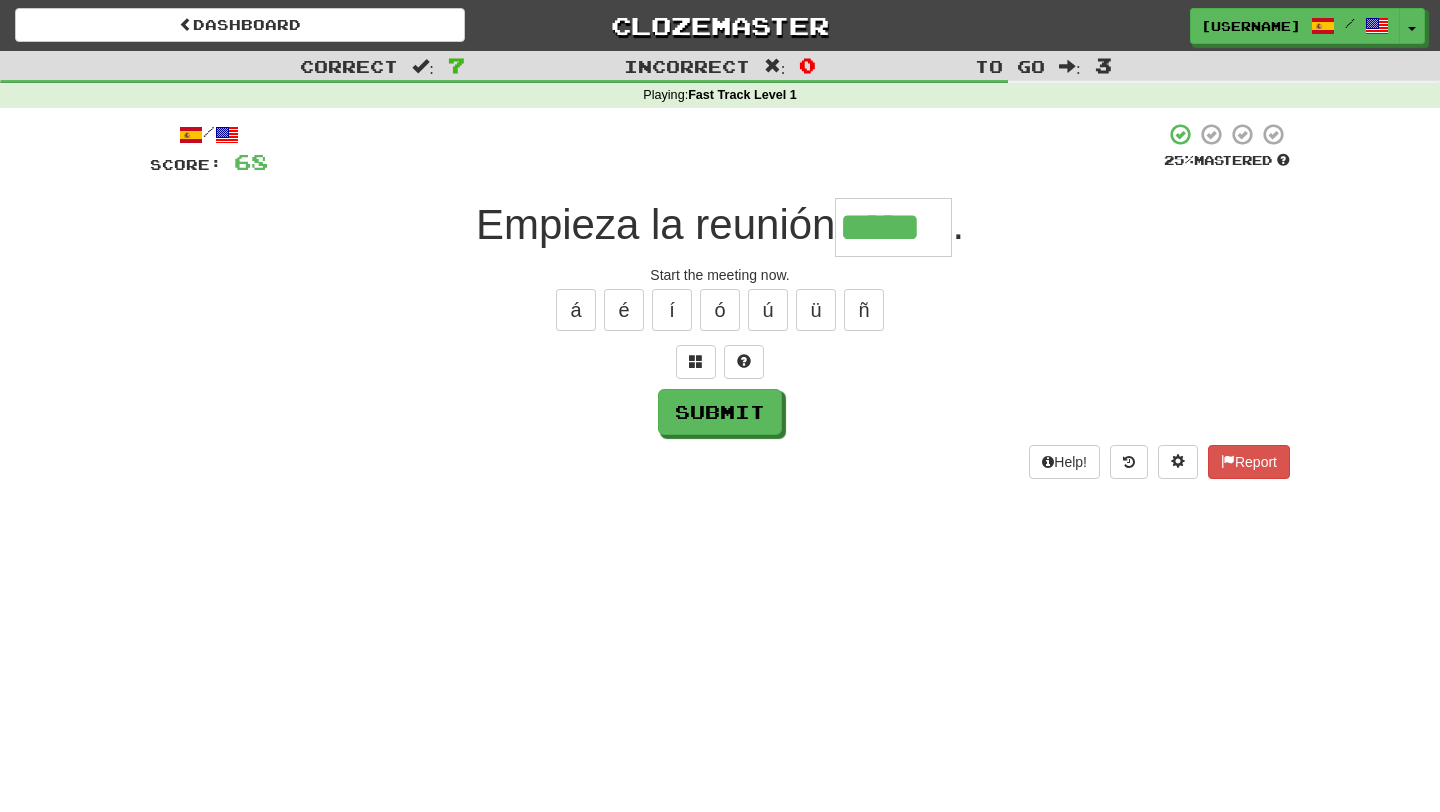 type on "*****" 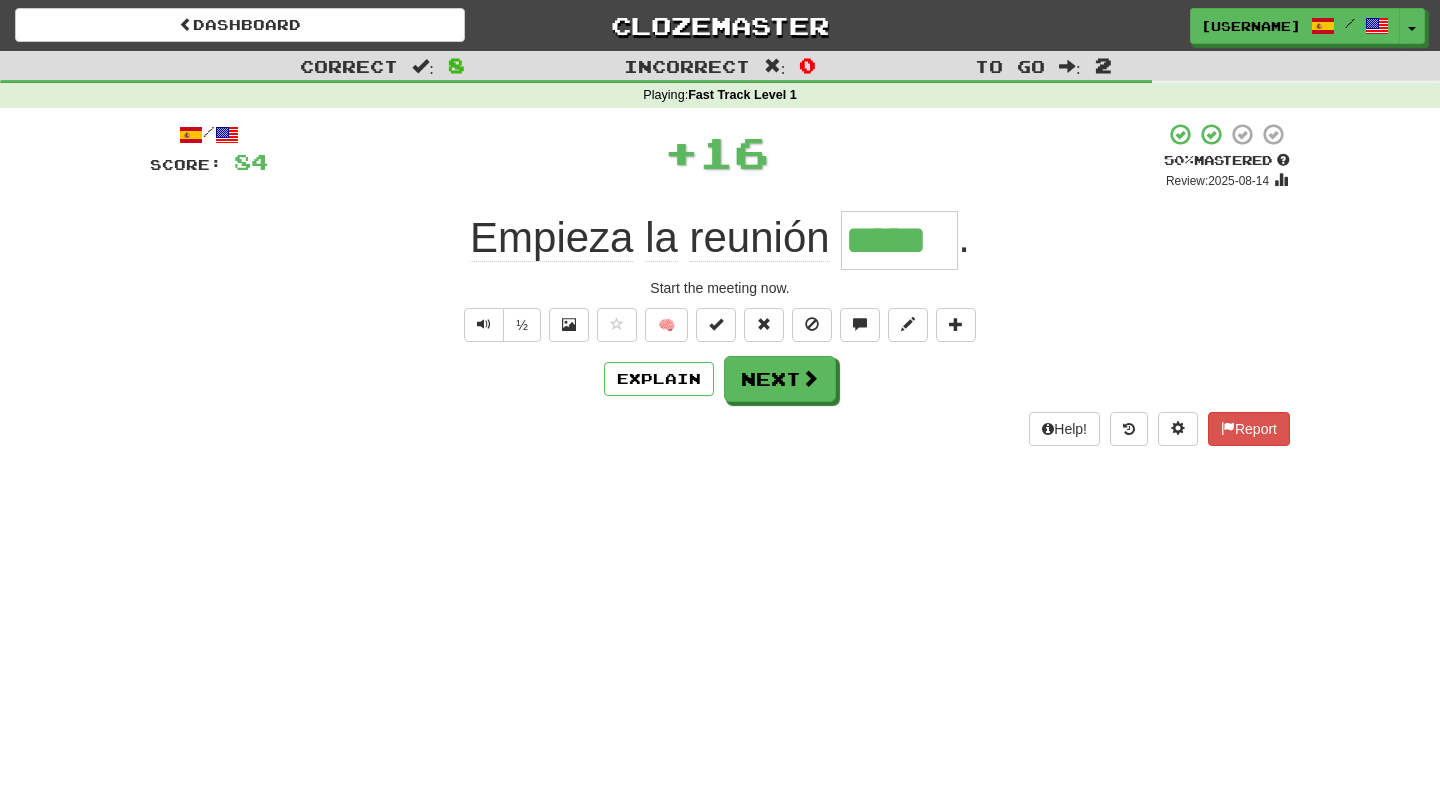 type 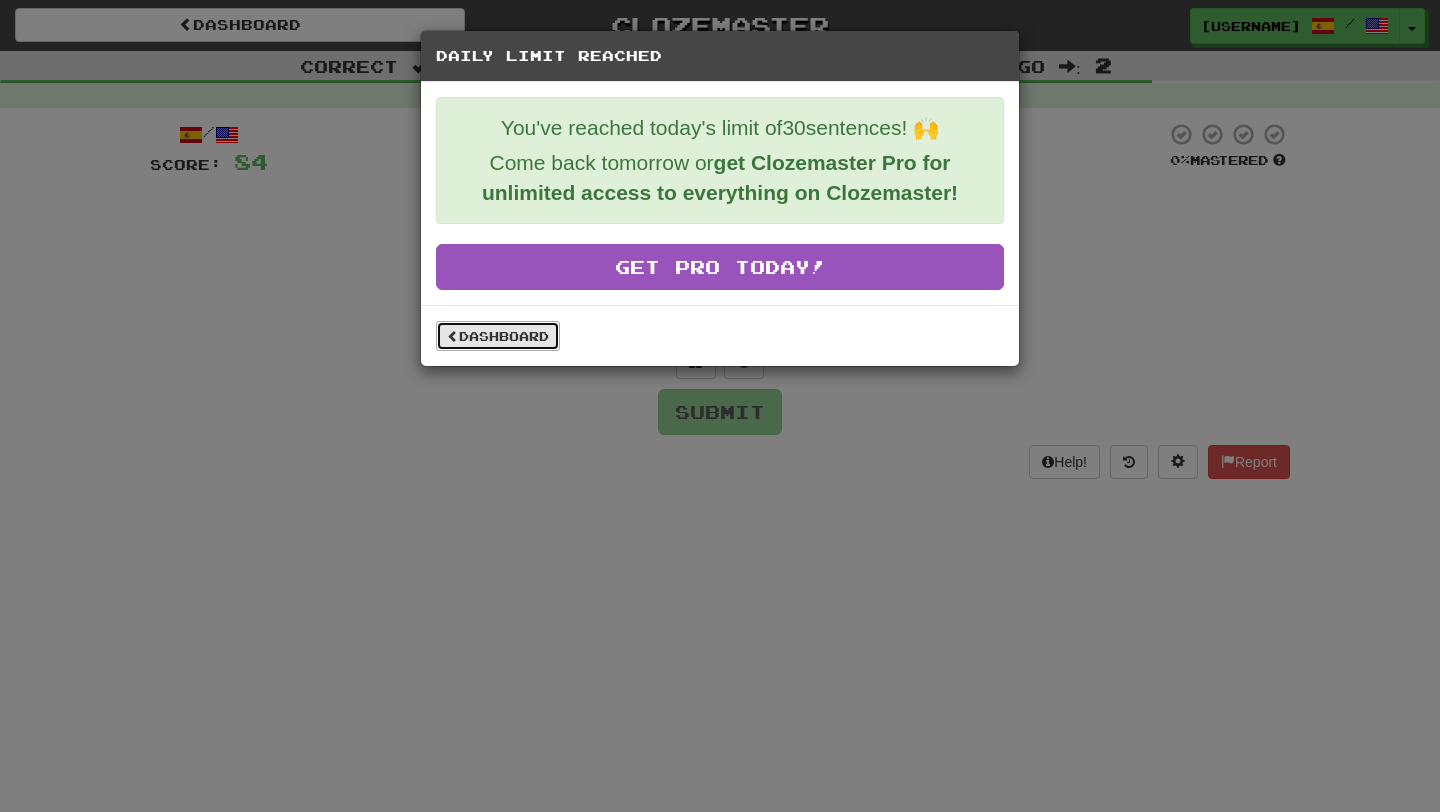 click on "Dashboard" at bounding box center (498, 336) 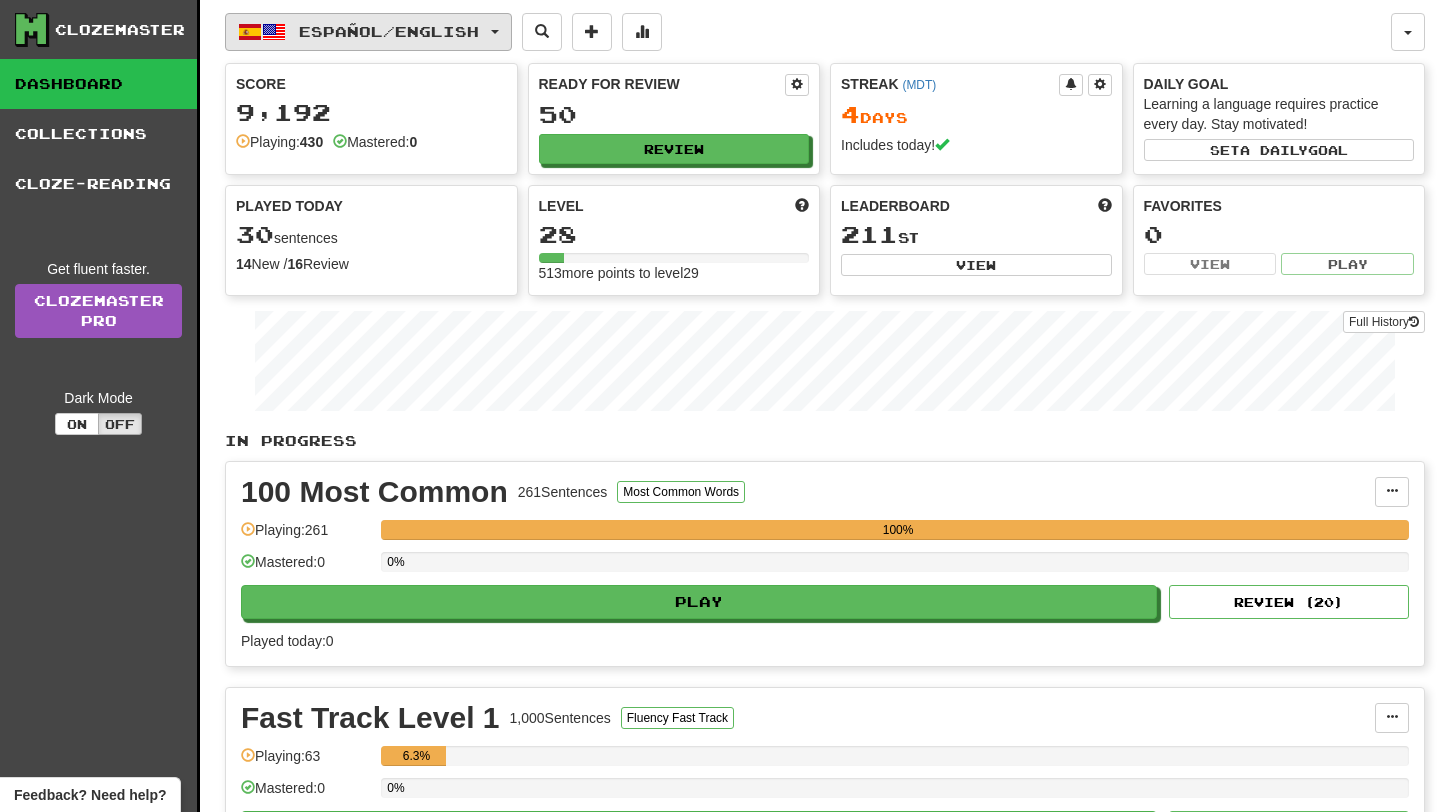 scroll, scrollTop: 0, scrollLeft: 0, axis: both 